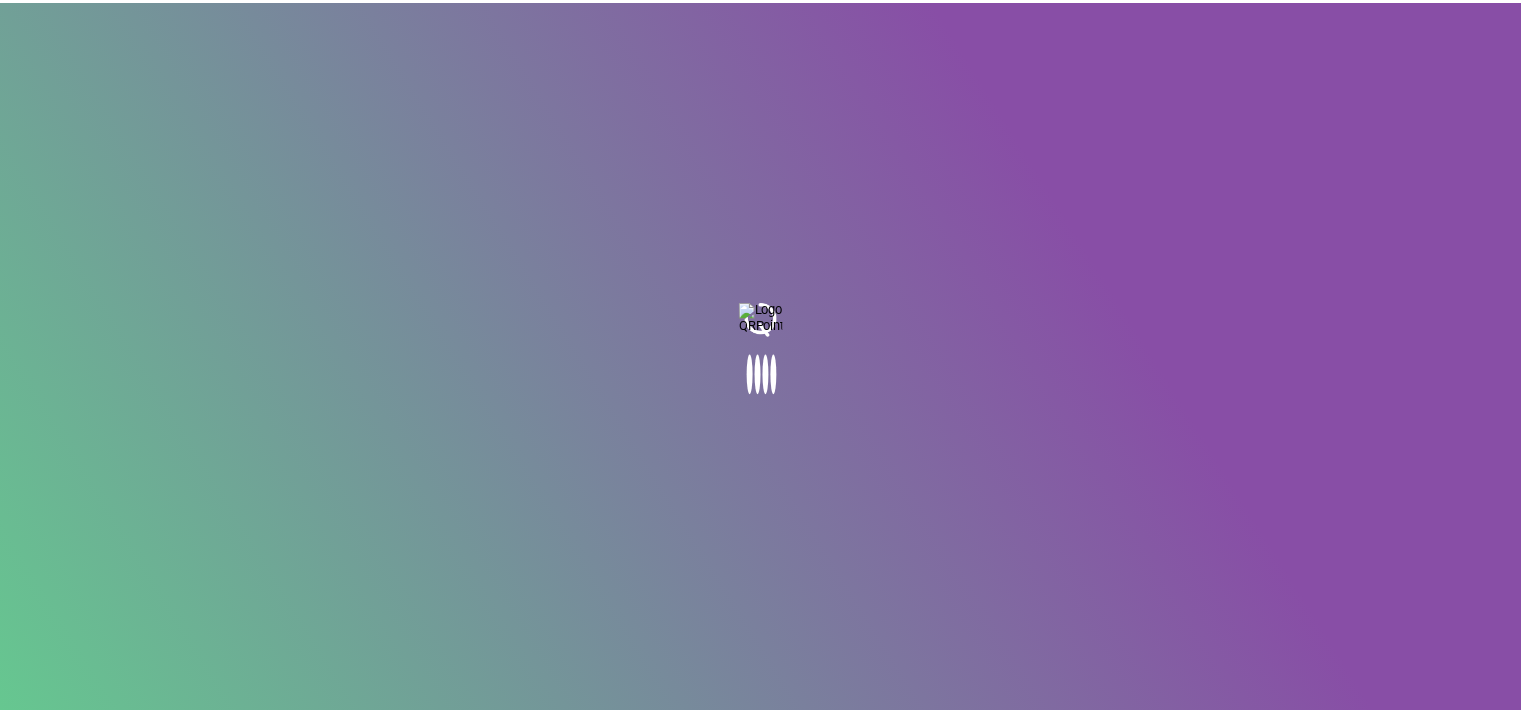 scroll, scrollTop: 0, scrollLeft: 0, axis: both 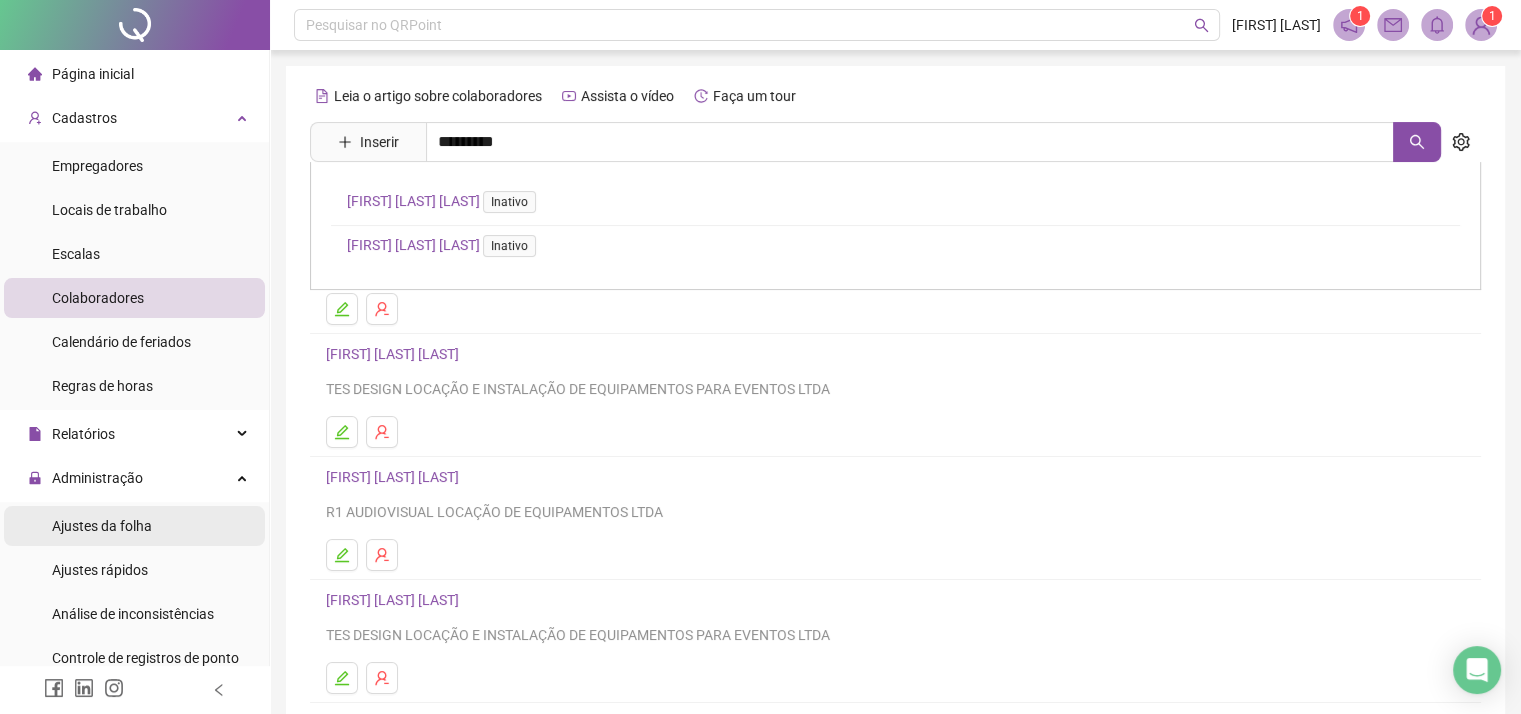 click on "Ajustes da folha" at bounding box center [102, 526] 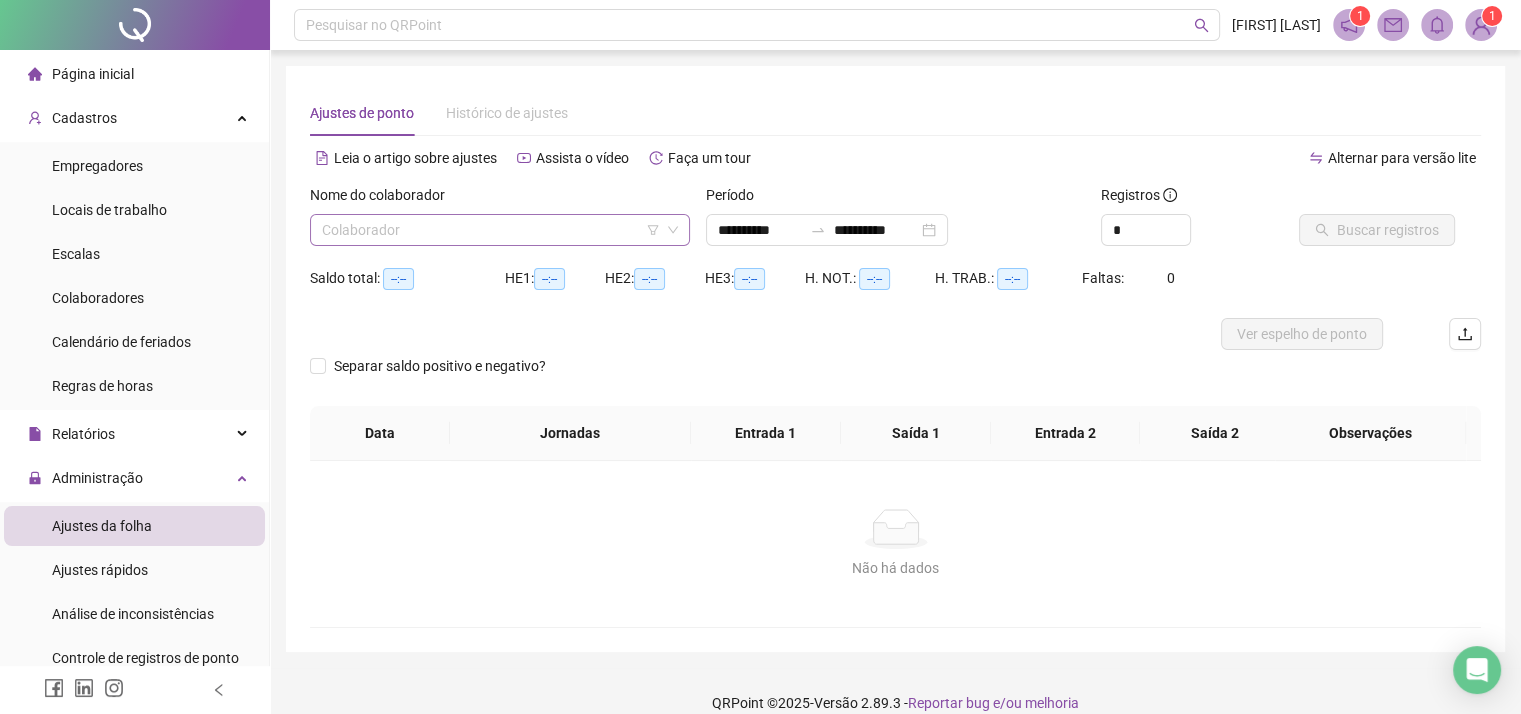 click at bounding box center (491, 230) 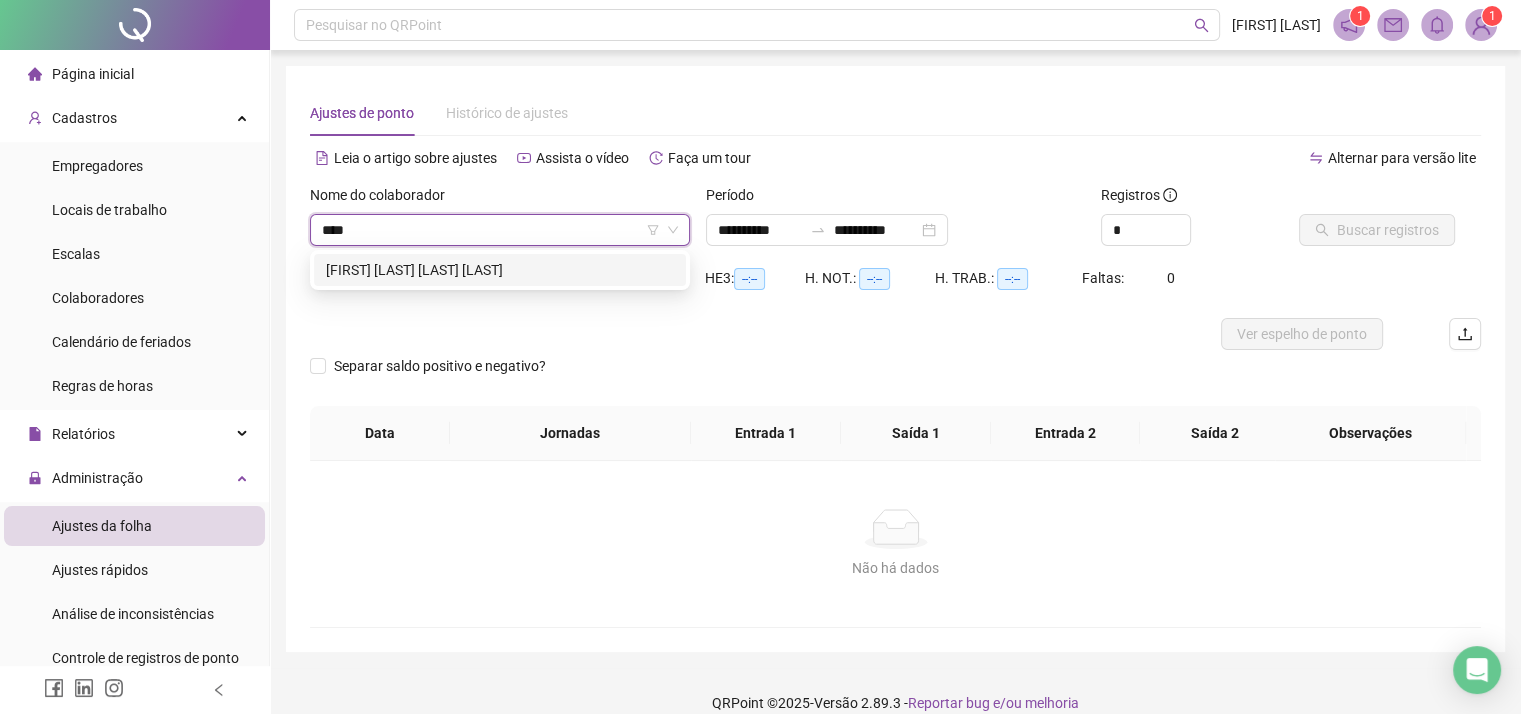 type on "*****" 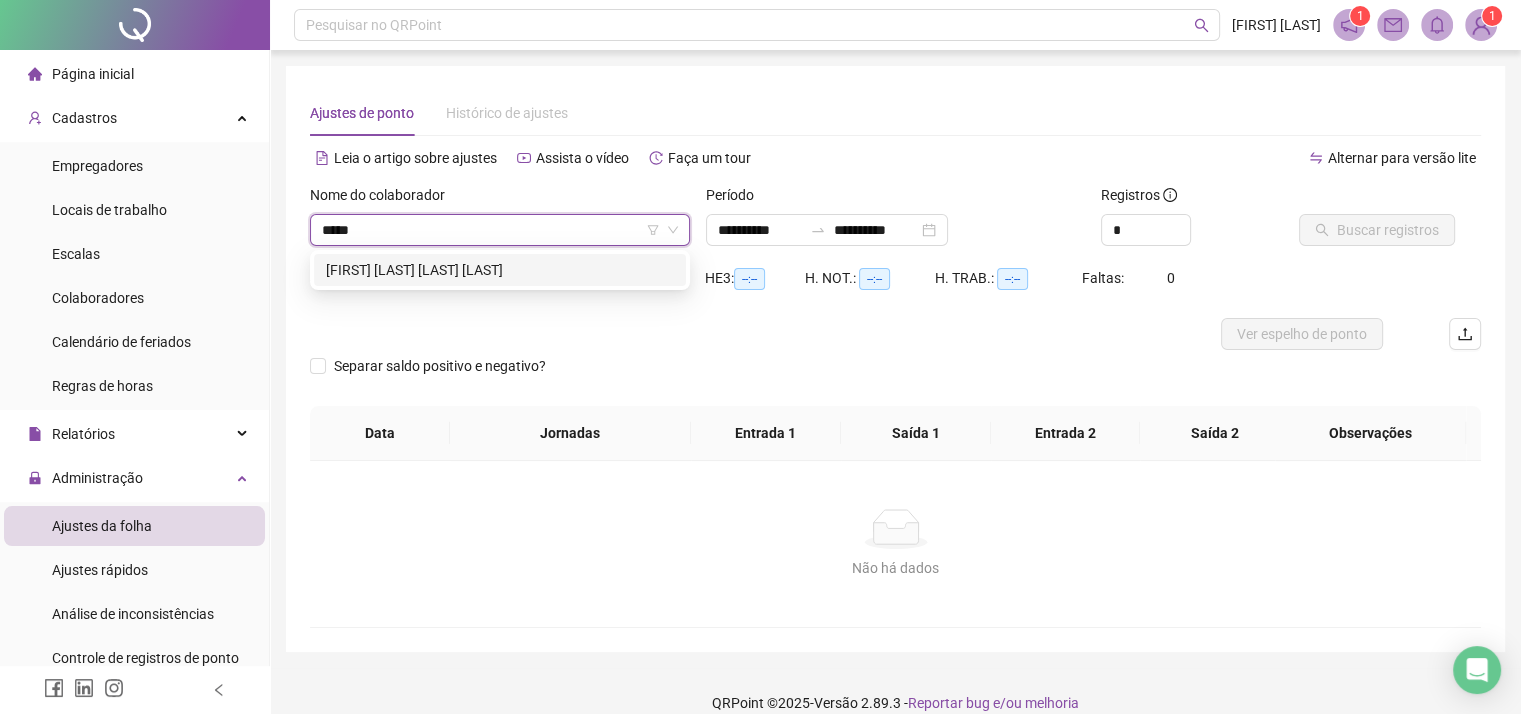 click on "[FIRST] [LAST] [LAST] [LAST]" at bounding box center [500, 270] 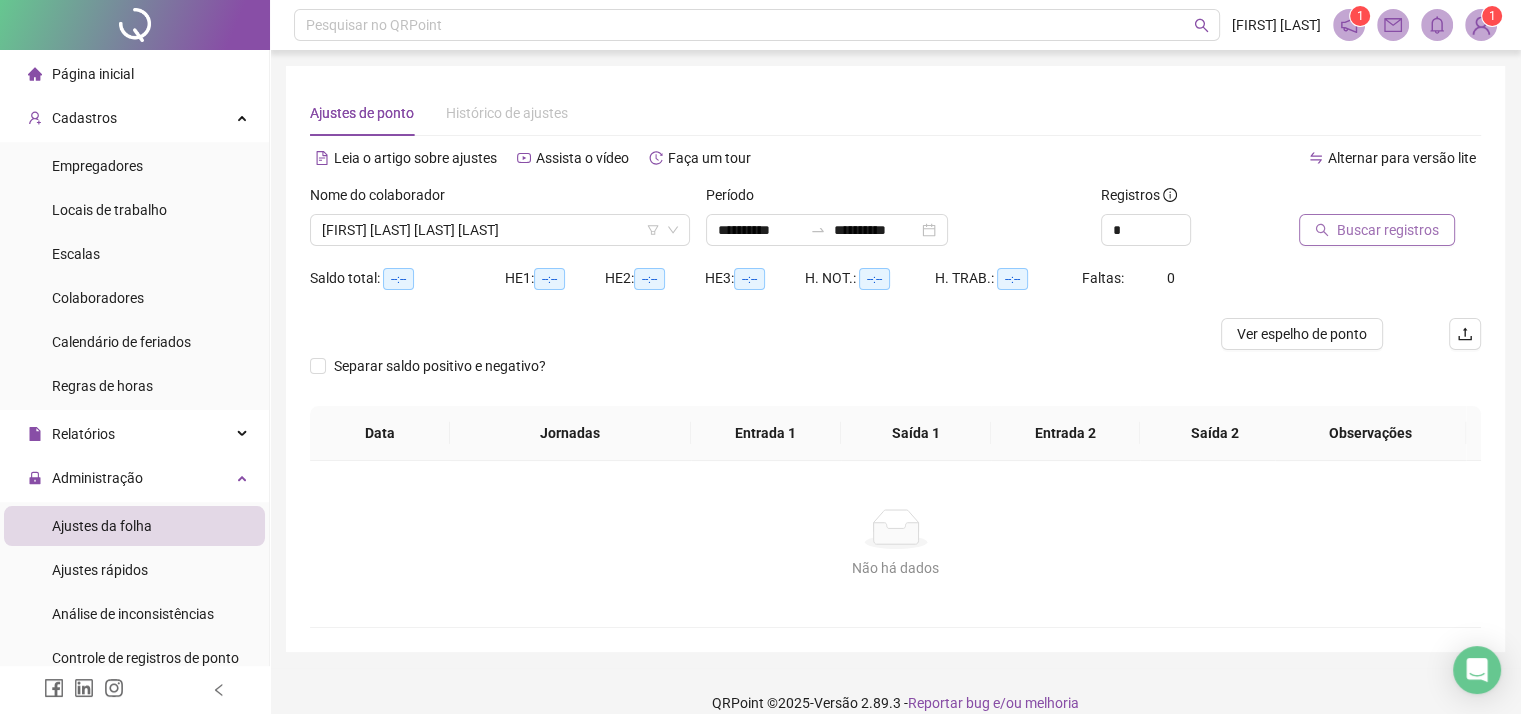 click on "Buscar registros" at bounding box center [1388, 230] 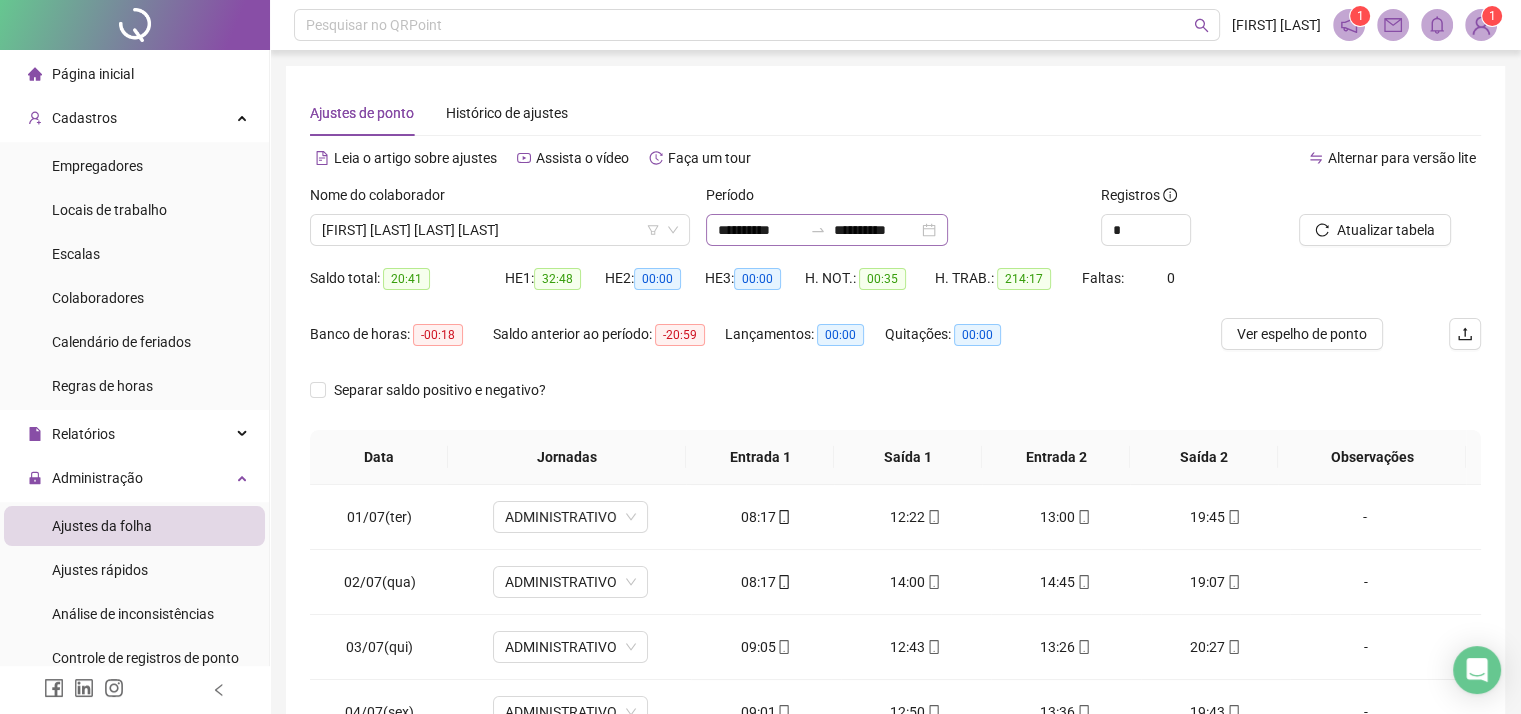 click on "**********" at bounding box center (827, 230) 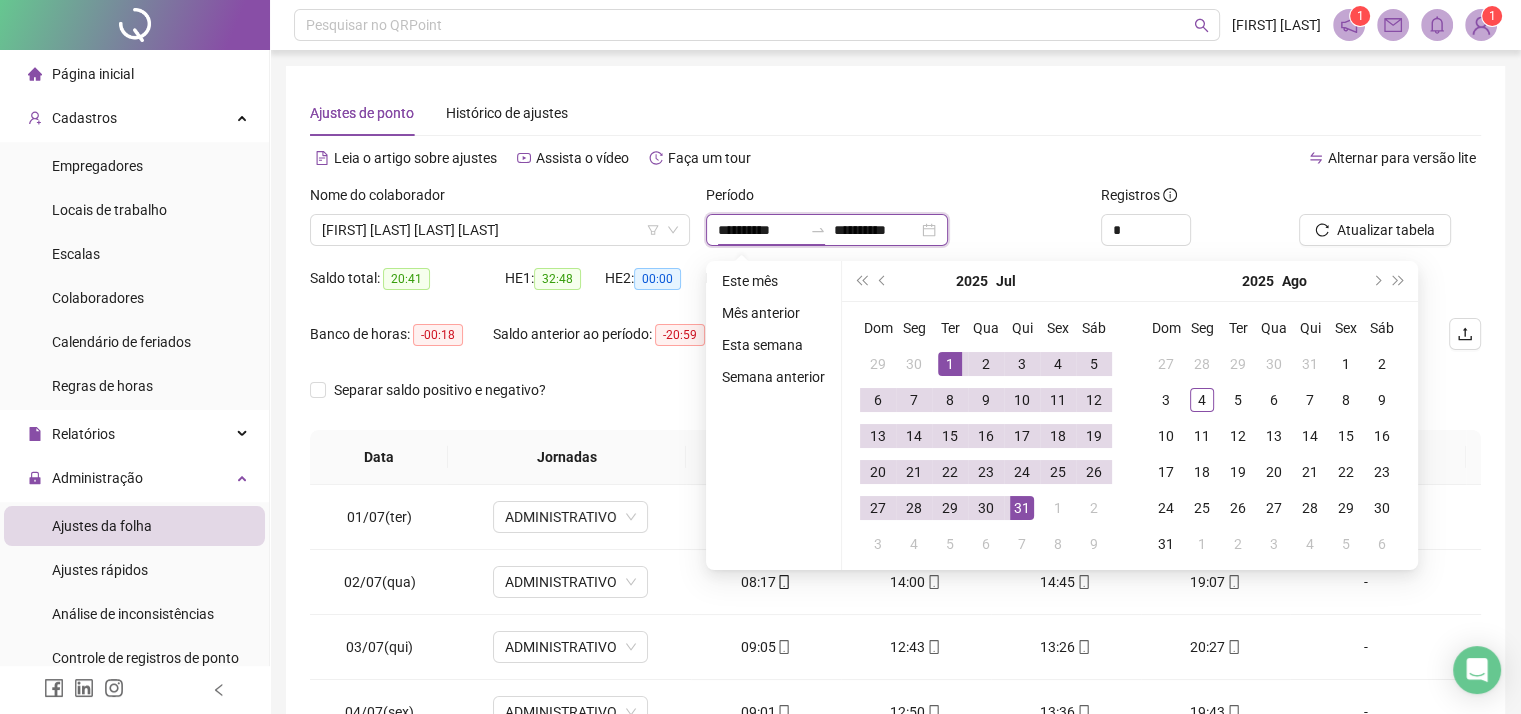click on "**********" at bounding box center (760, 230) 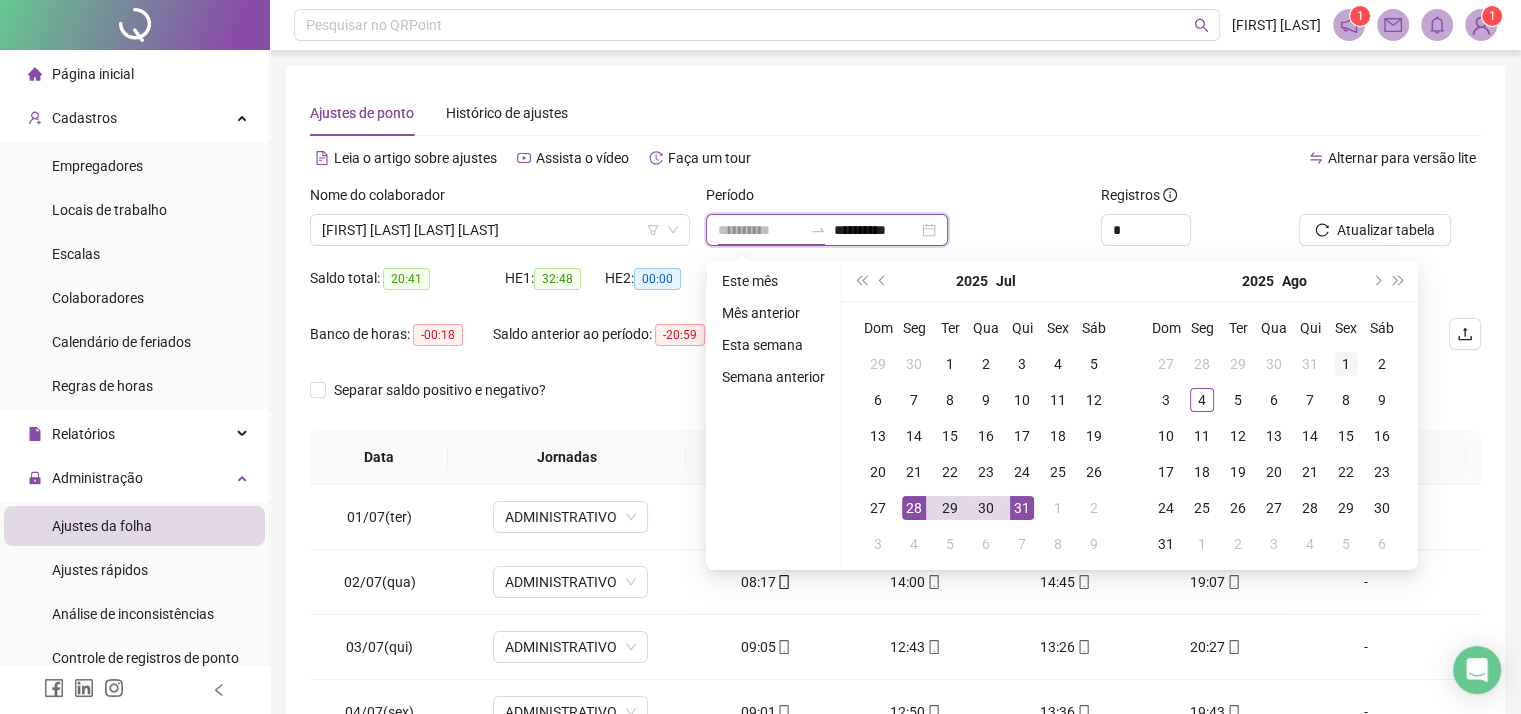 type on "**********" 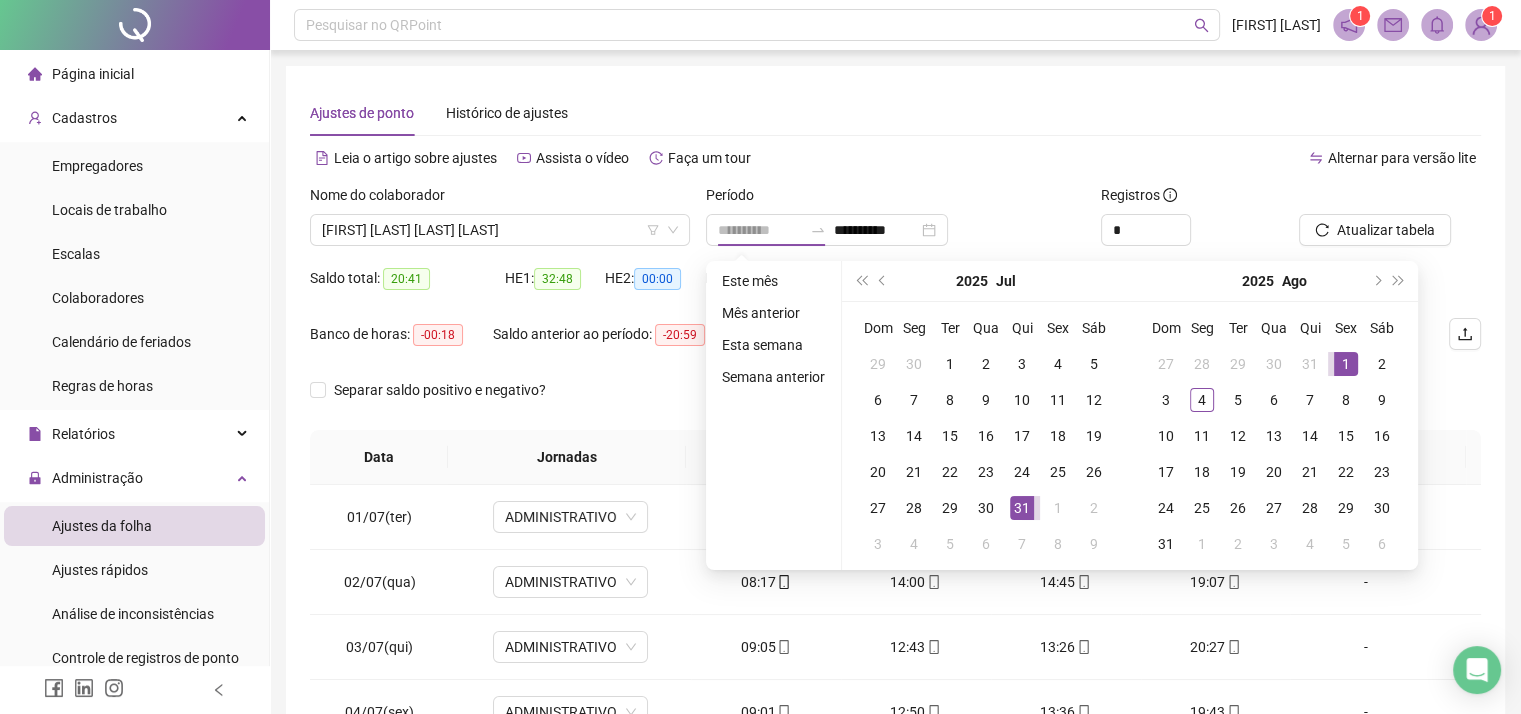 click on "1" at bounding box center [1346, 364] 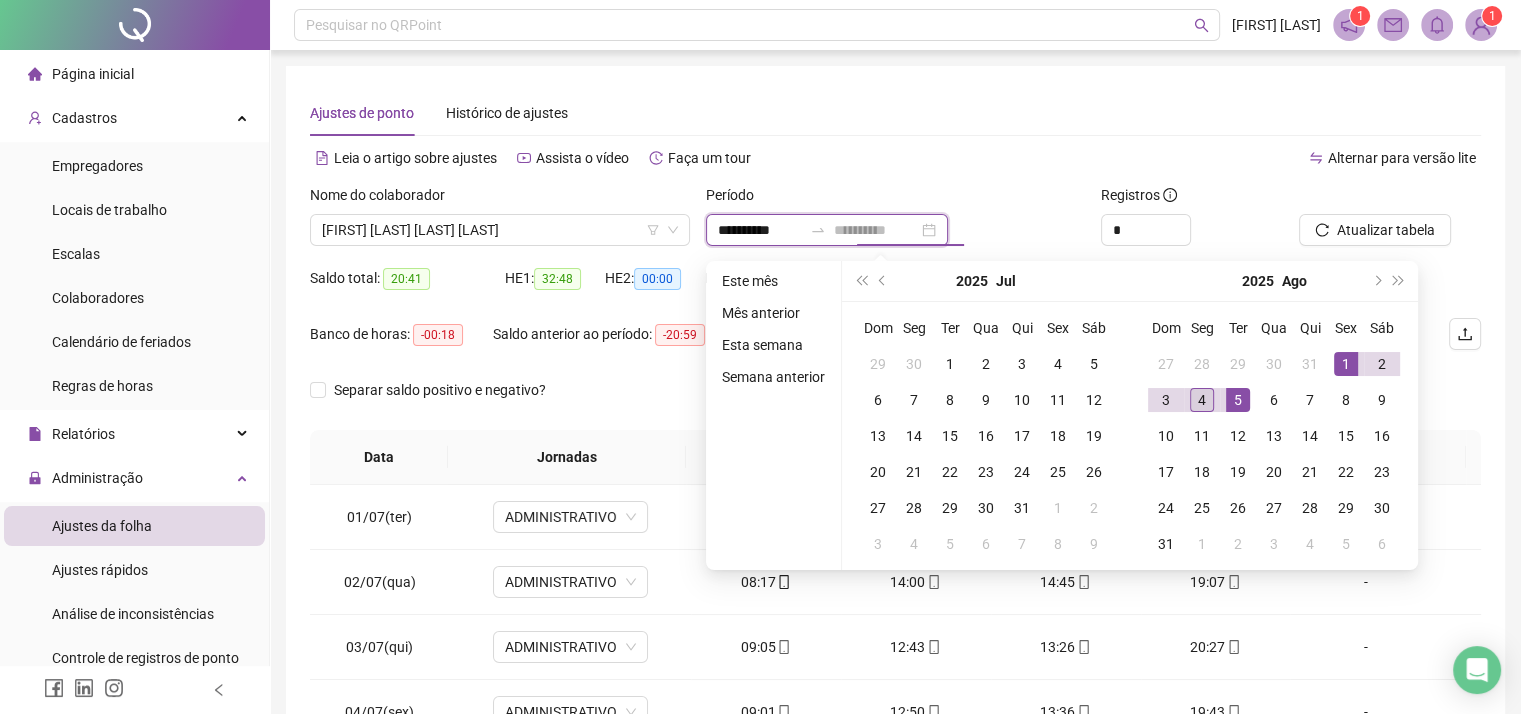 type on "**********" 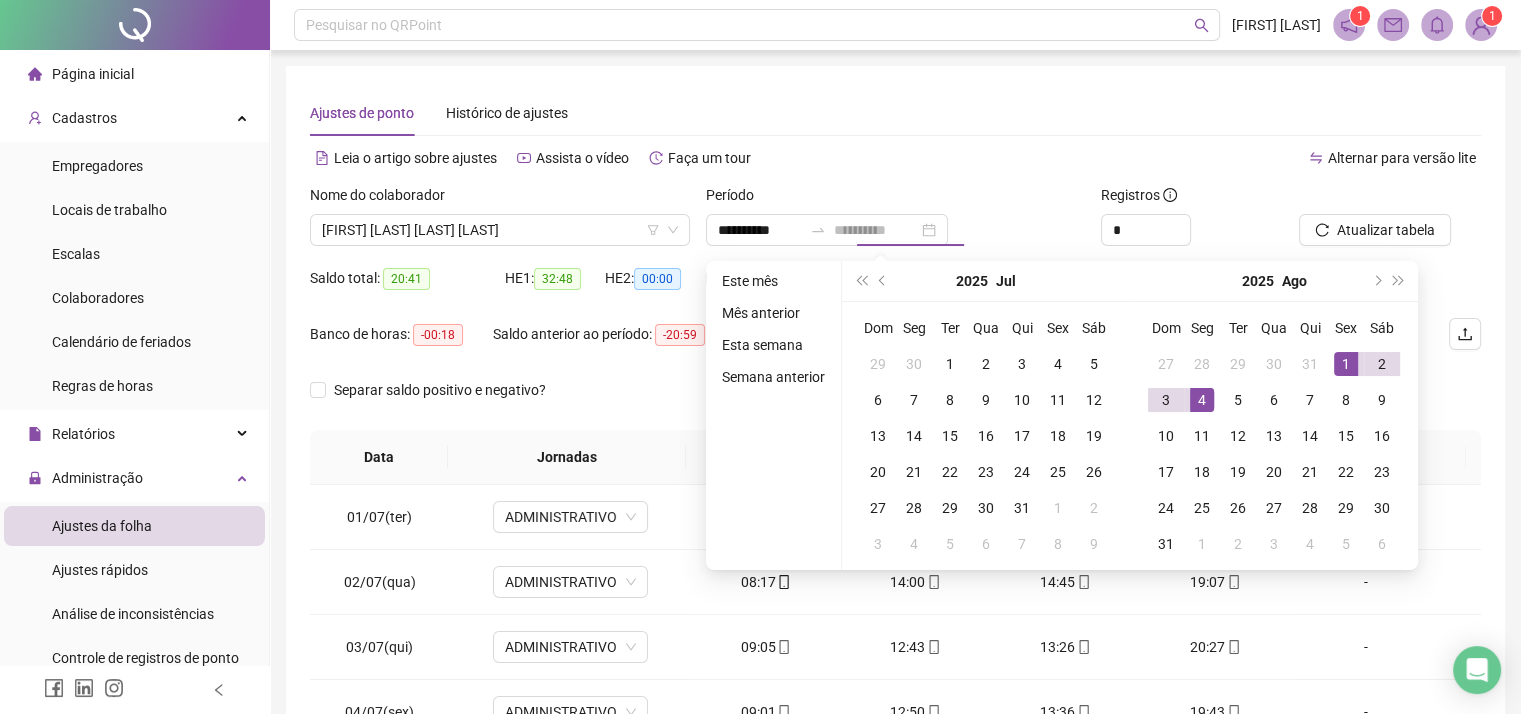 click on "4" at bounding box center [1202, 400] 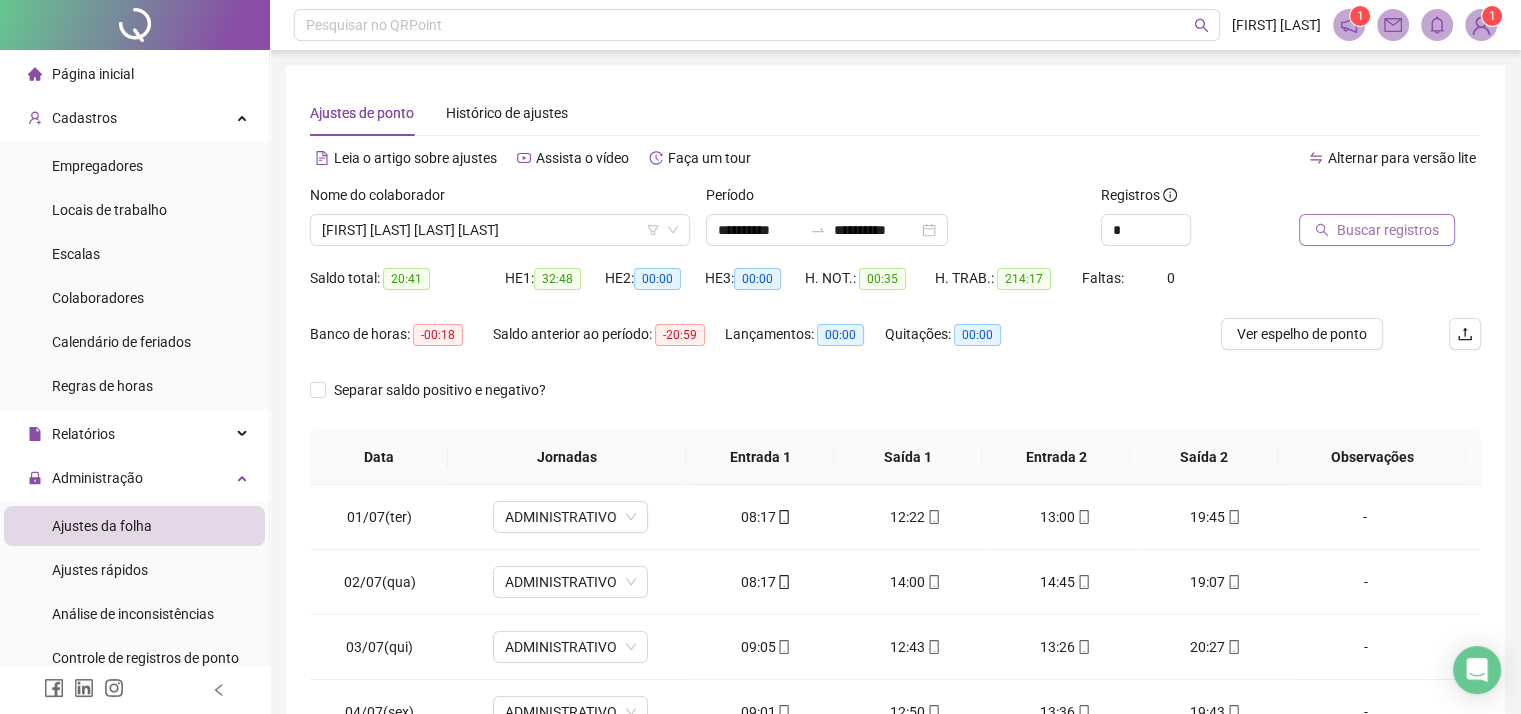 click on "Buscar registros" at bounding box center (1388, 230) 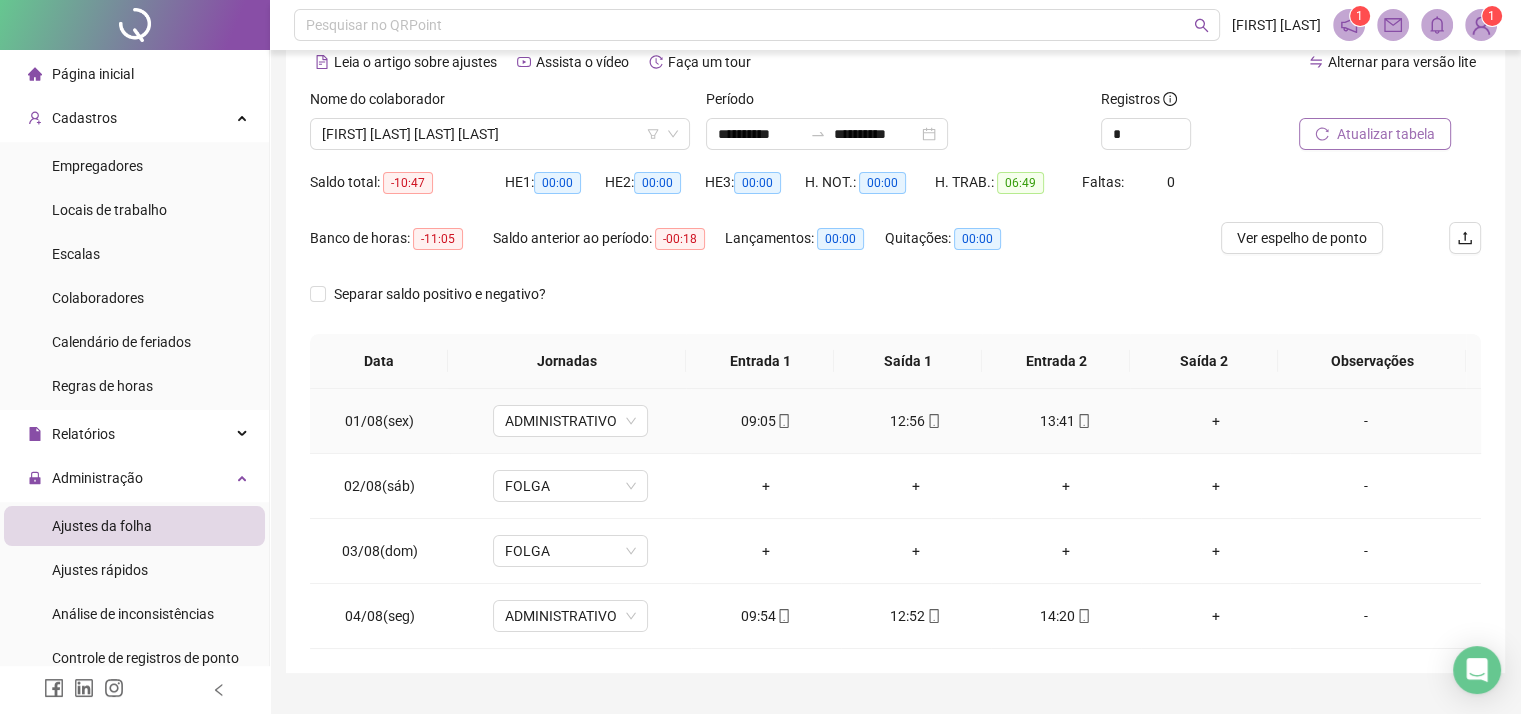 scroll, scrollTop: 140, scrollLeft: 0, axis: vertical 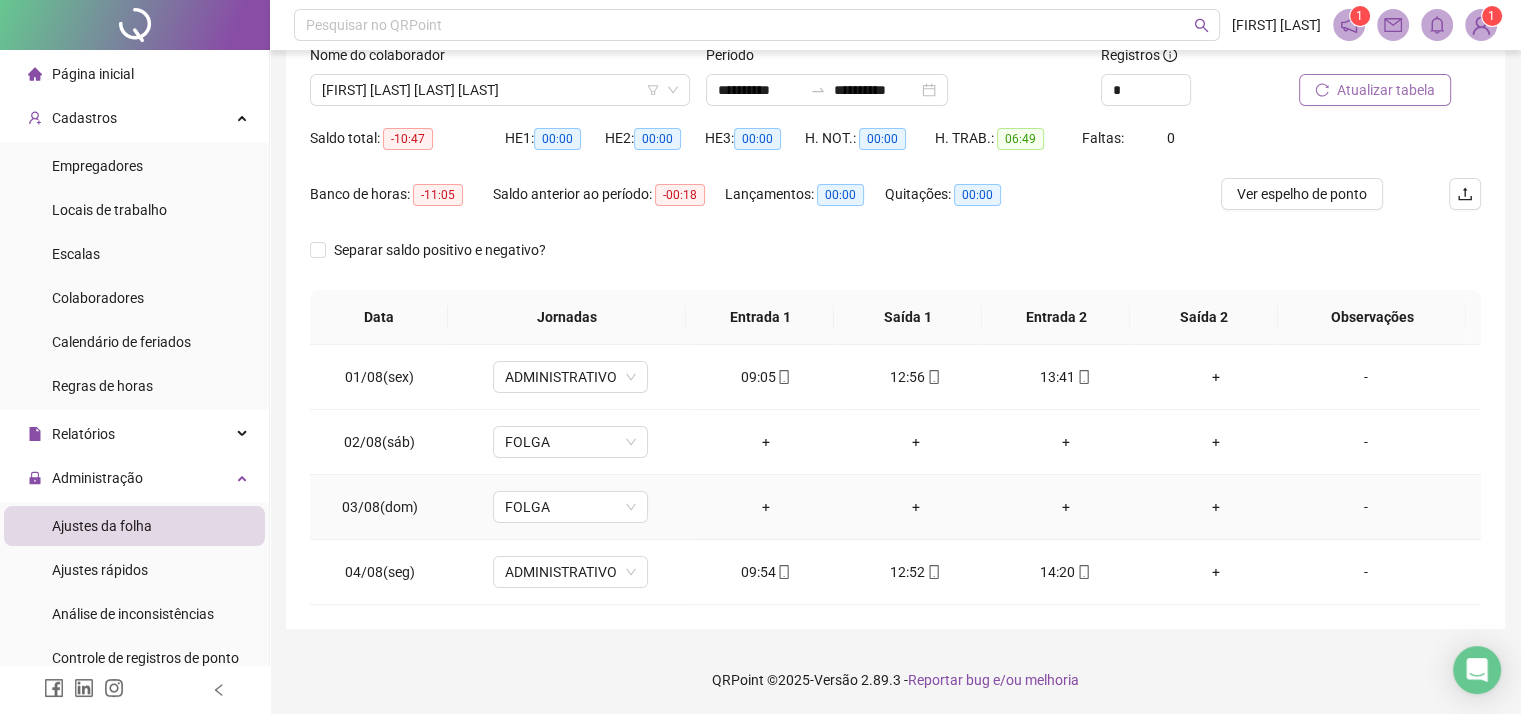 type 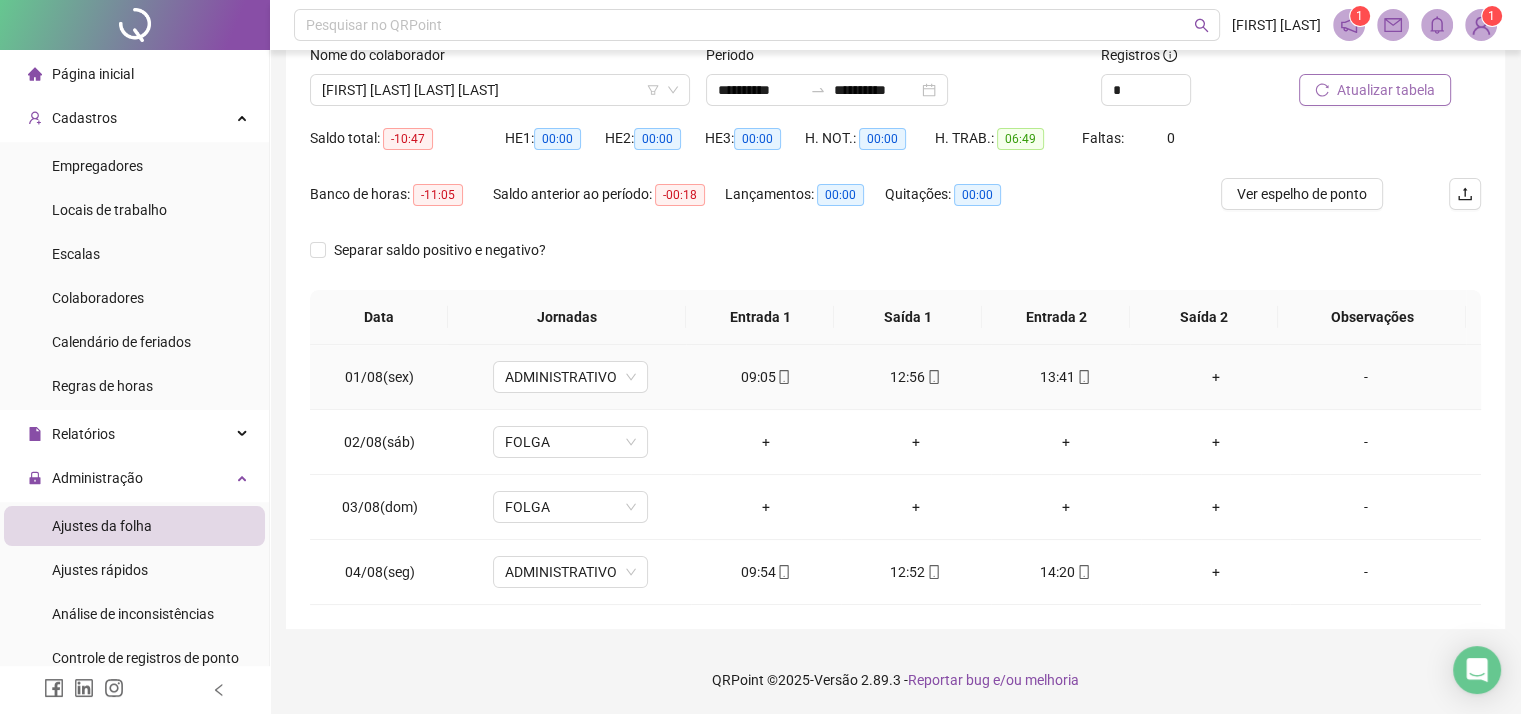 click on "+" at bounding box center [1216, 377] 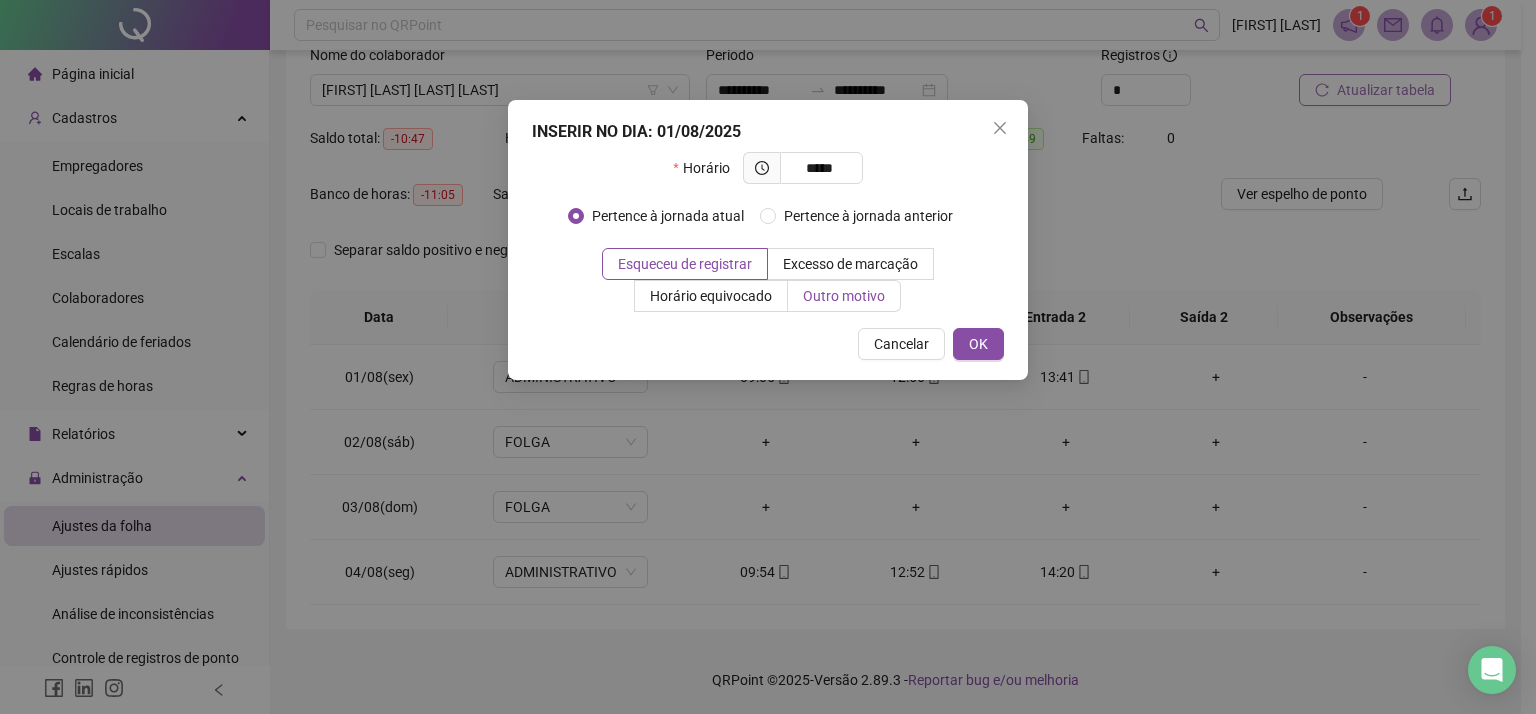 type on "*****" 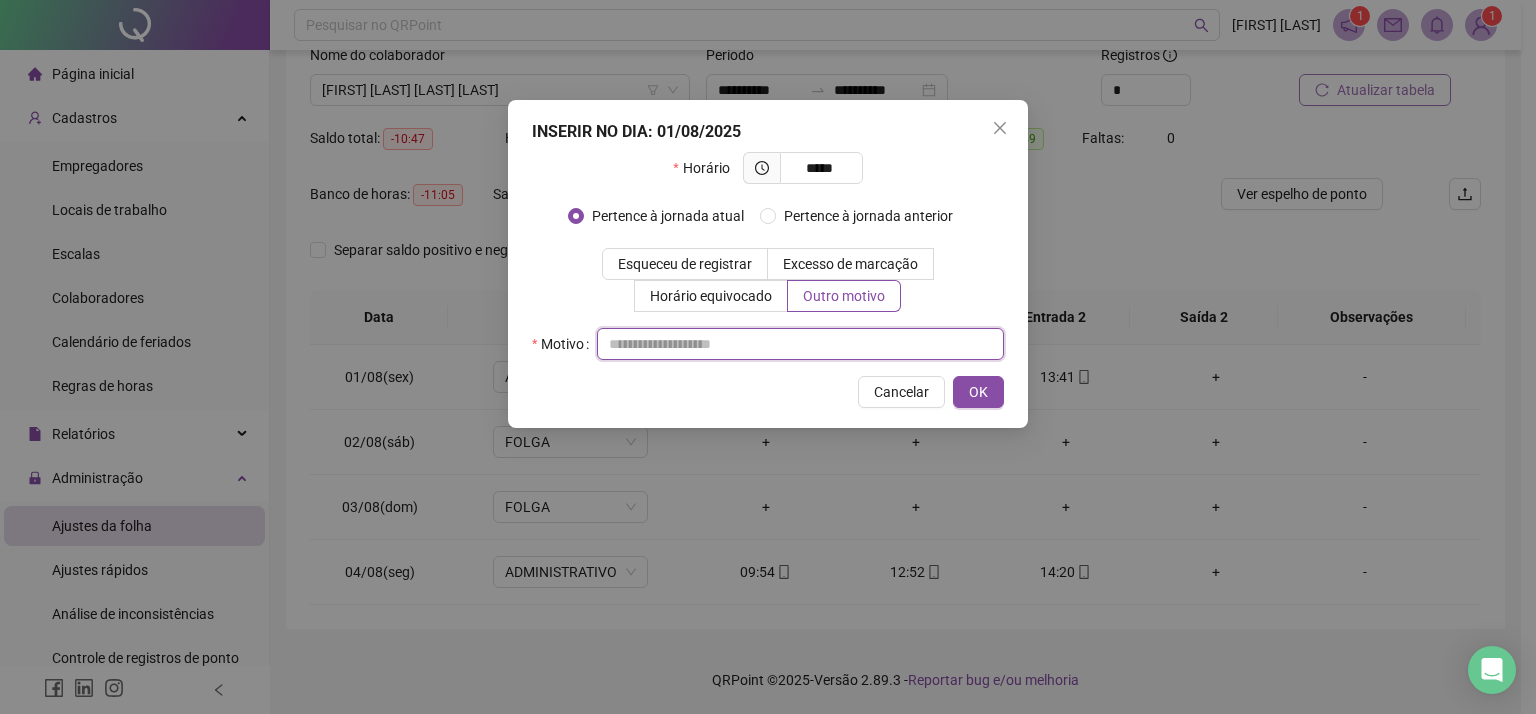 click at bounding box center [800, 344] 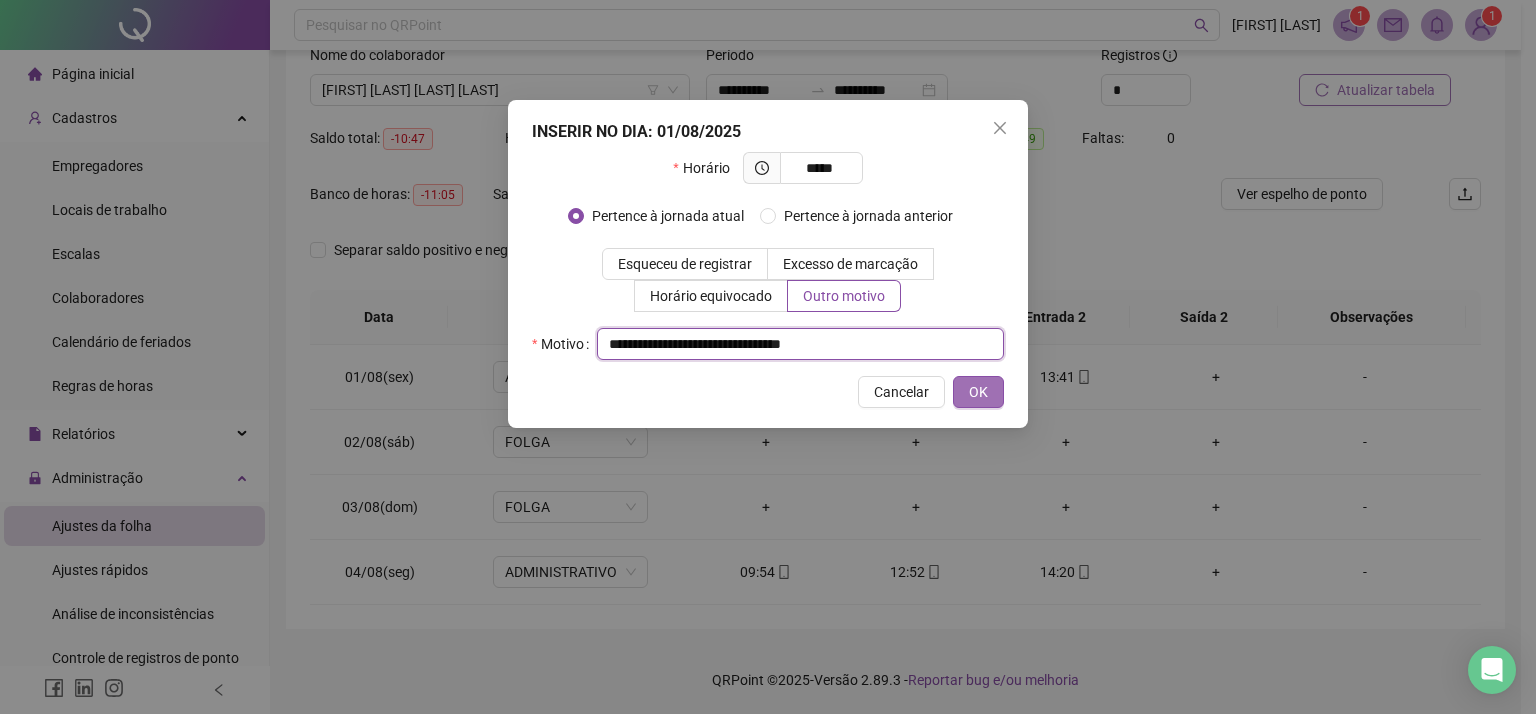 type on "**********" 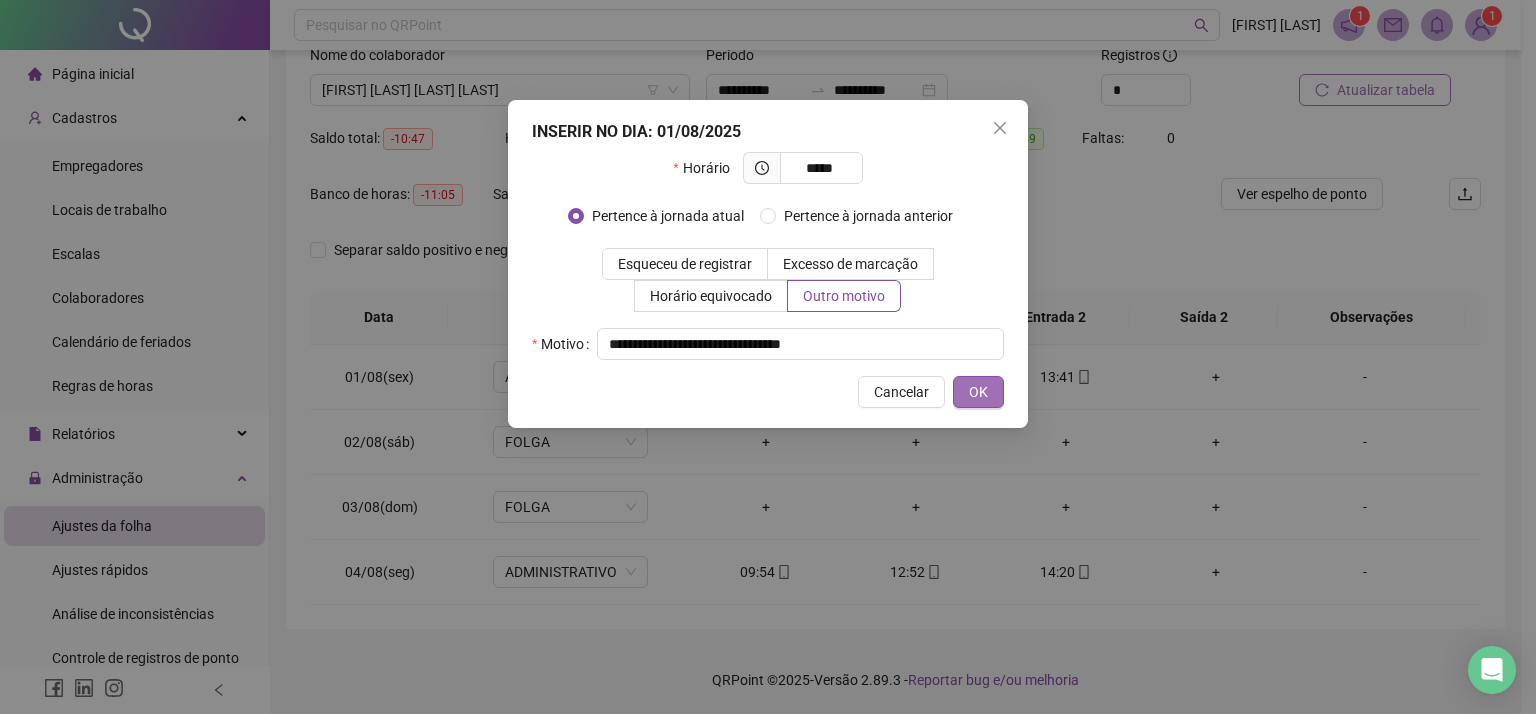 click on "OK" at bounding box center (978, 392) 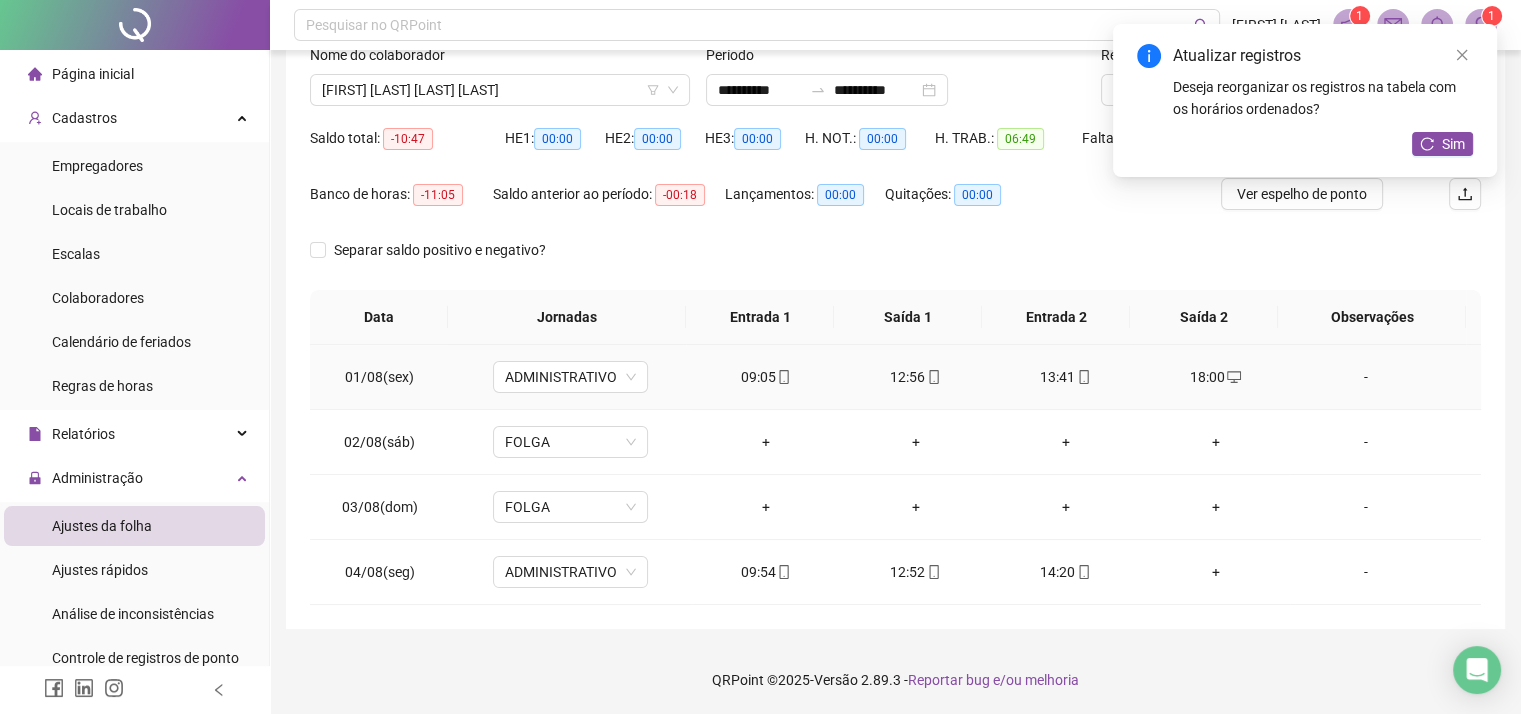 click 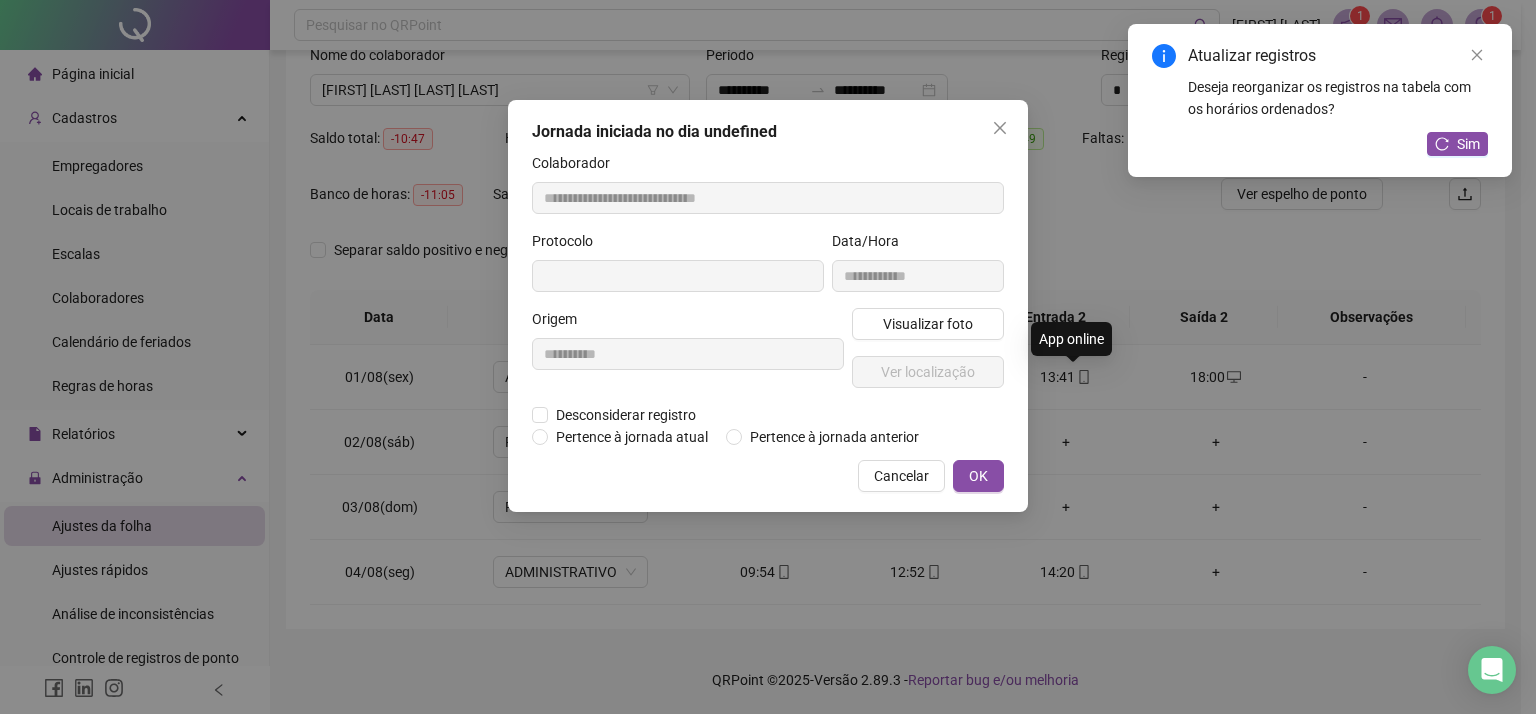 type on "**********" 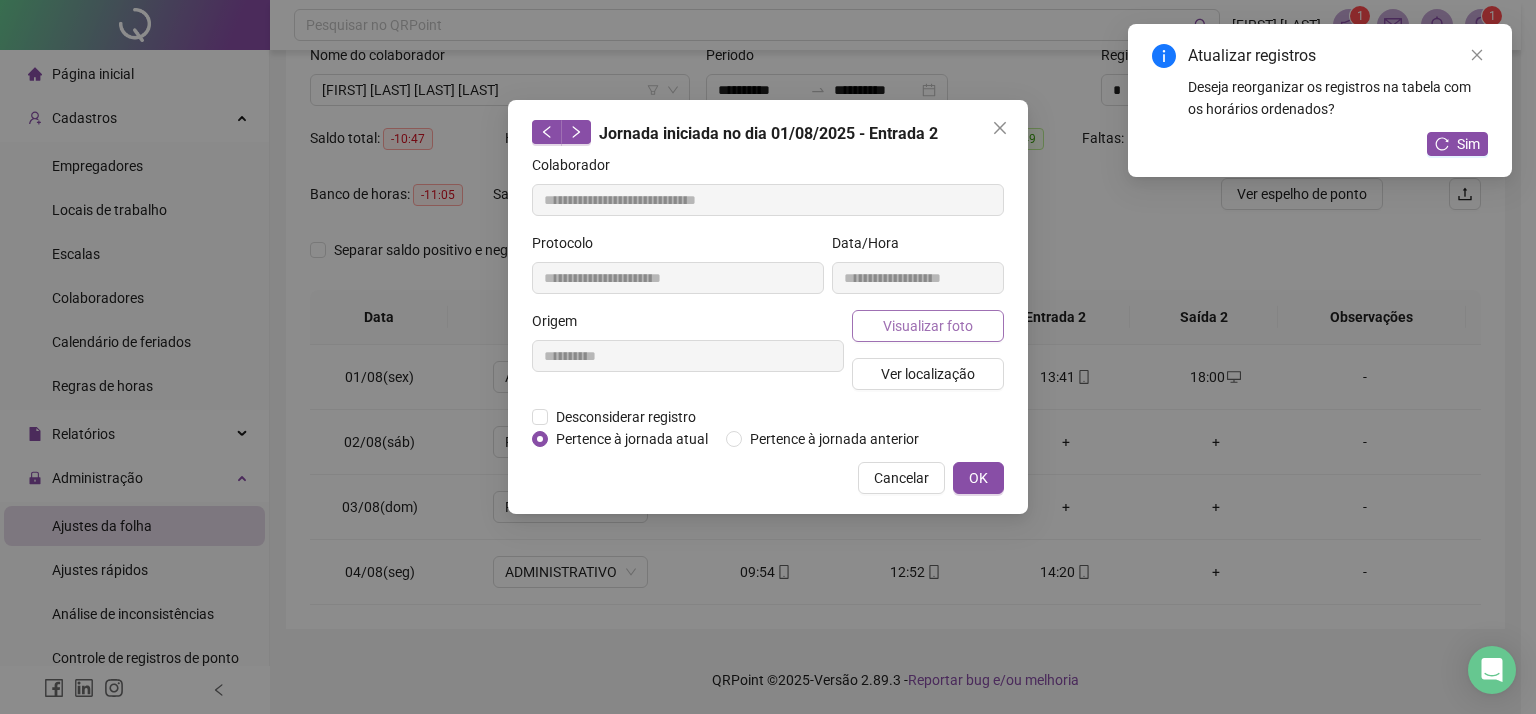 click on "Visualizar foto" at bounding box center [928, 326] 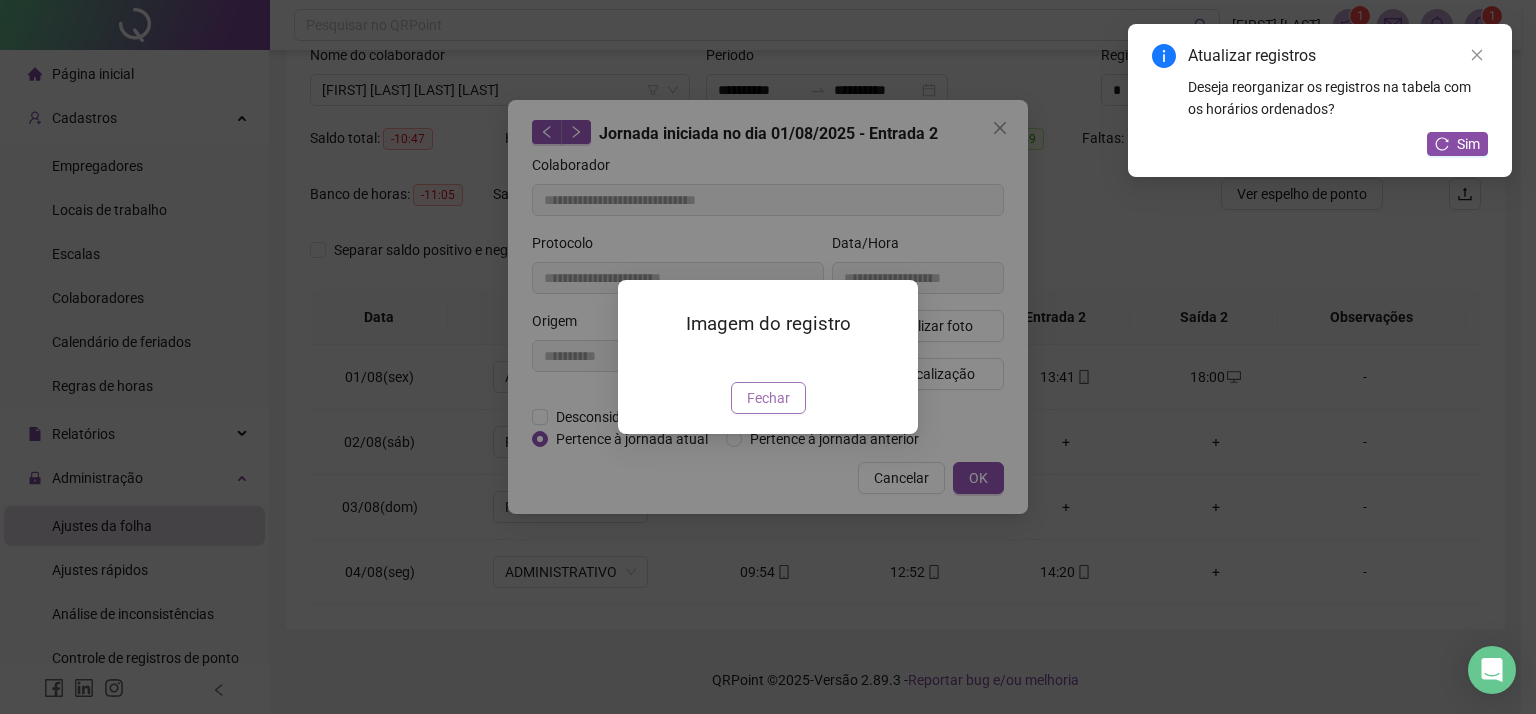 click on "Fechar" at bounding box center (768, 398) 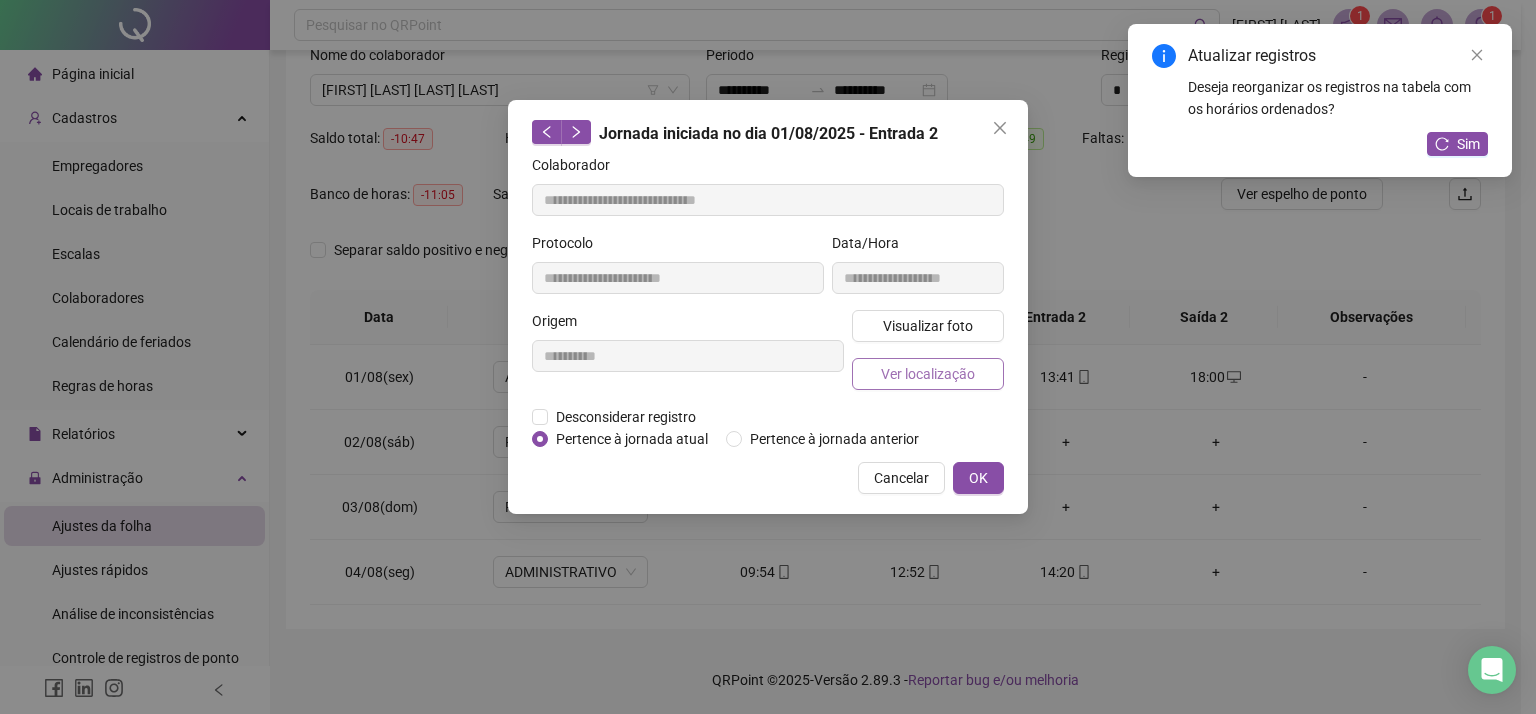 click on "Ver localização" at bounding box center [928, 374] 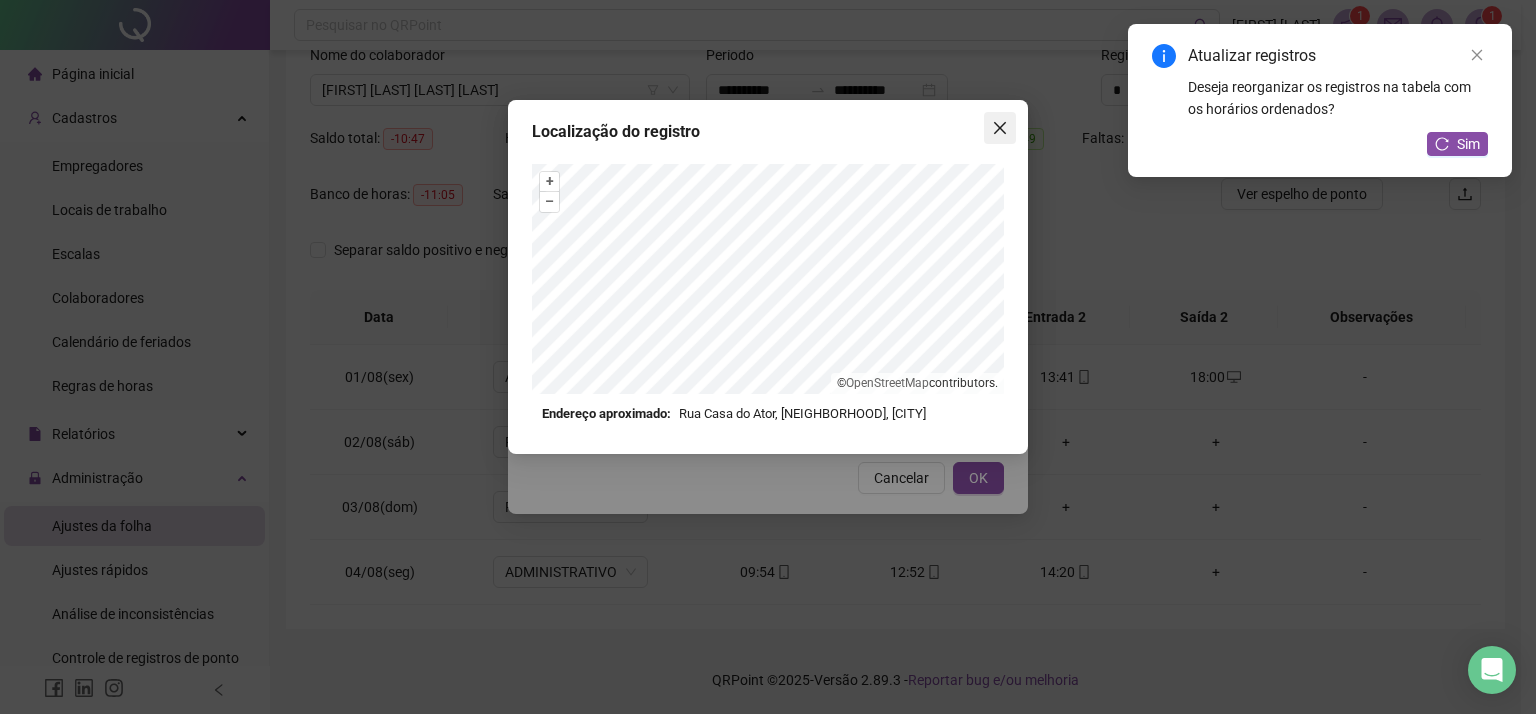 click 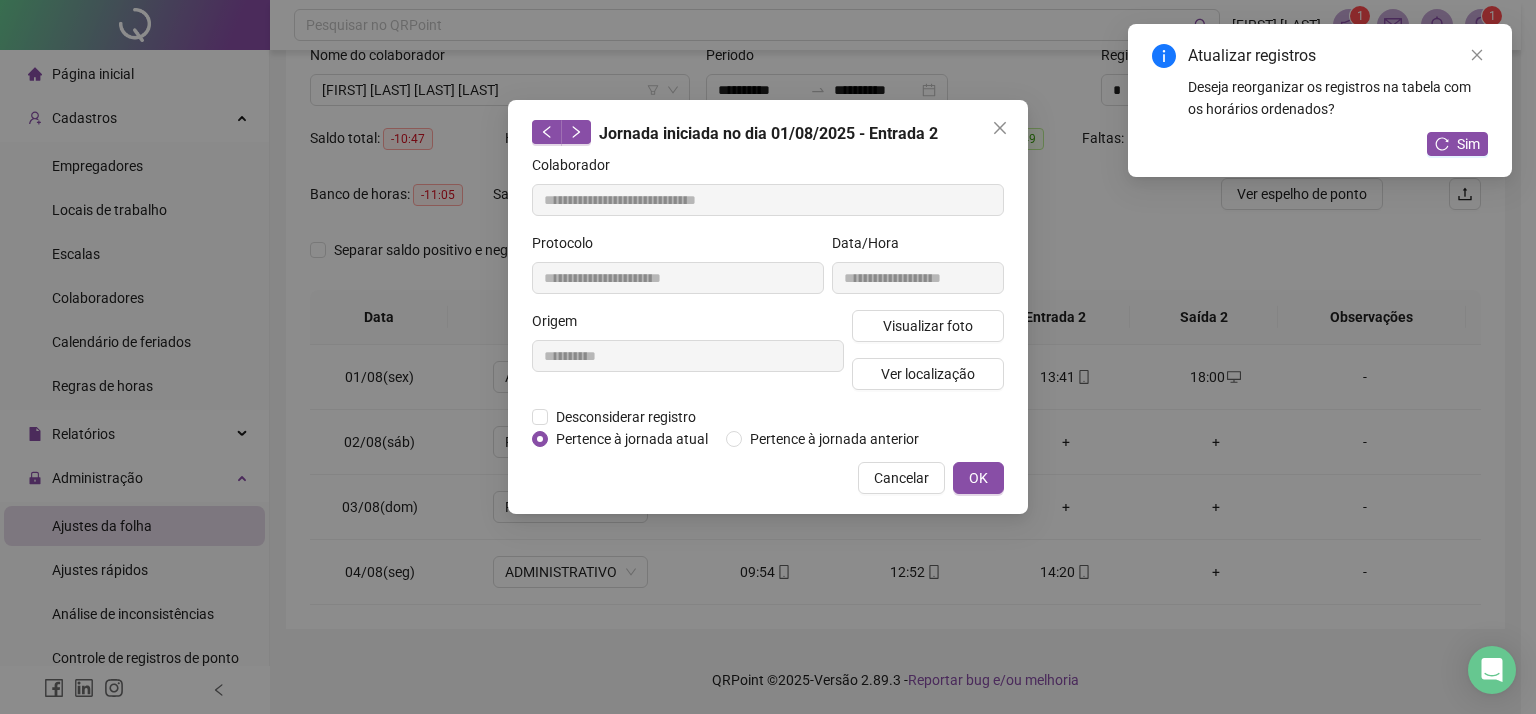 click at bounding box center (1000, 128) 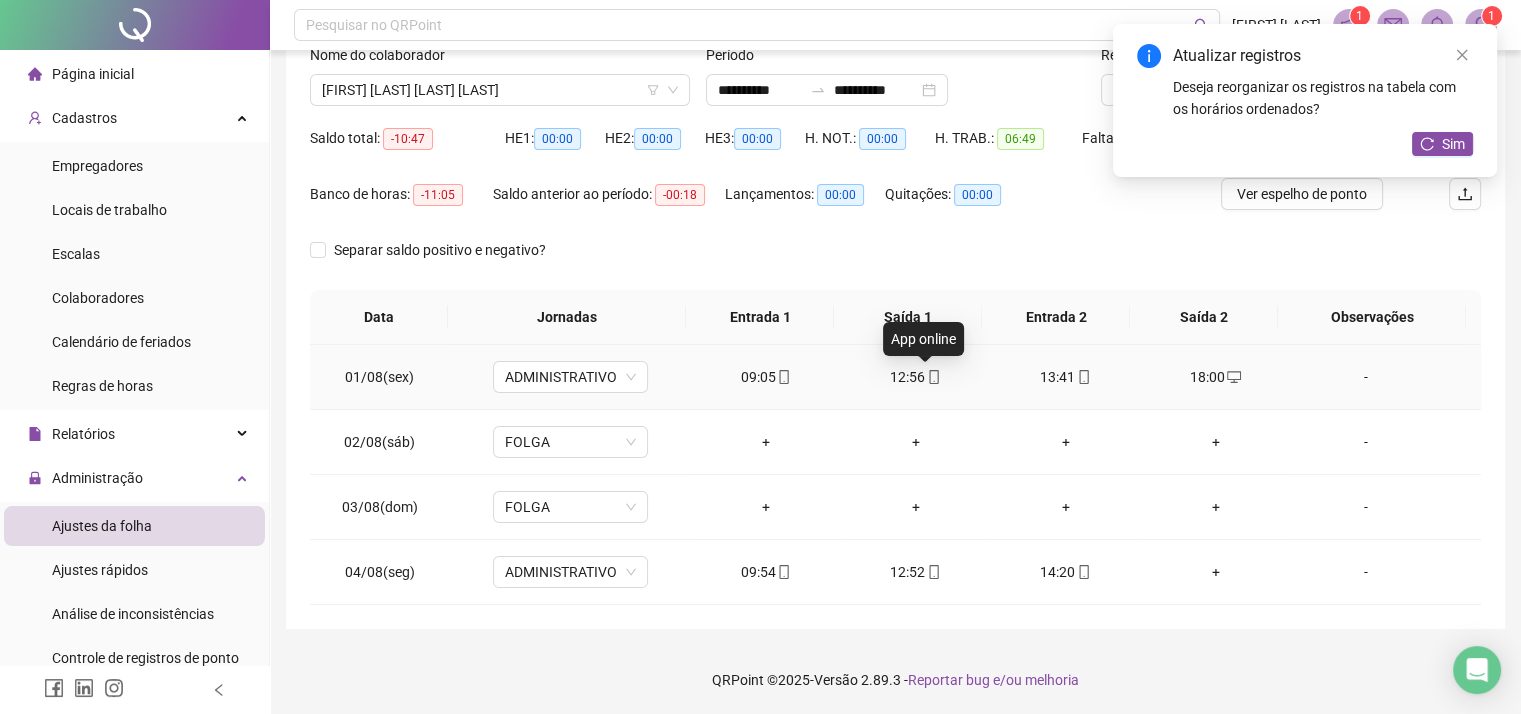 click 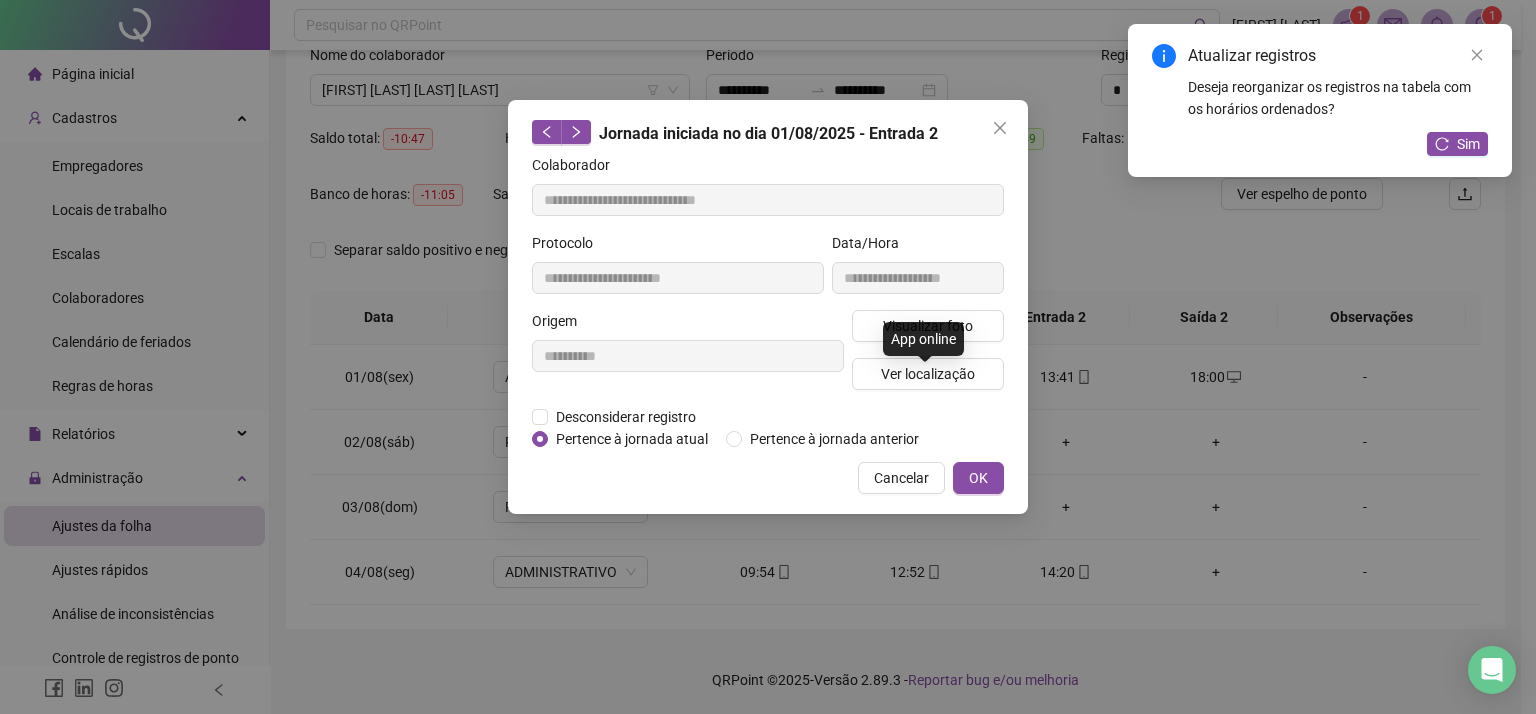 type on "**********" 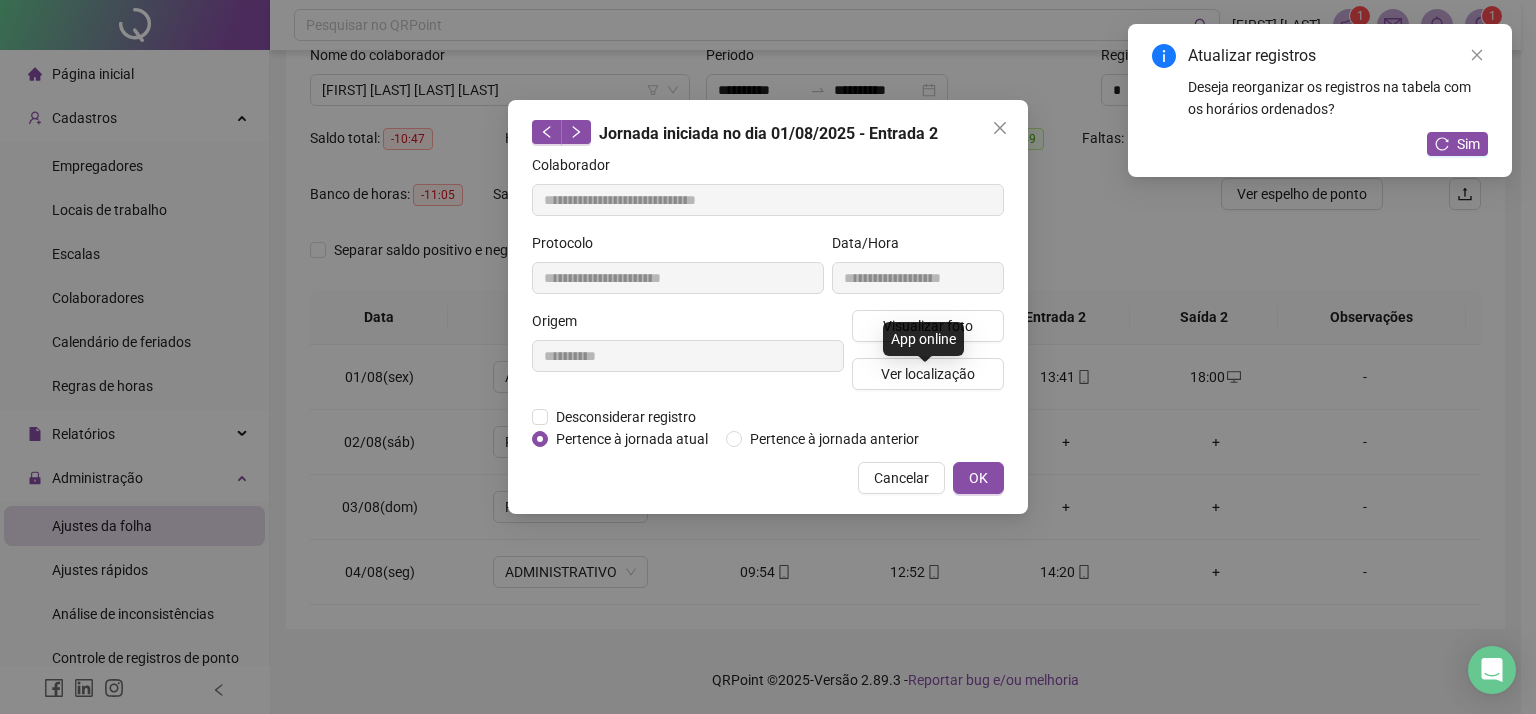 type on "**********" 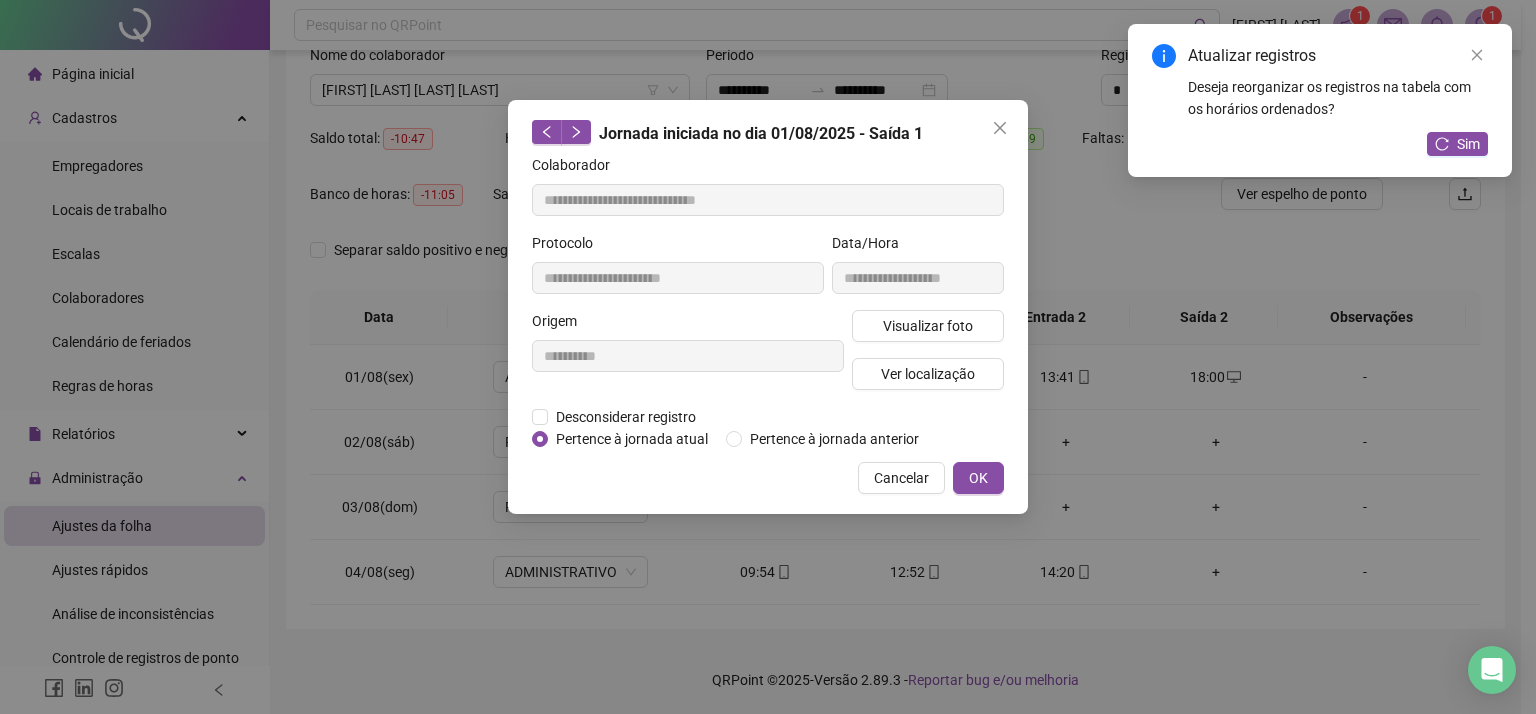 click on "Visualizar foto Ver localização" at bounding box center [928, 358] 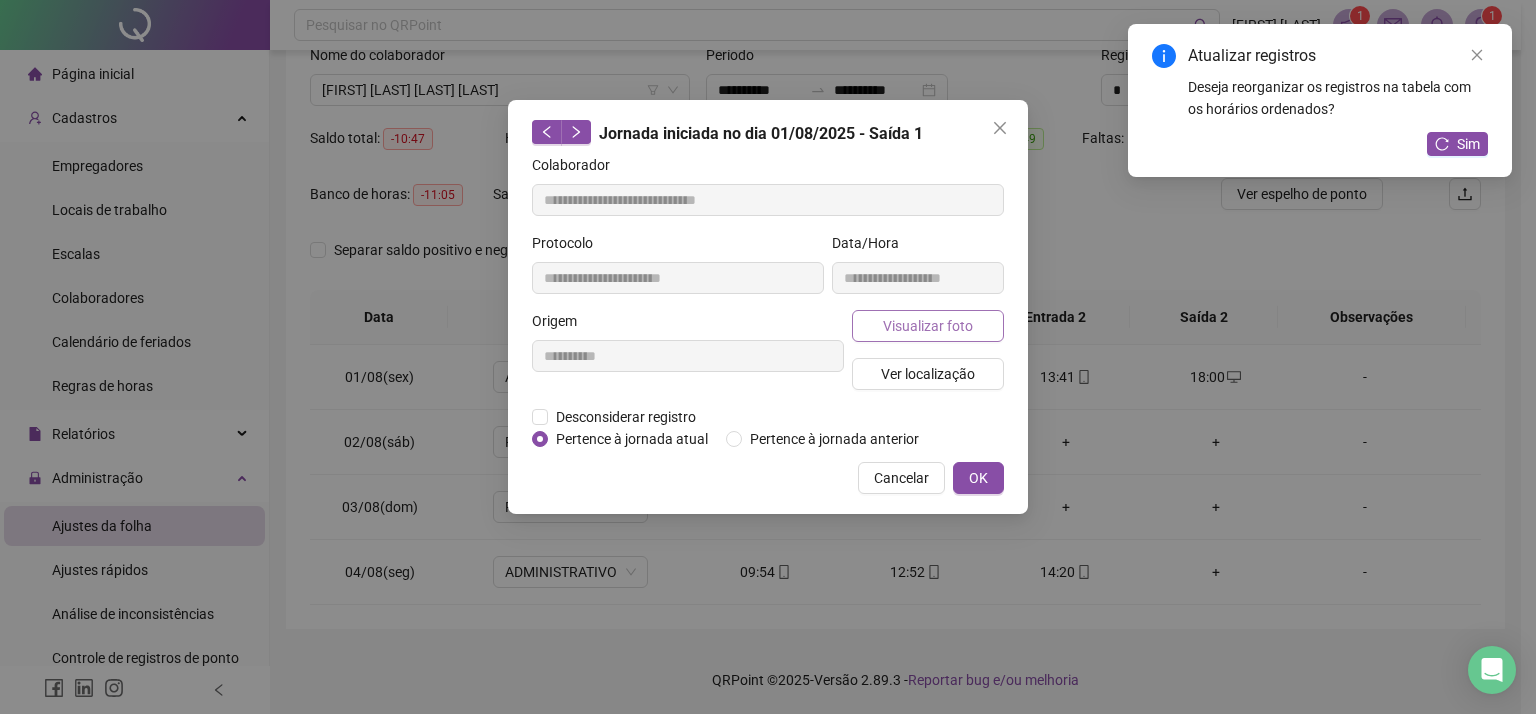 click on "Visualizar foto" at bounding box center [928, 326] 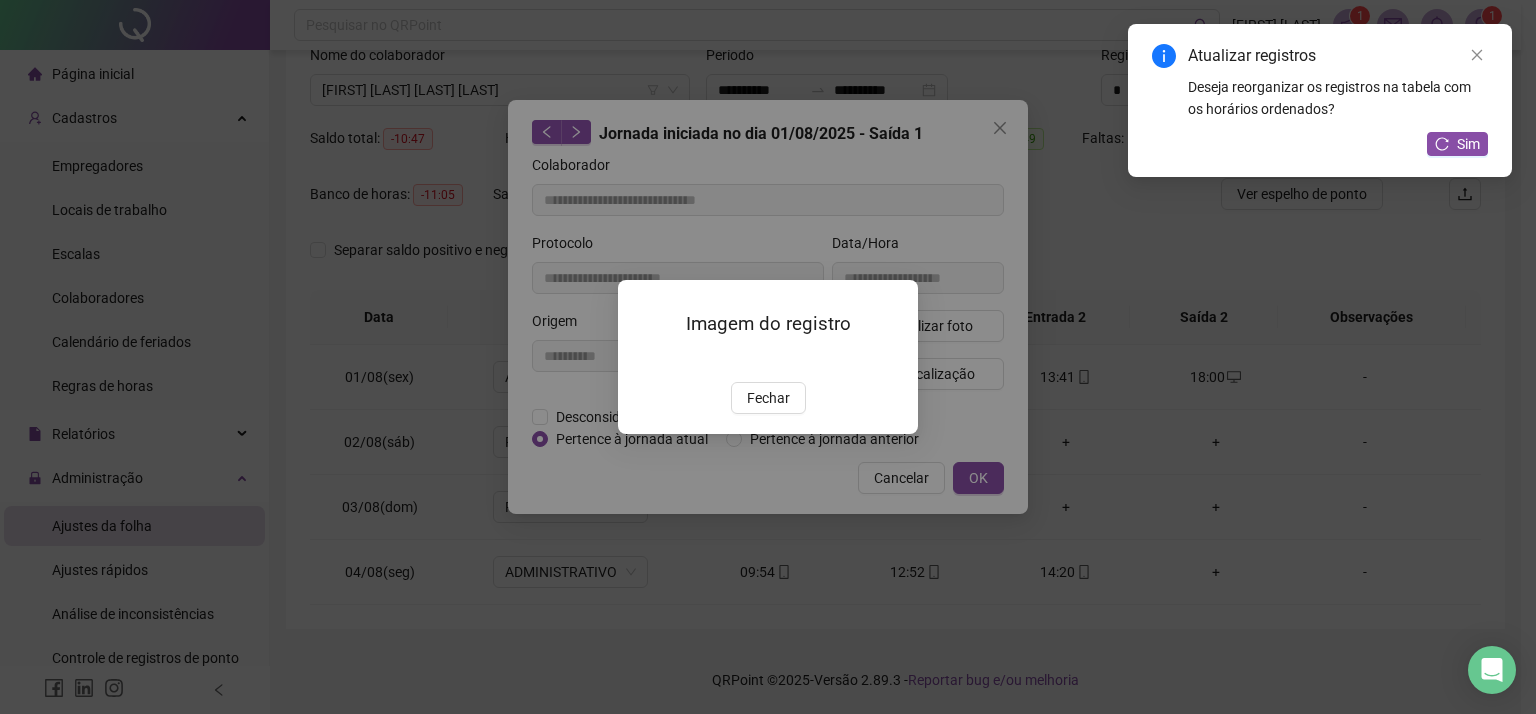 click on "Fechar" at bounding box center (768, 398) 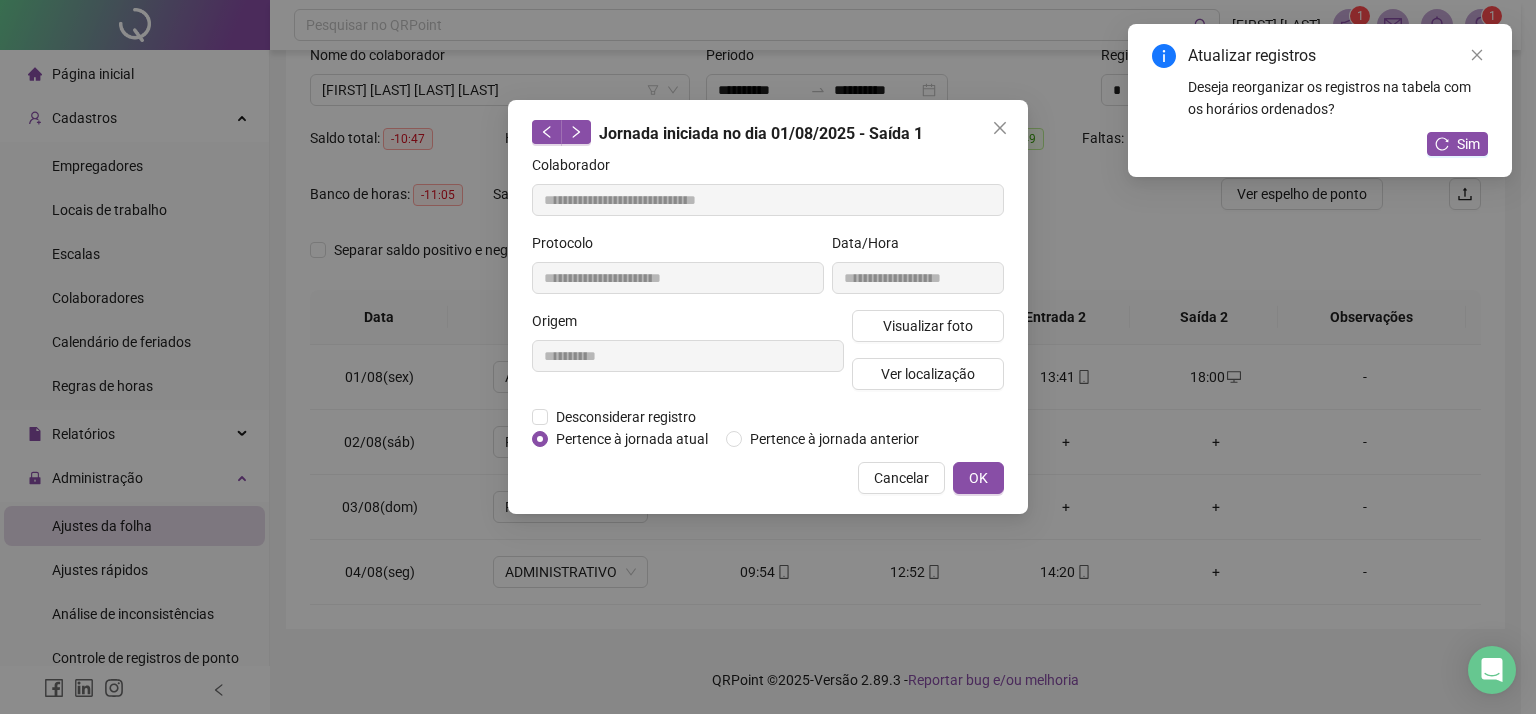 click on "Imagem do registro Fechar" at bounding box center (768, 357) 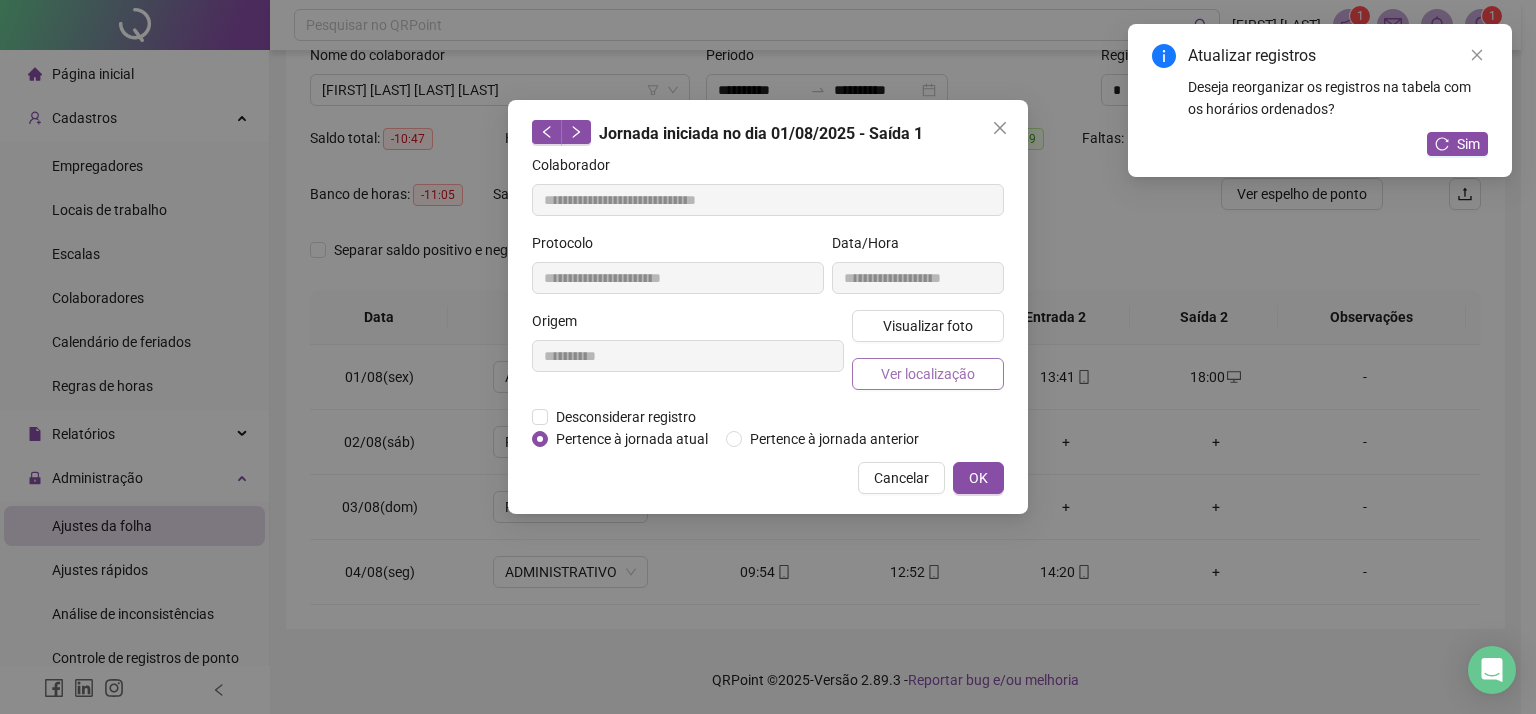 click on "Ver localização" at bounding box center [928, 374] 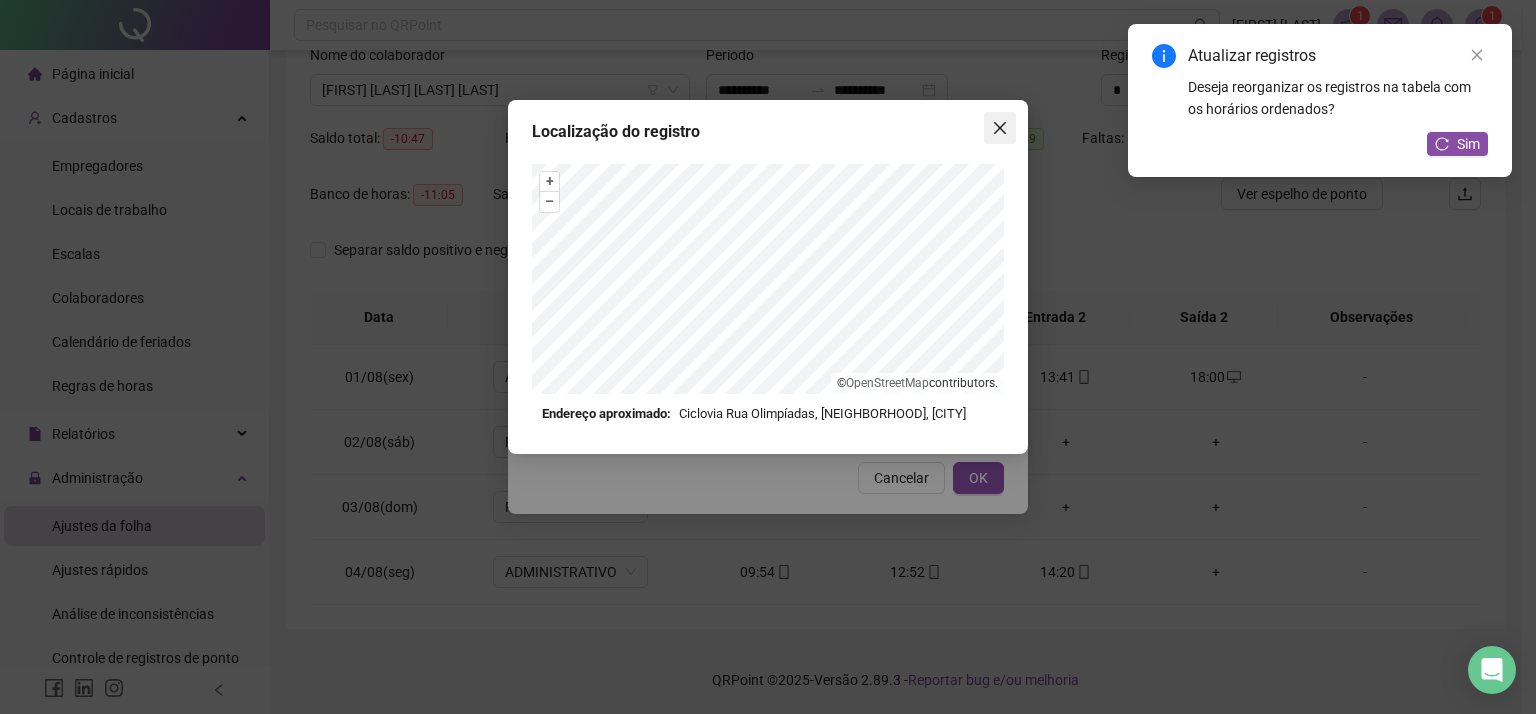 click 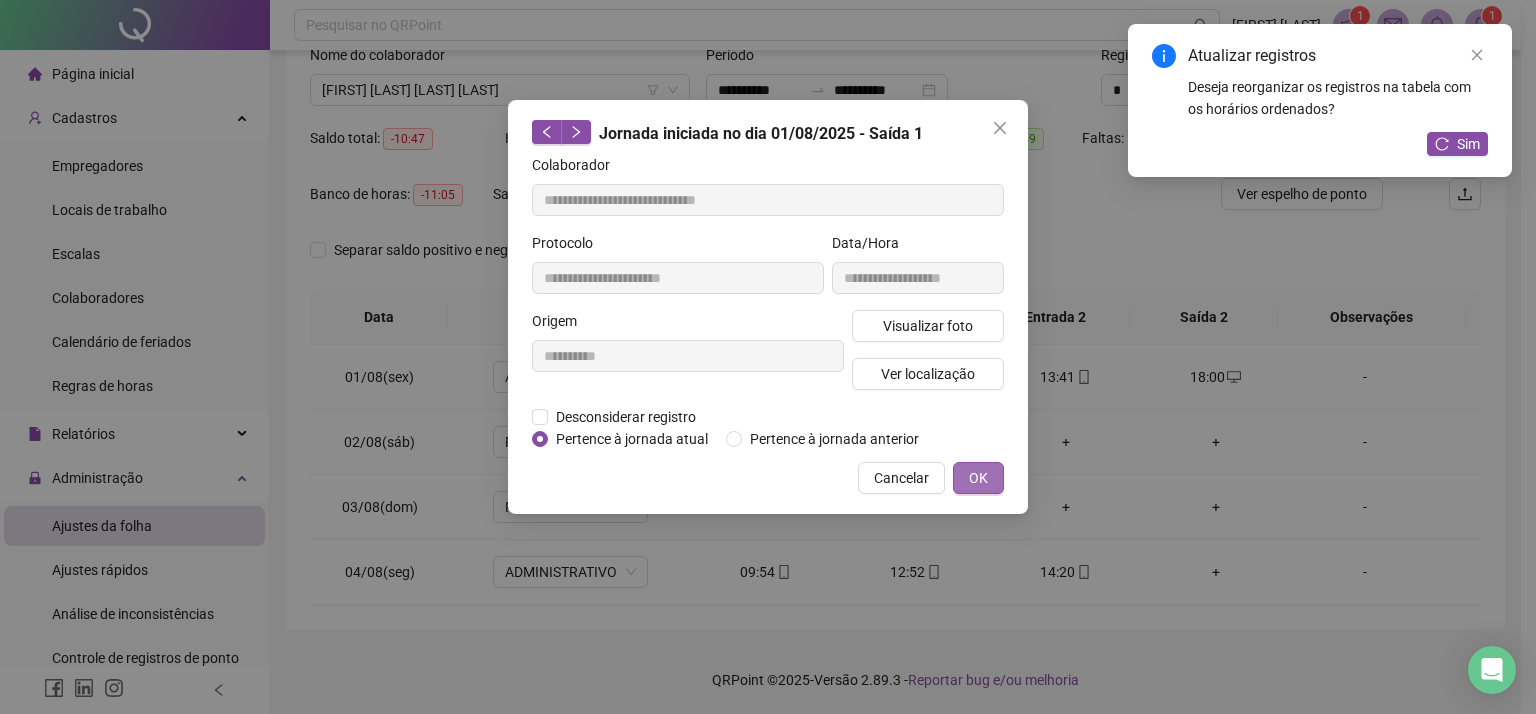 click on "OK" at bounding box center [978, 478] 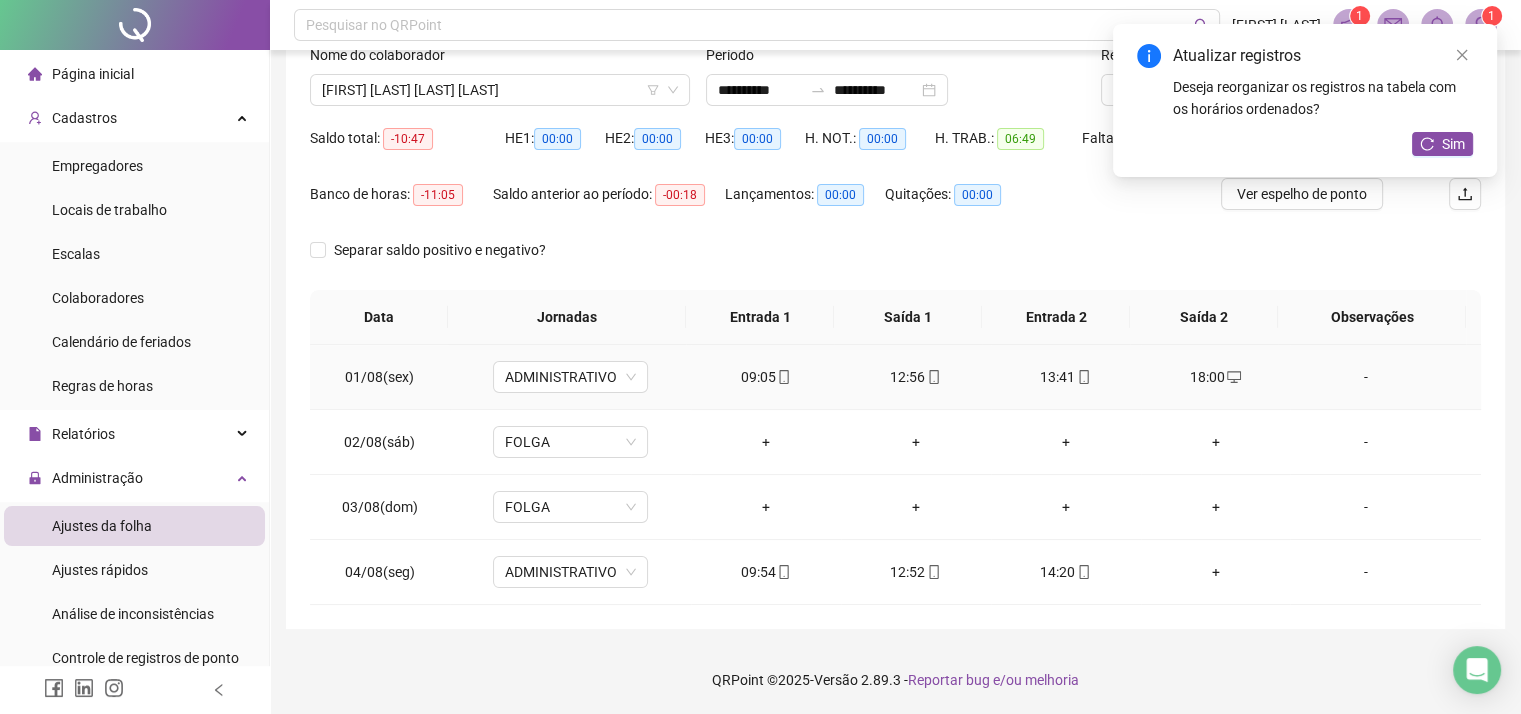 click 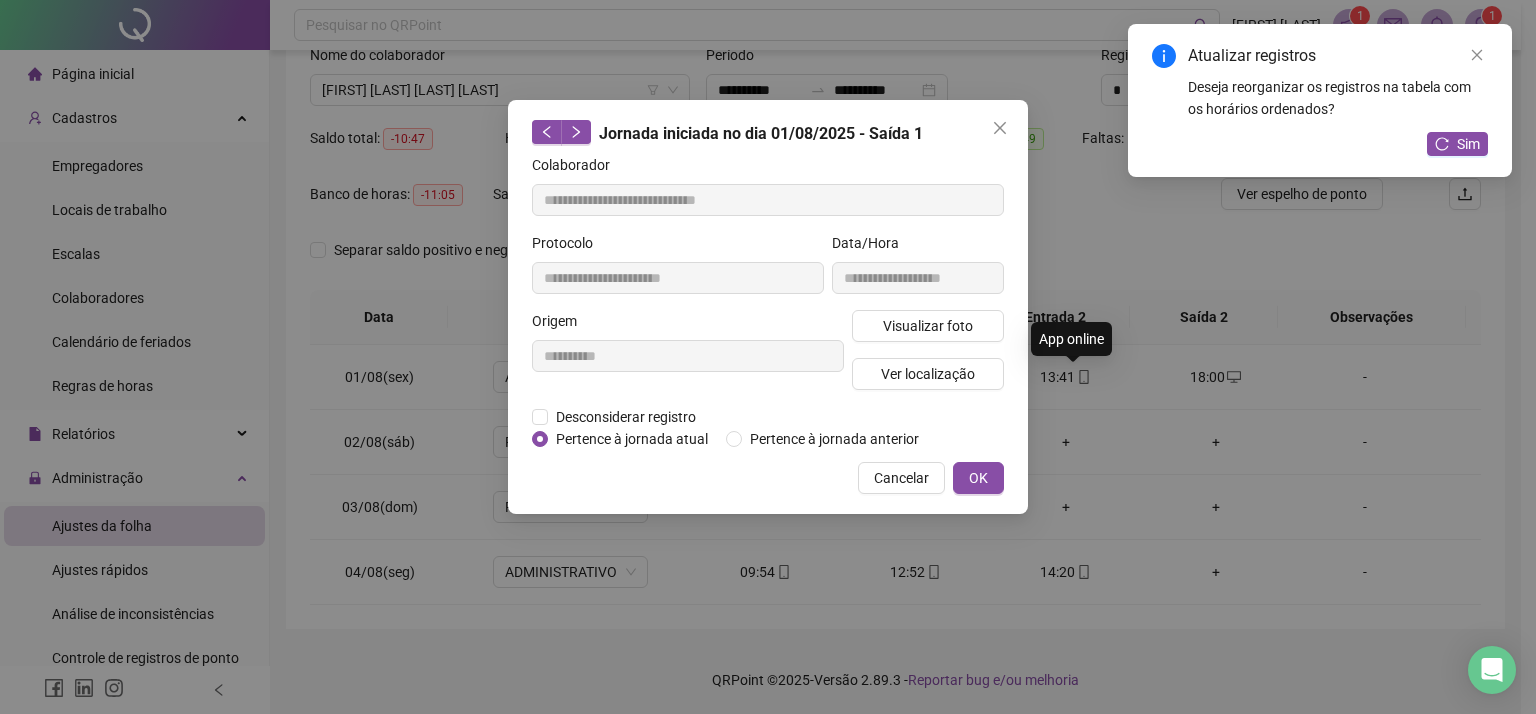type on "**********" 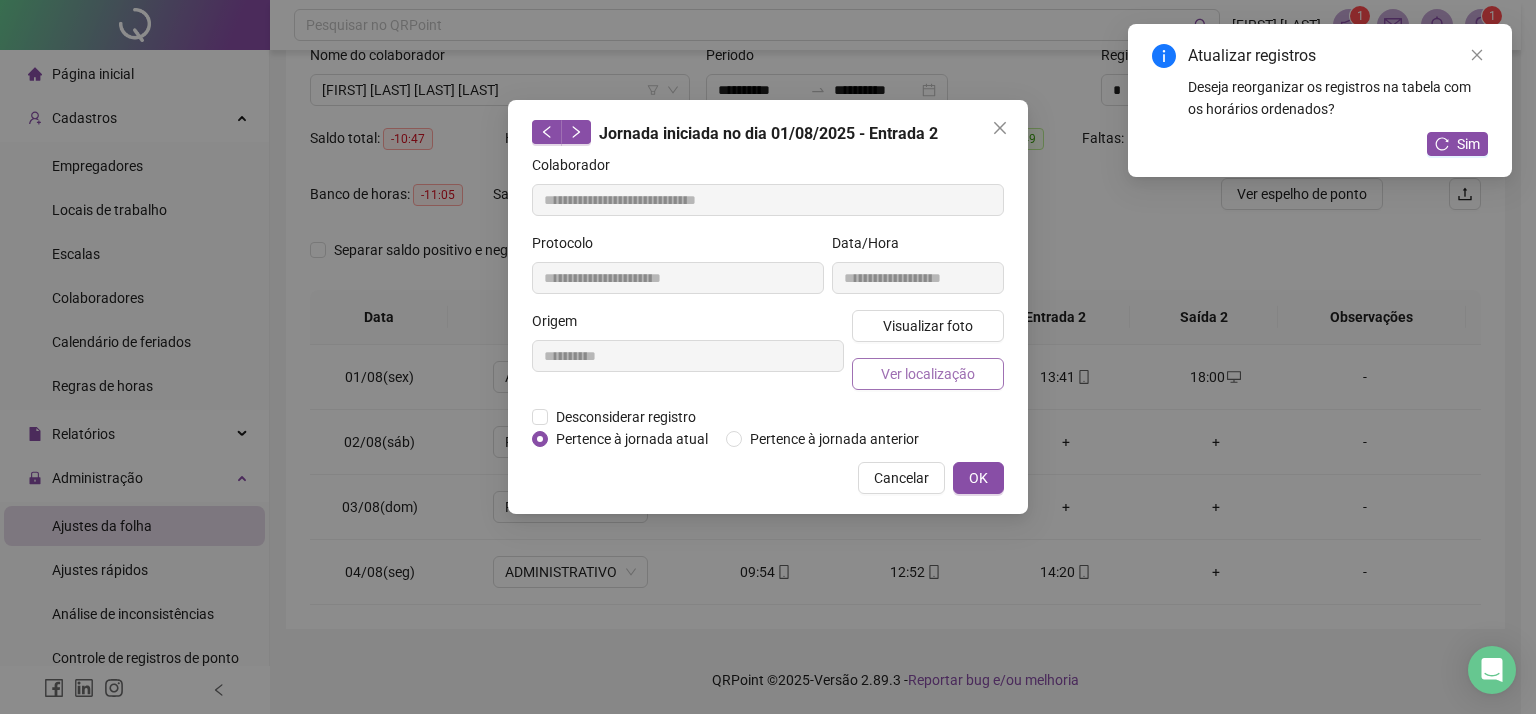 click on "Ver localização" at bounding box center [928, 374] 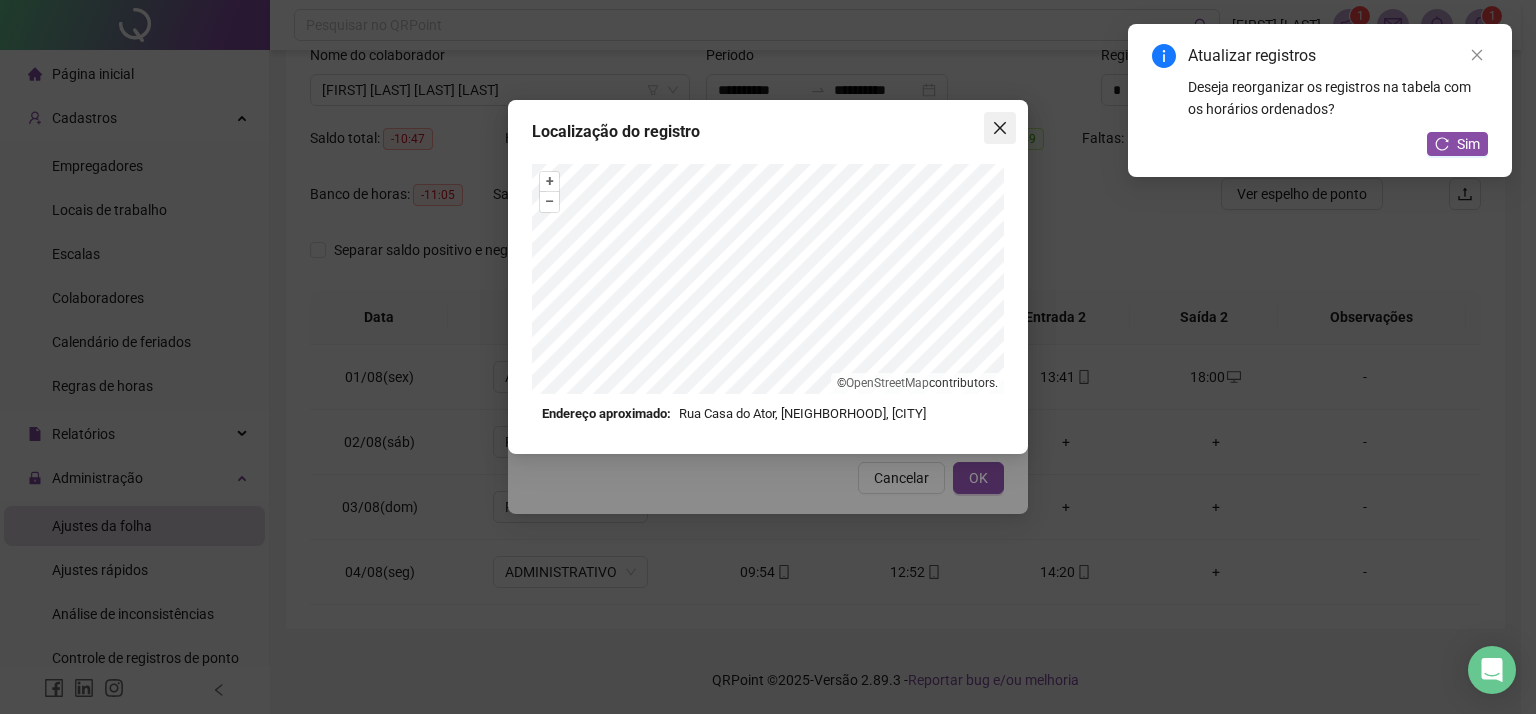 click at bounding box center [1000, 128] 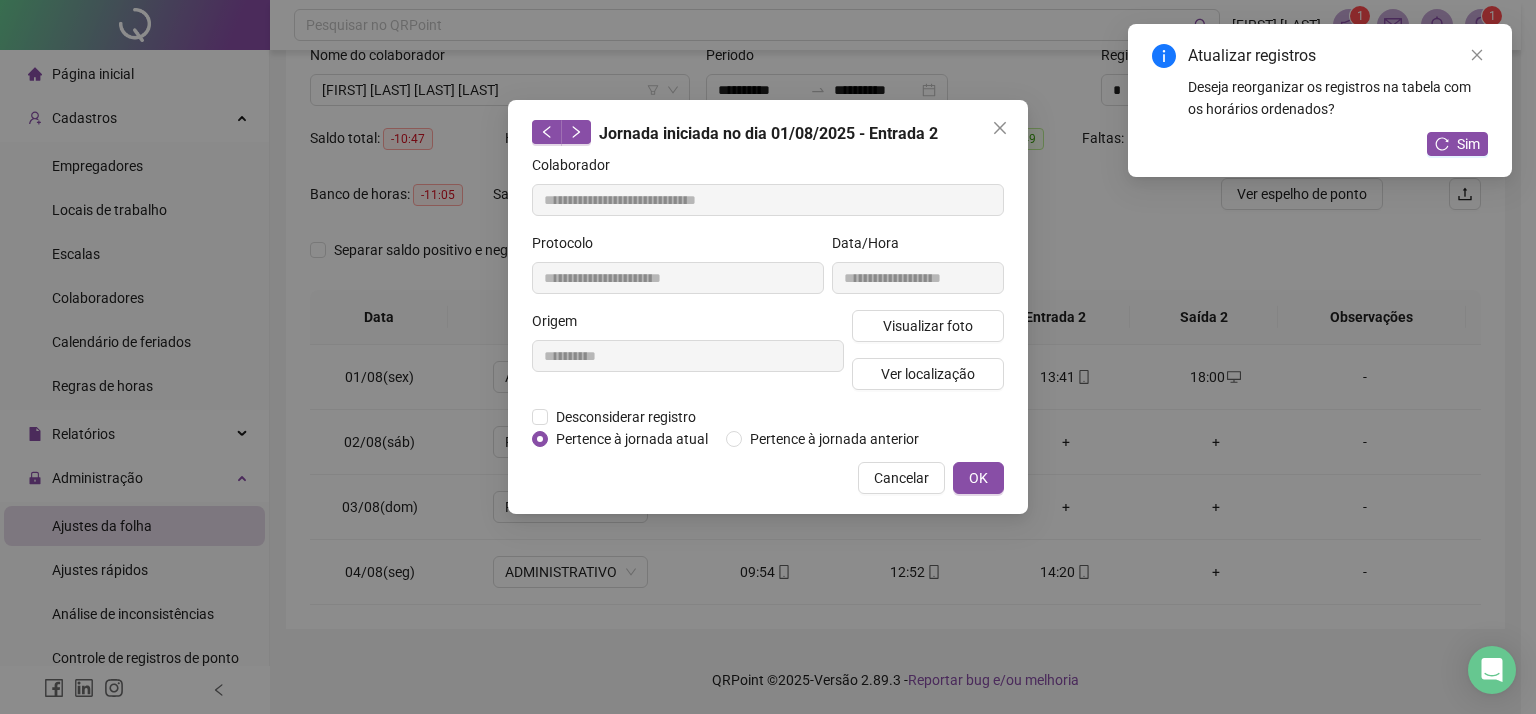 click on "Visualizar foto Ver localização" at bounding box center [928, 358] 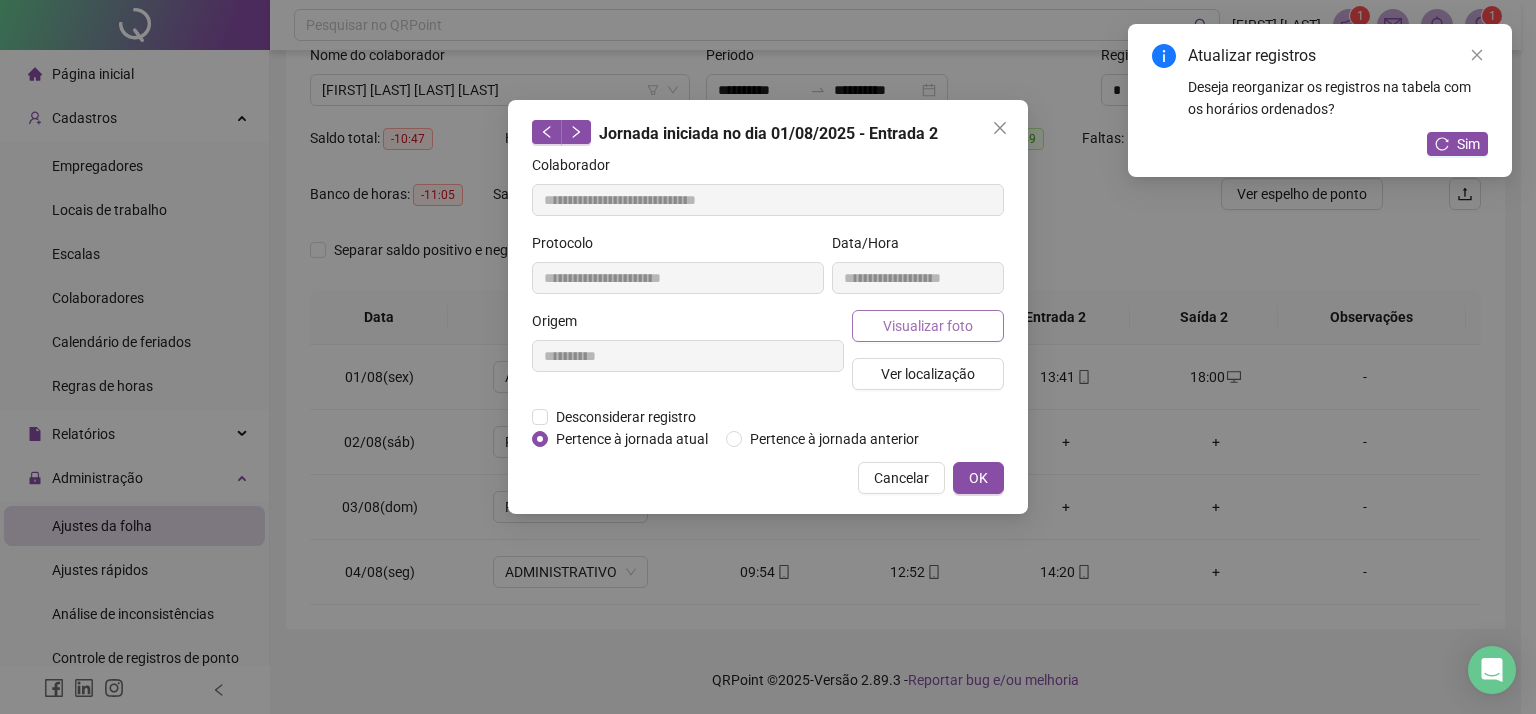 click on "Visualizar foto" at bounding box center (928, 326) 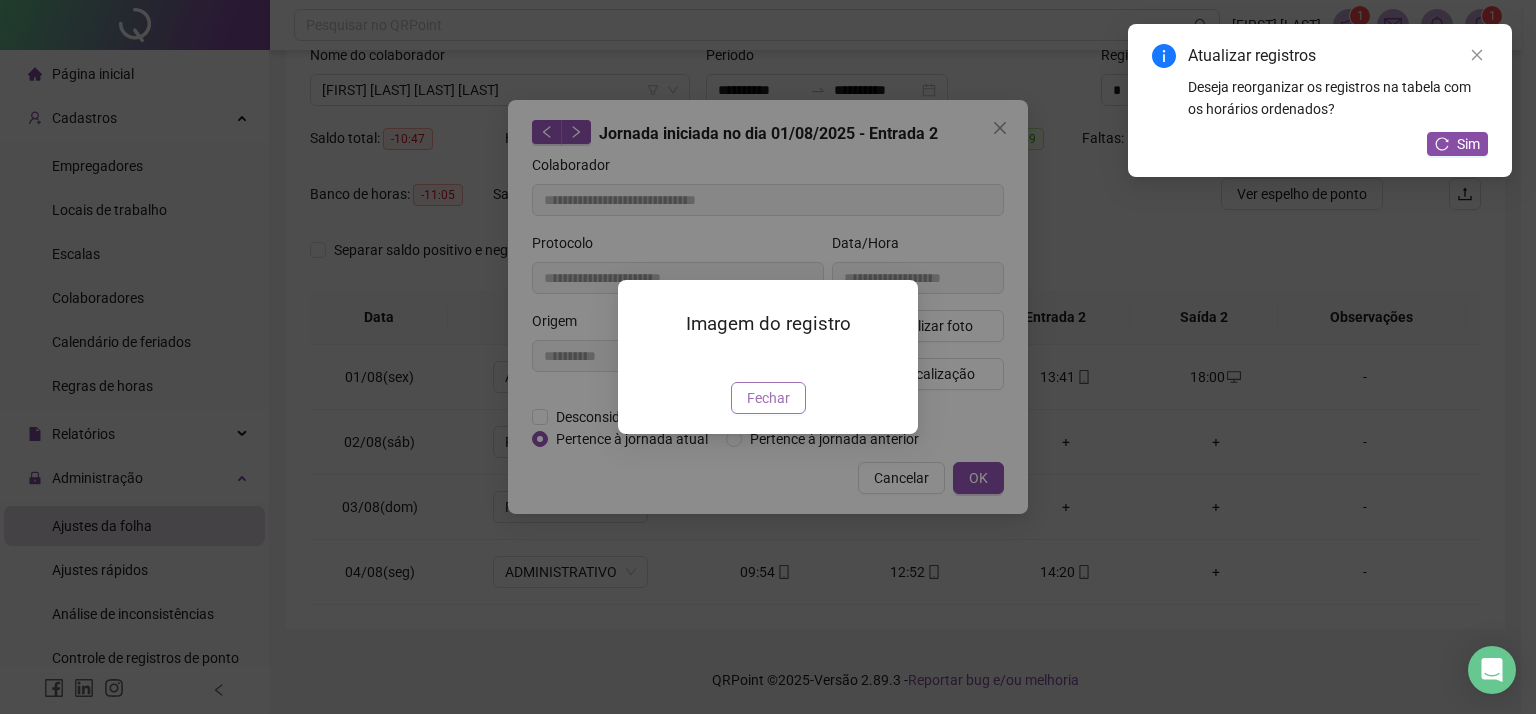 click on "Fechar" at bounding box center [768, 398] 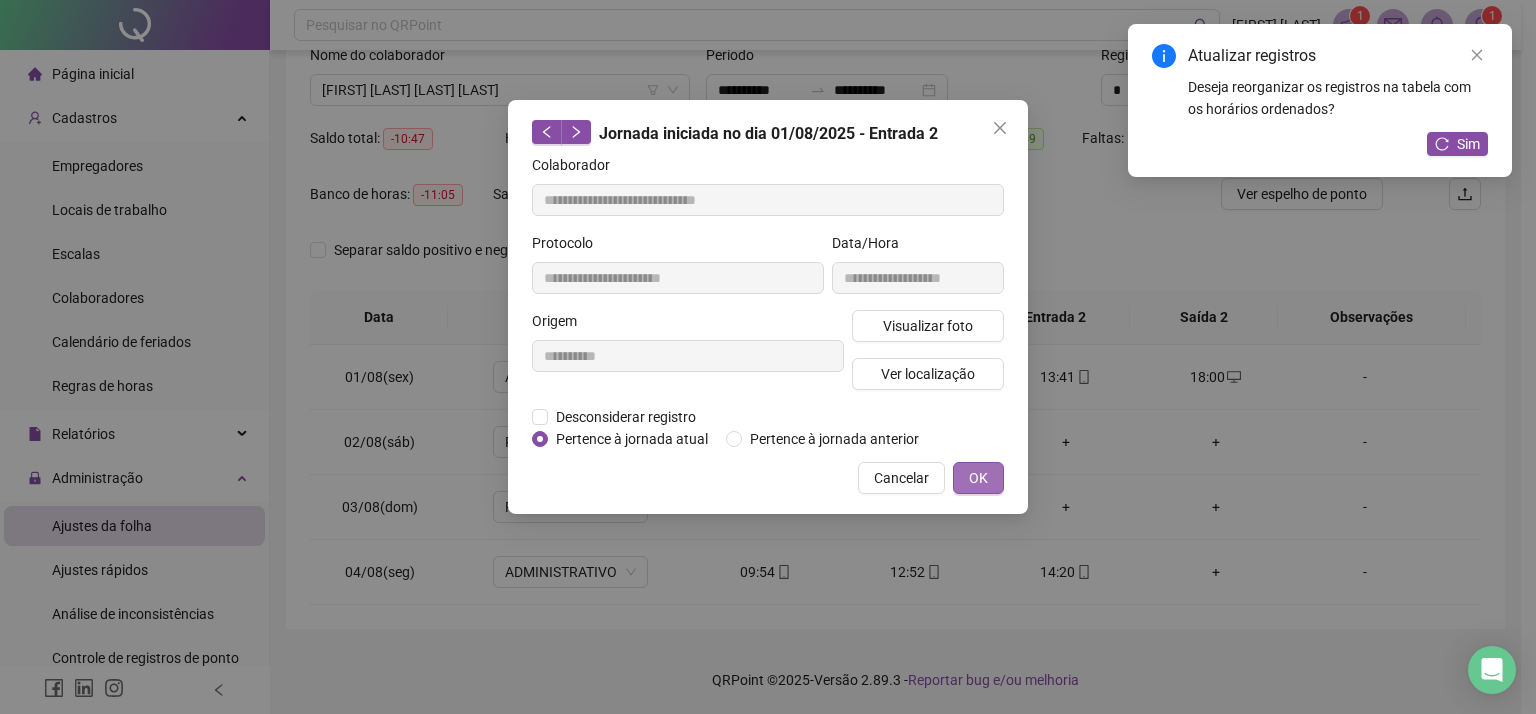 click on "OK" at bounding box center [978, 478] 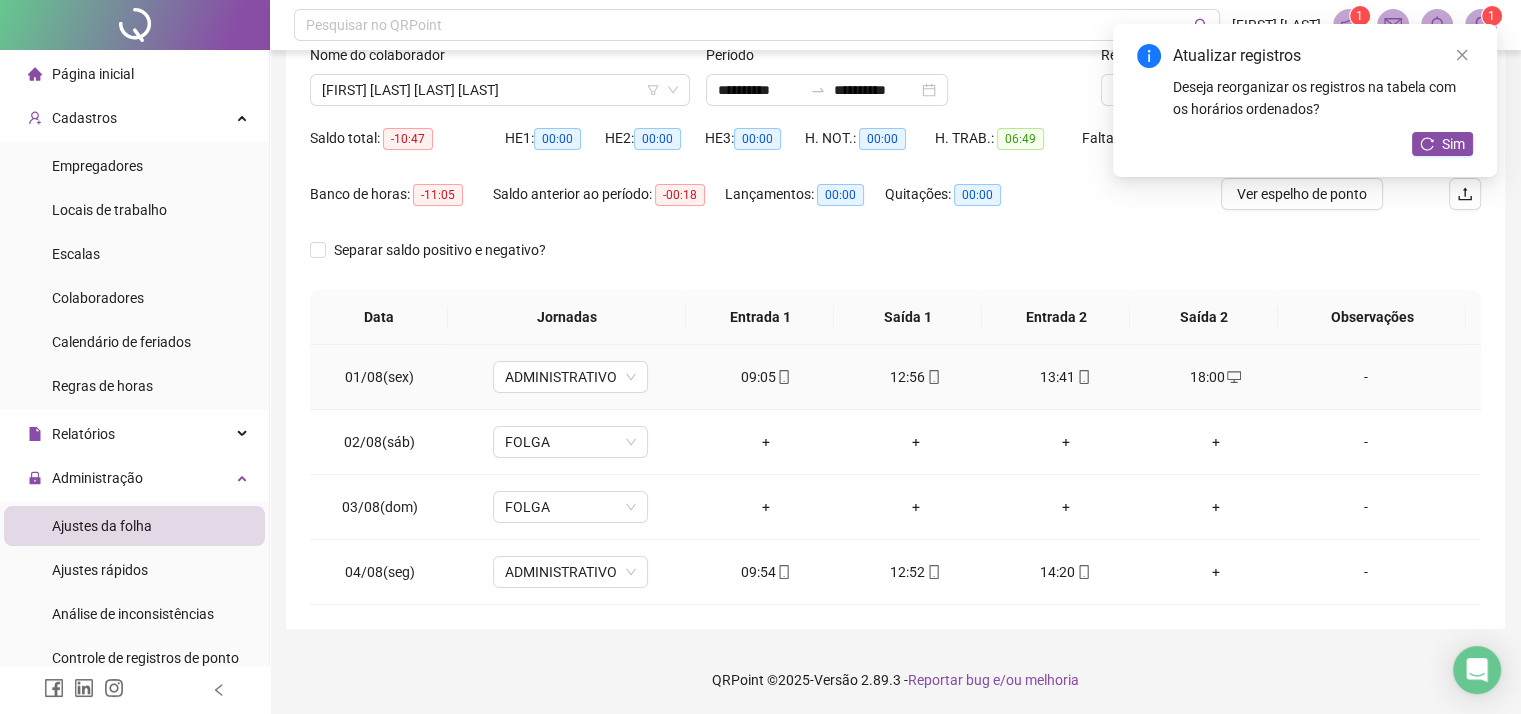 click on "09:05" at bounding box center [766, 377] 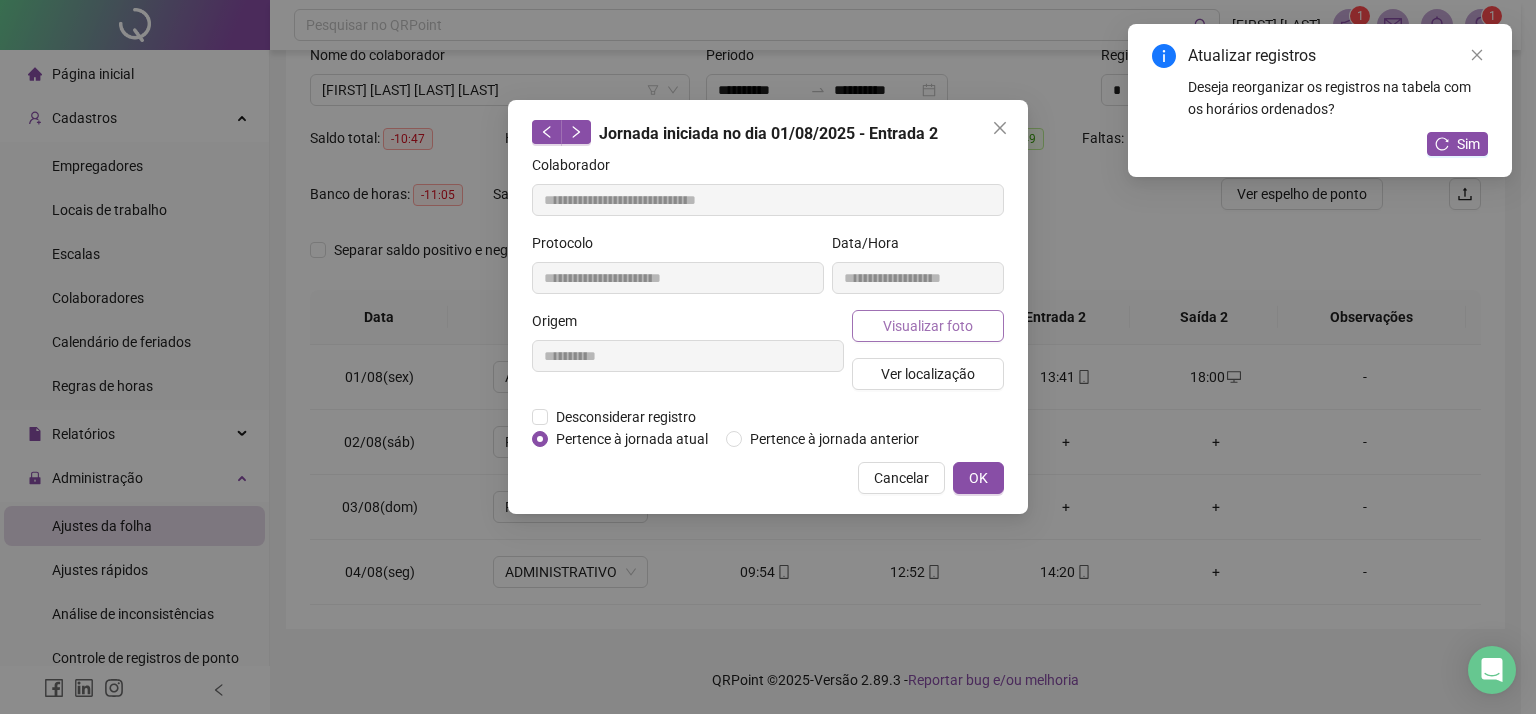 click on "Visualizar foto" at bounding box center (928, 326) 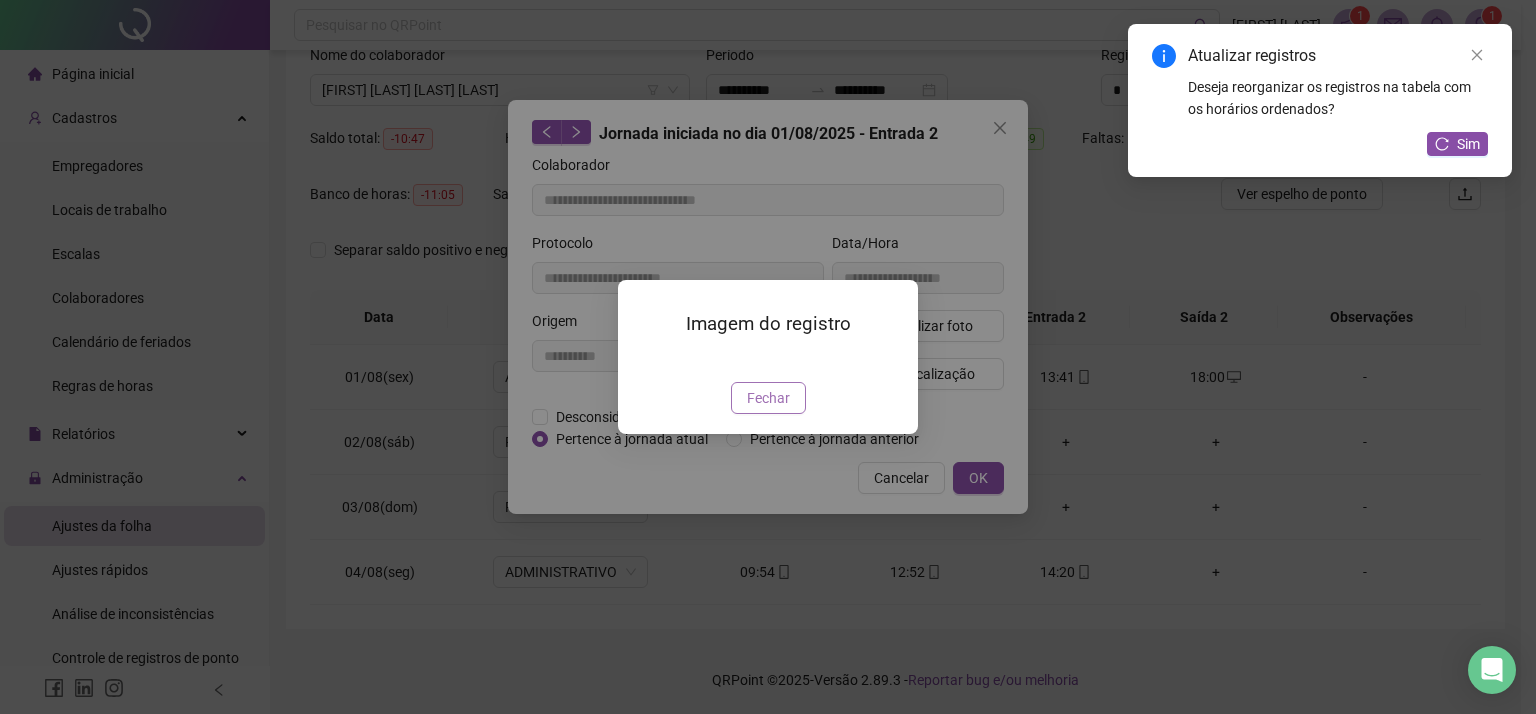 type on "**********" 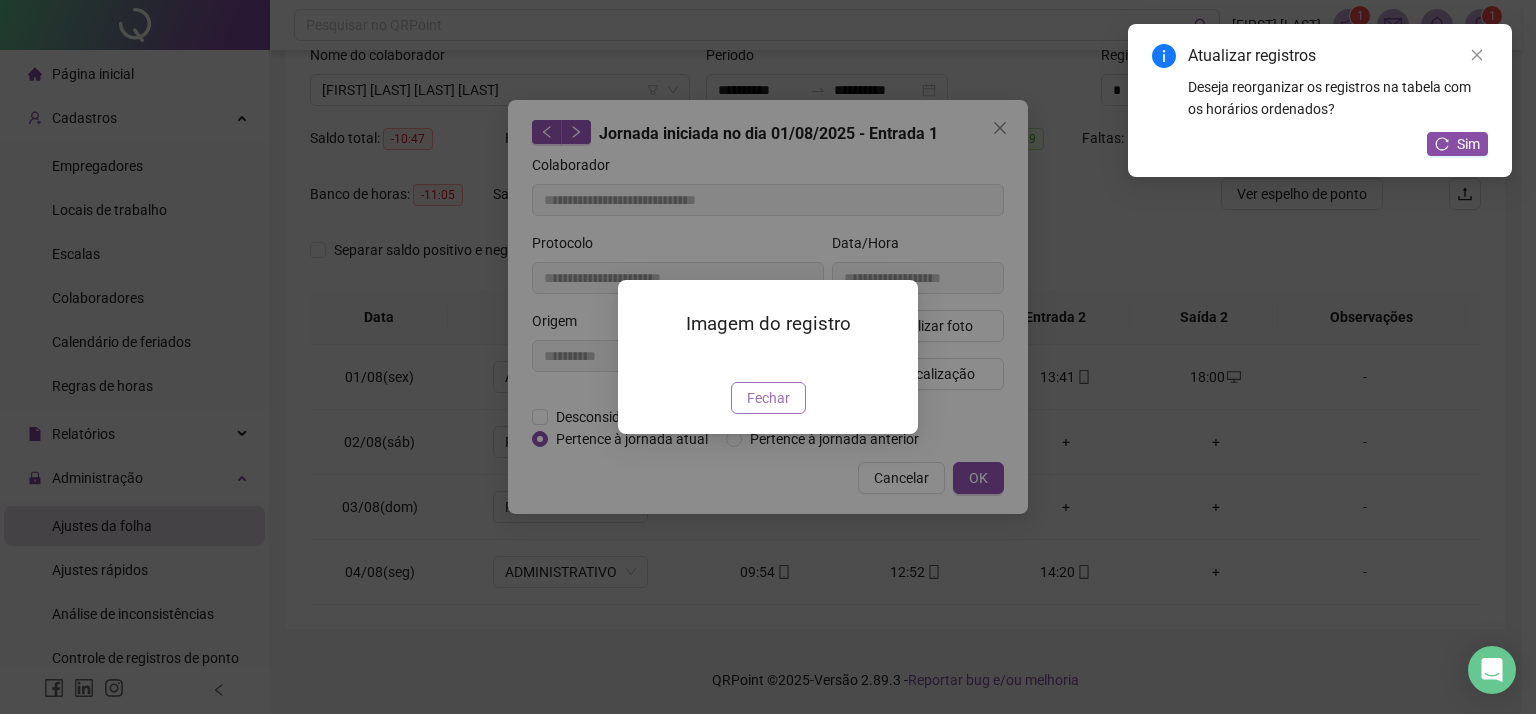 click on "Fechar" at bounding box center [768, 398] 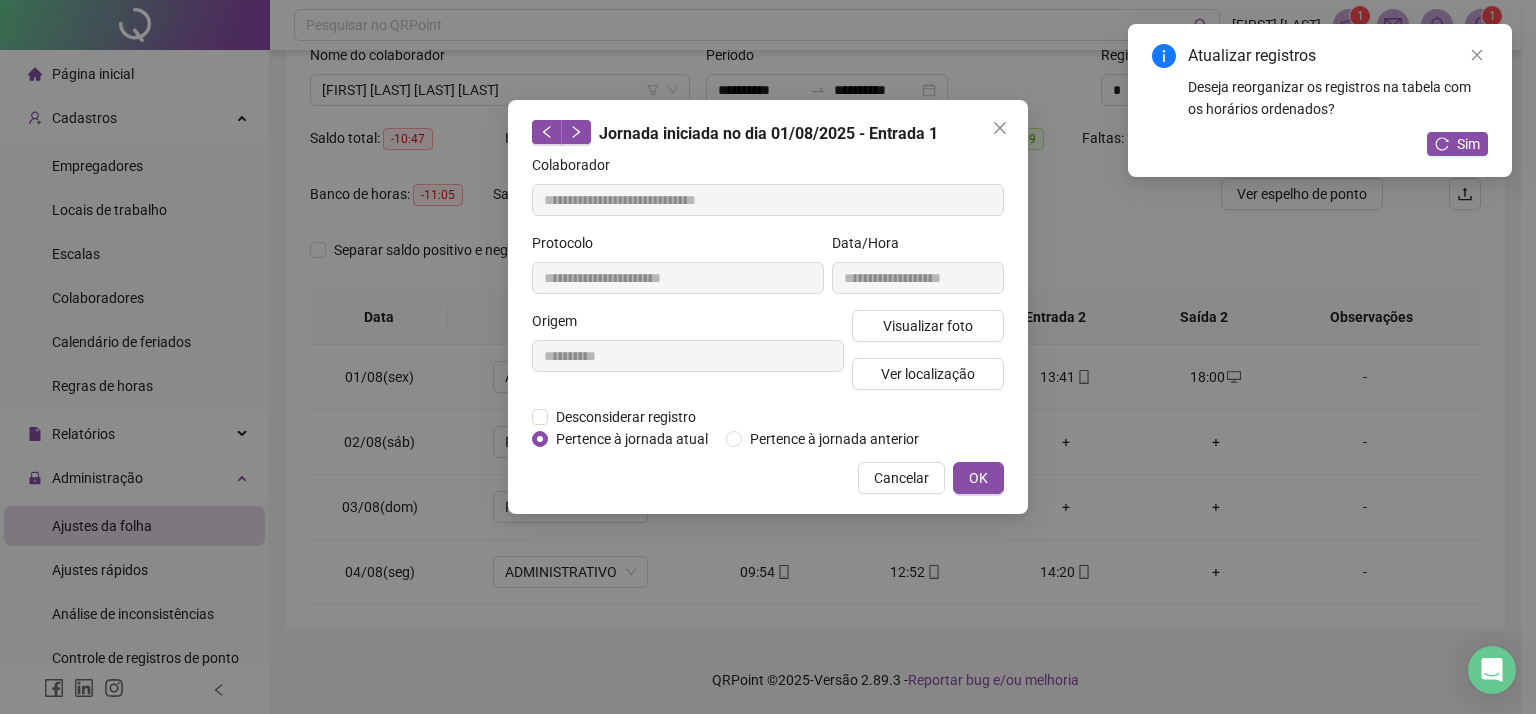 click on "**********" at bounding box center [918, 271] 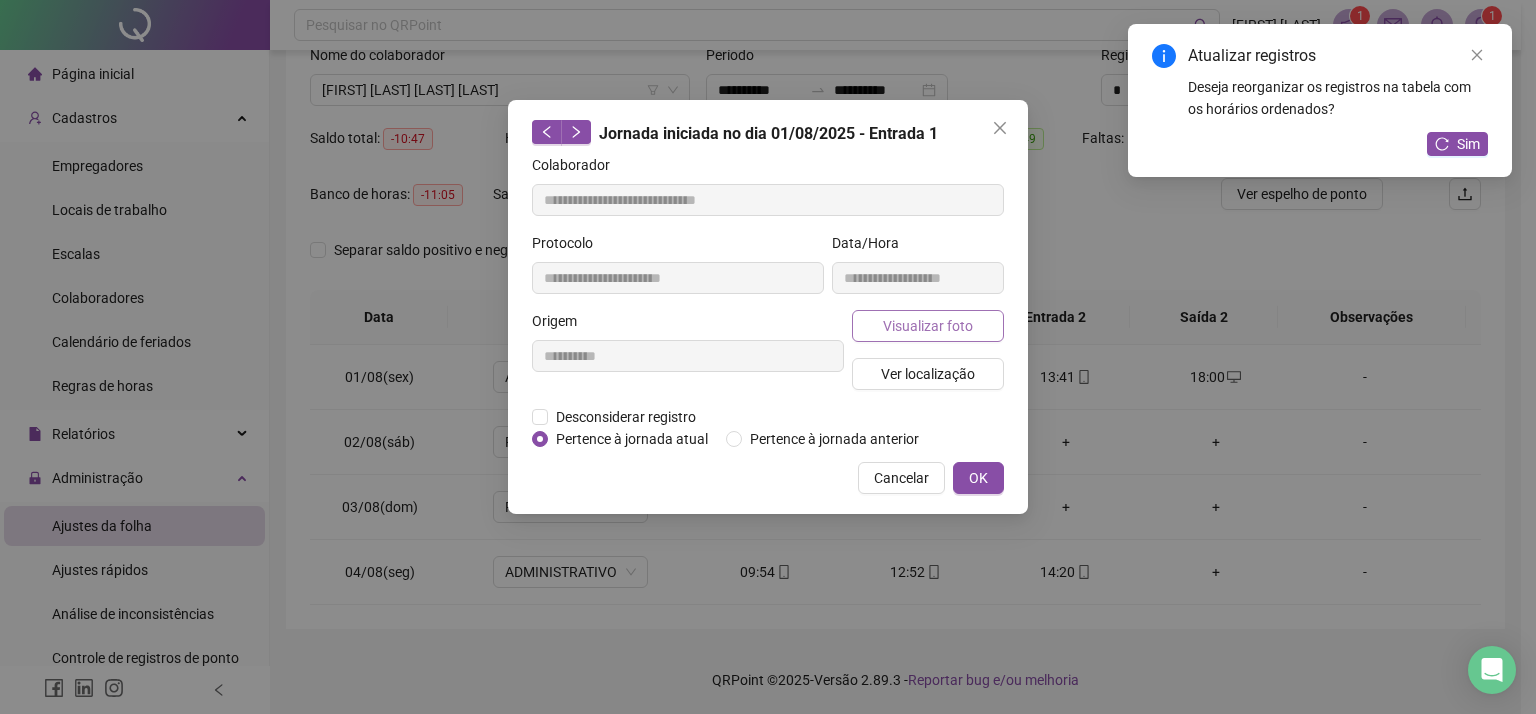 click on "Visualizar foto" at bounding box center [928, 326] 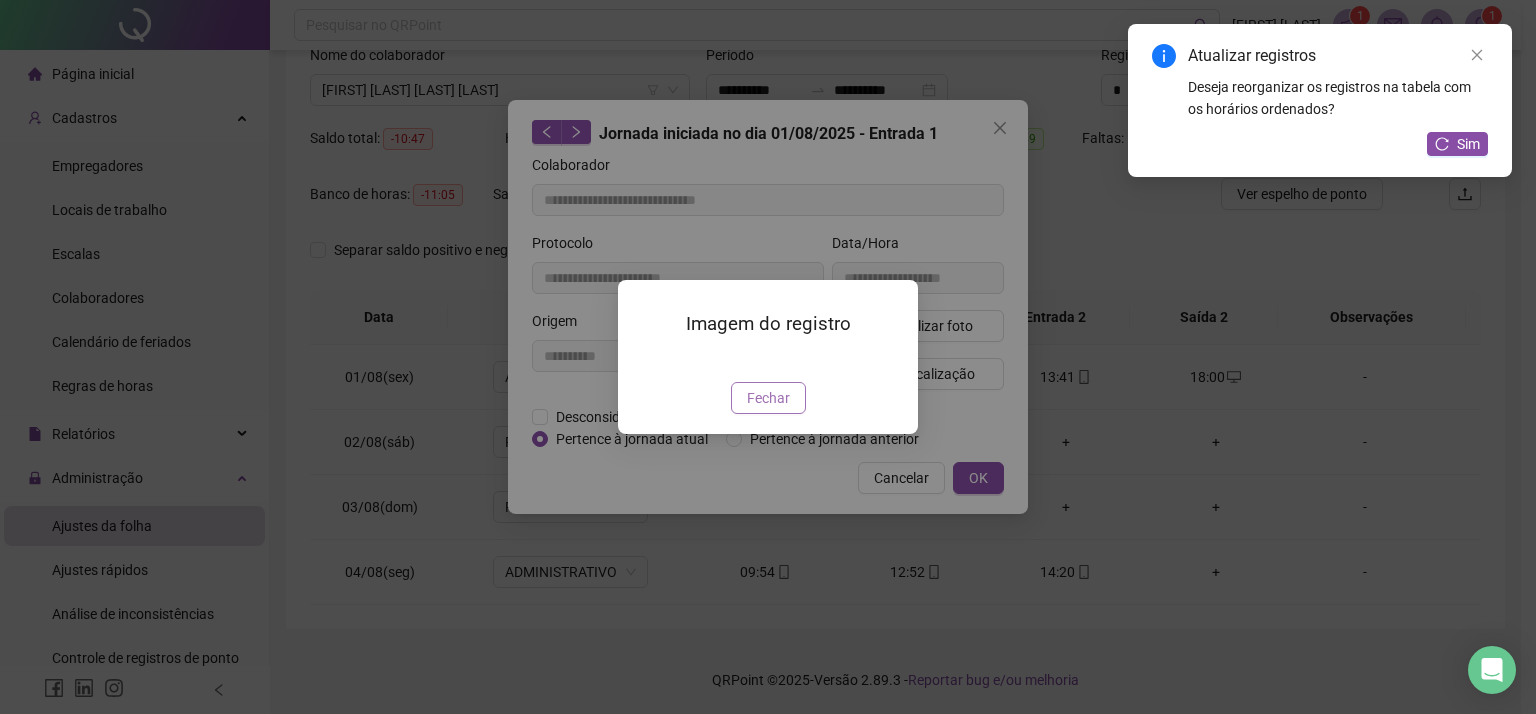 click on "Fechar" at bounding box center [768, 398] 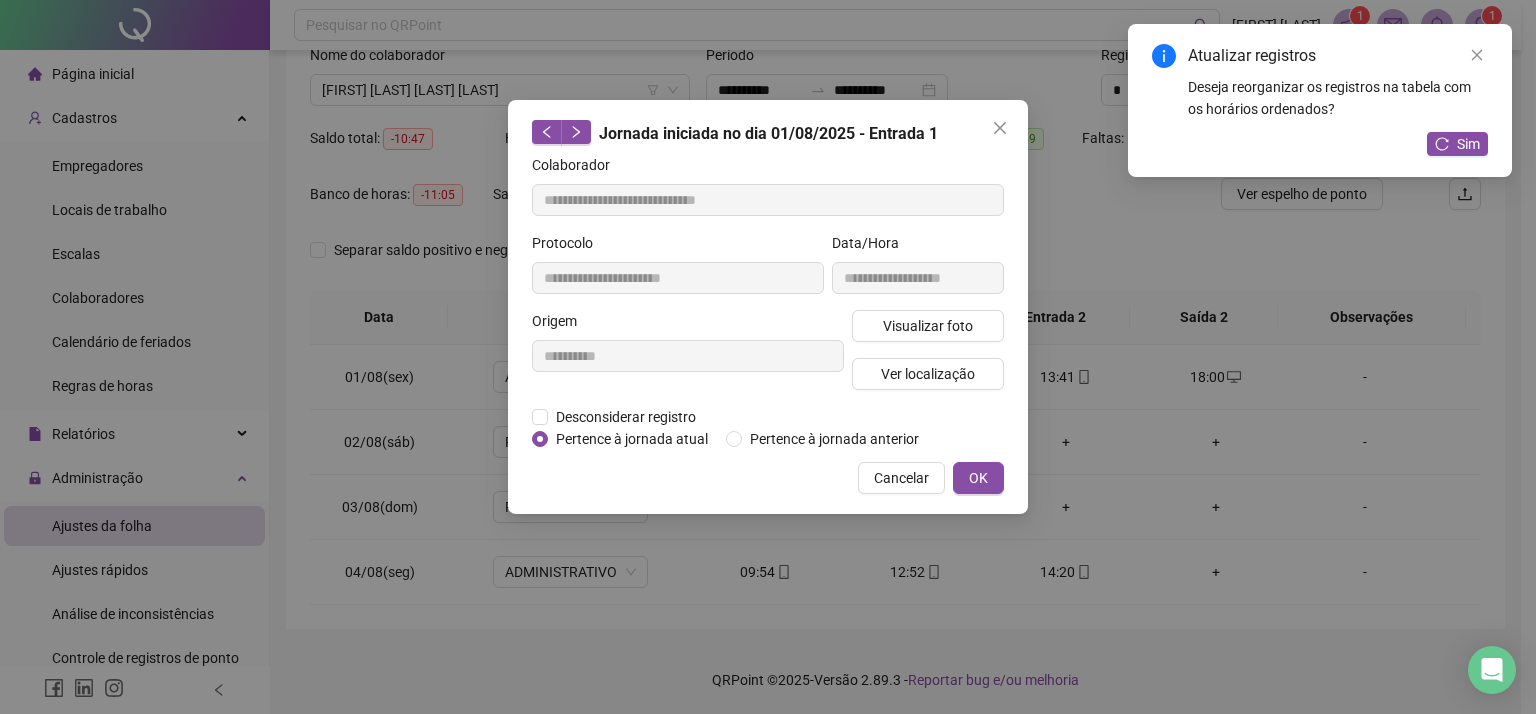 click on "Visualizar foto Ver localização" at bounding box center [928, 358] 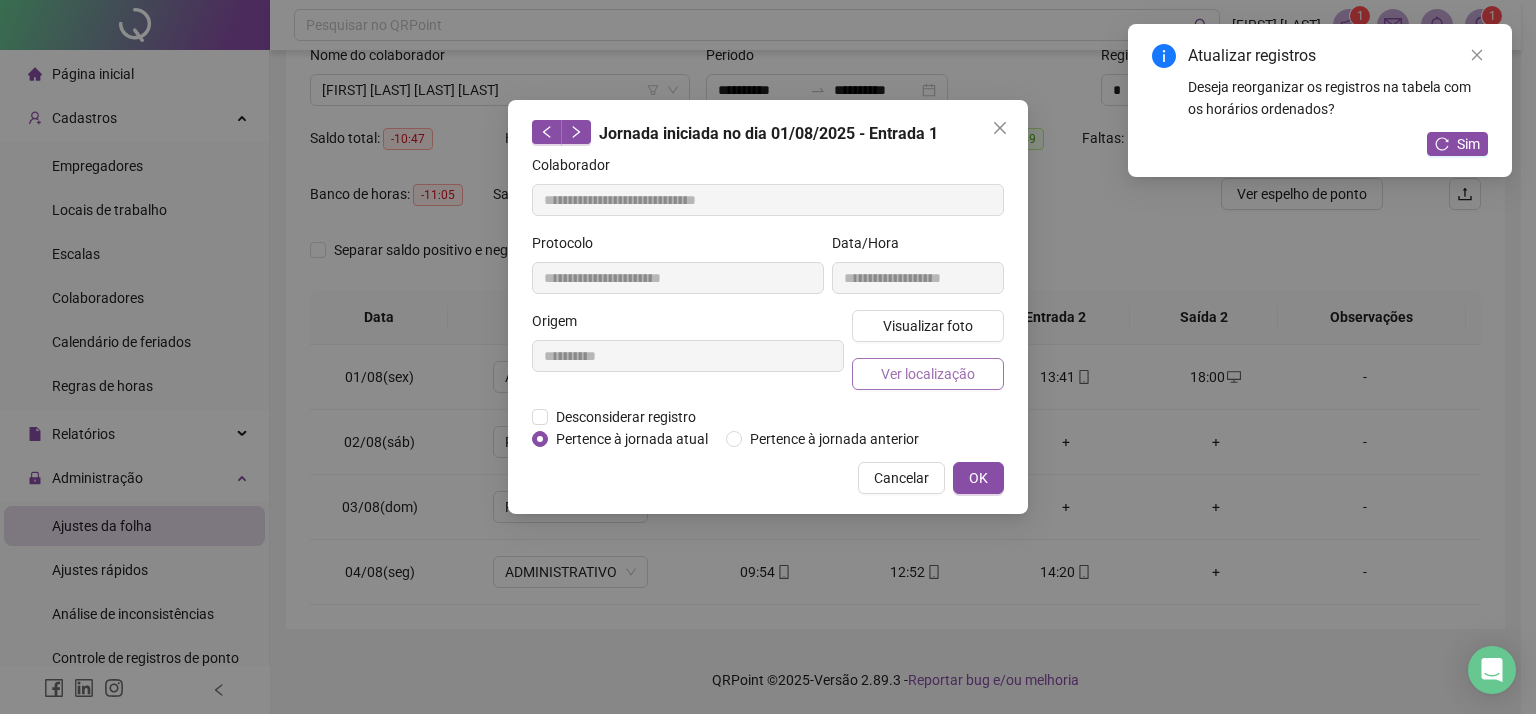drag, startPoint x: 968, startPoint y: 350, endPoint x: 964, endPoint y: 364, distance: 14.56022 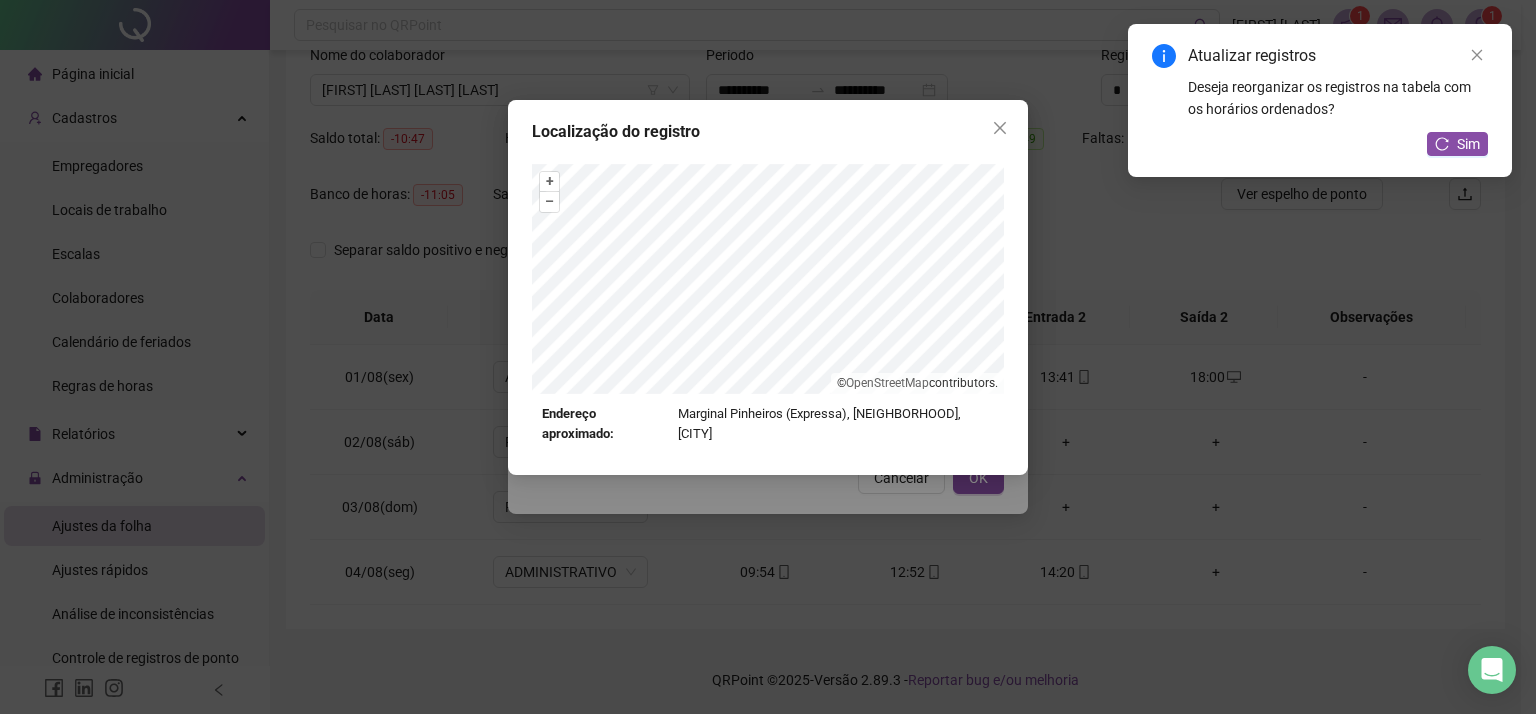 click on "Localização do registro + – ⇧ › ©  OpenStreetMap  contributors. Endereço aproximado:   Marginal Pinheiros (Expressa), [NEIGHBORHOOD], [CITY] *OBS Os registros de ponto executados através da web utilizam uma tecnologia menos precisa para obter a geolocalização do colaborador, o que poderá resultar em localizações distintas." at bounding box center [768, 287] 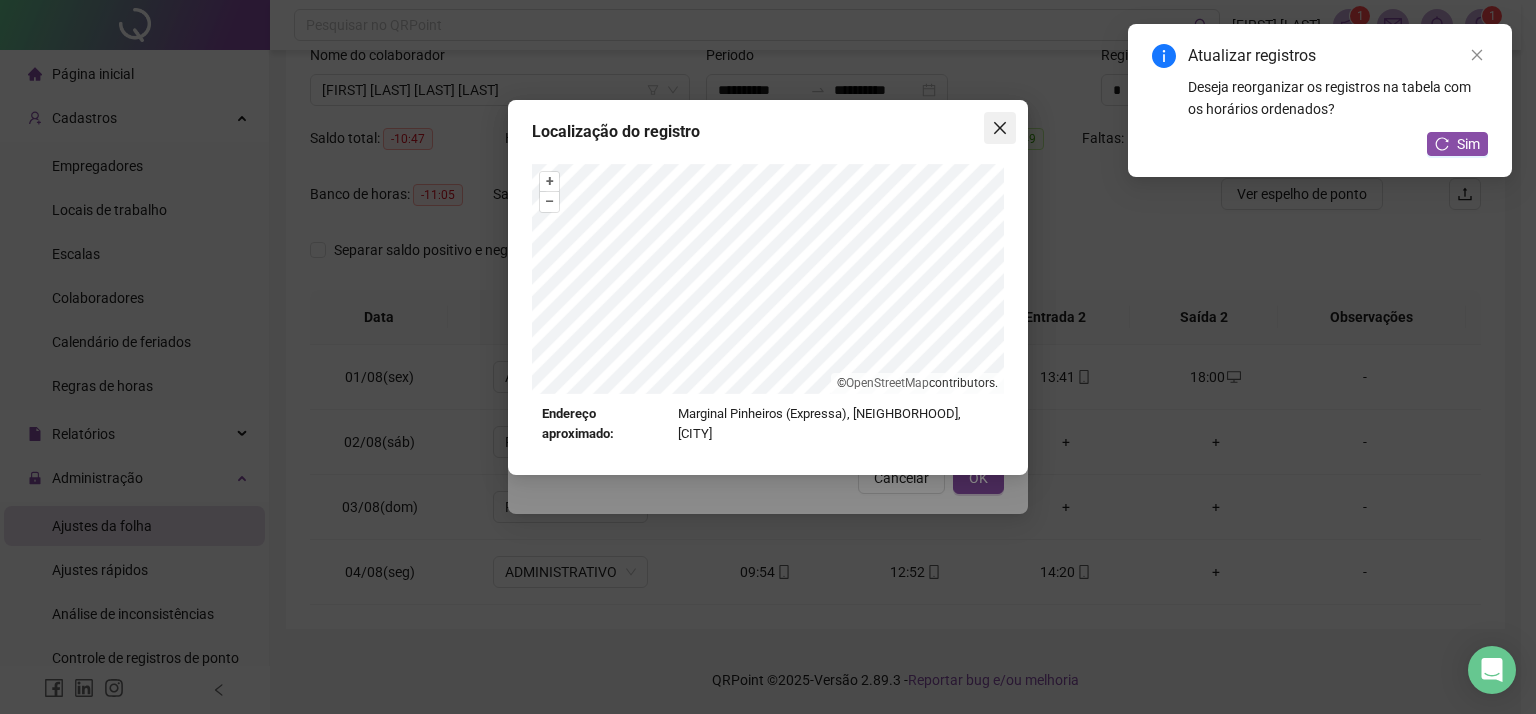 click at bounding box center [1000, 128] 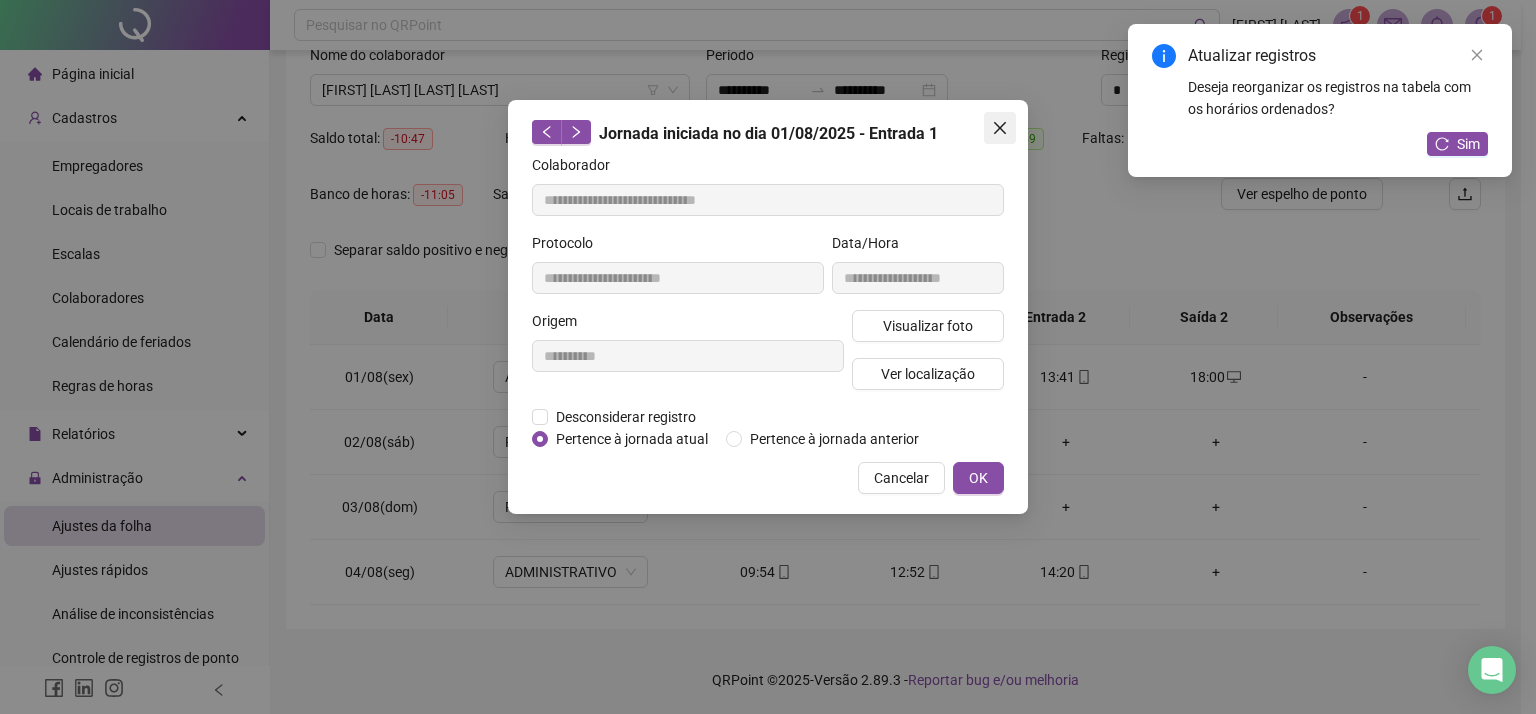 click at bounding box center (1000, 128) 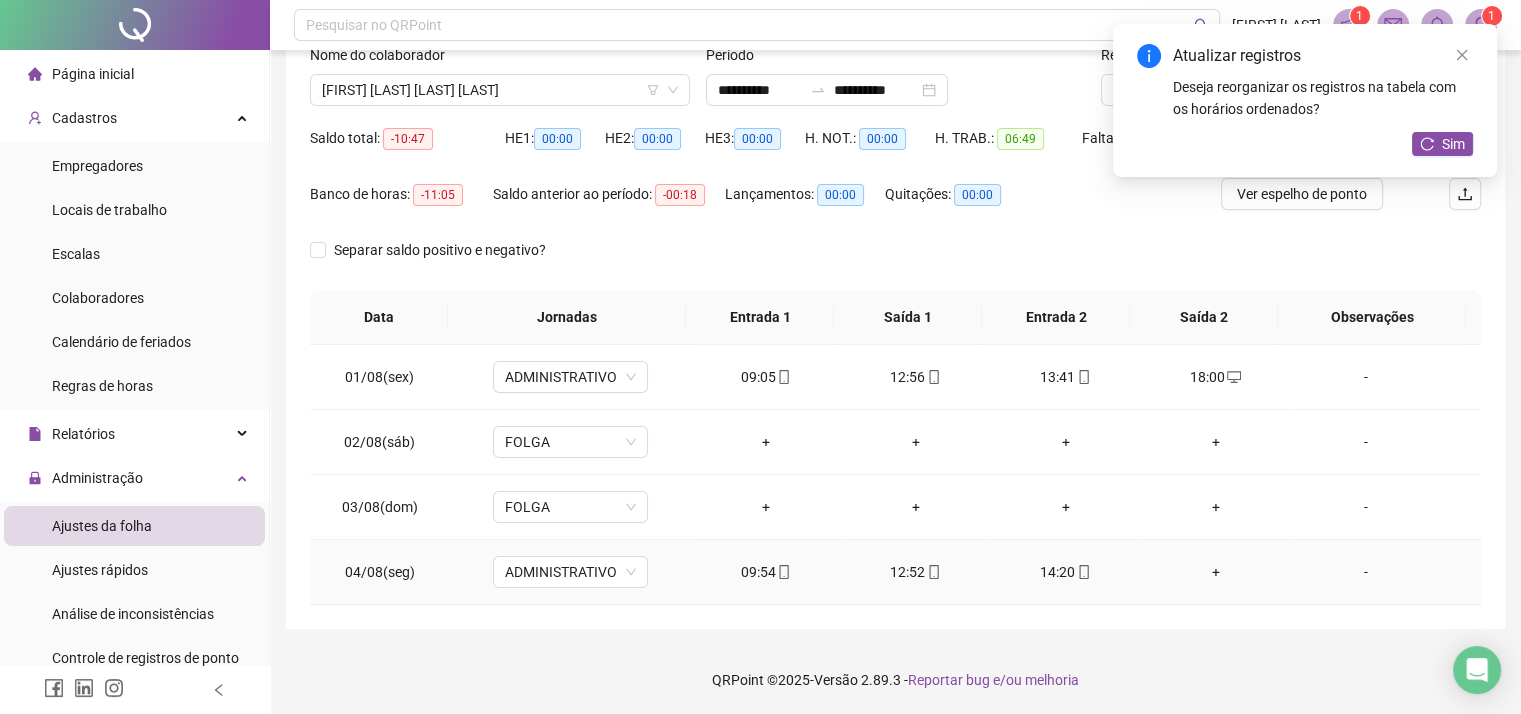 click 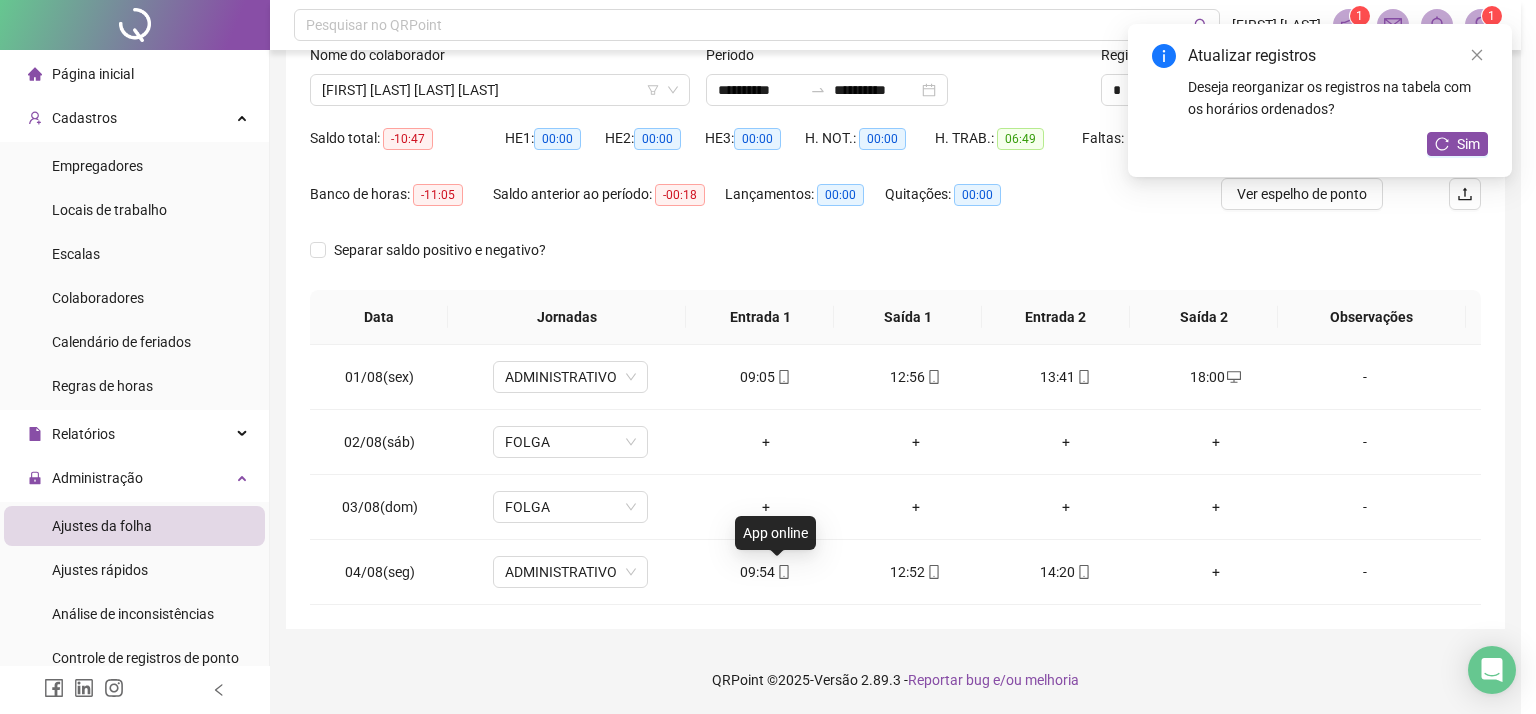 type on "**********" 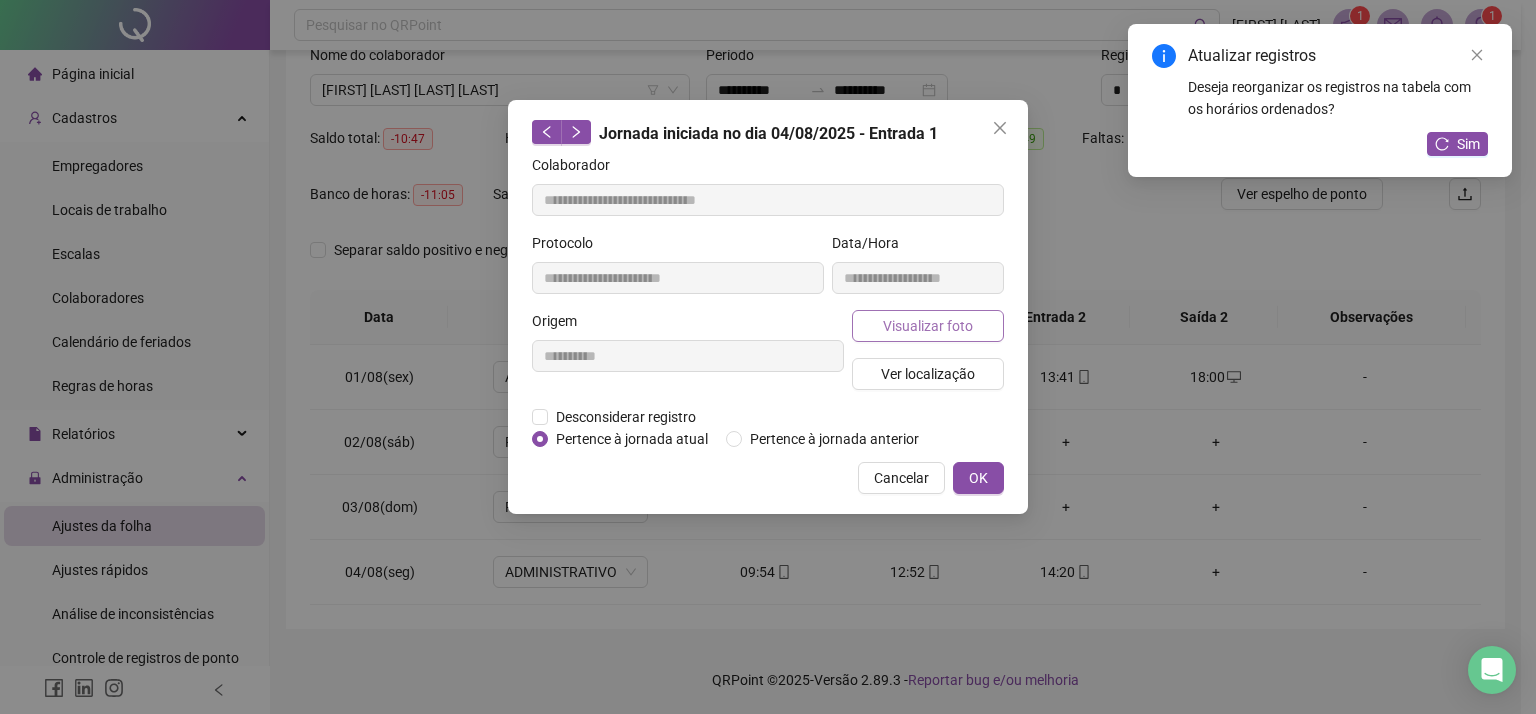 click on "Visualizar foto" at bounding box center [928, 326] 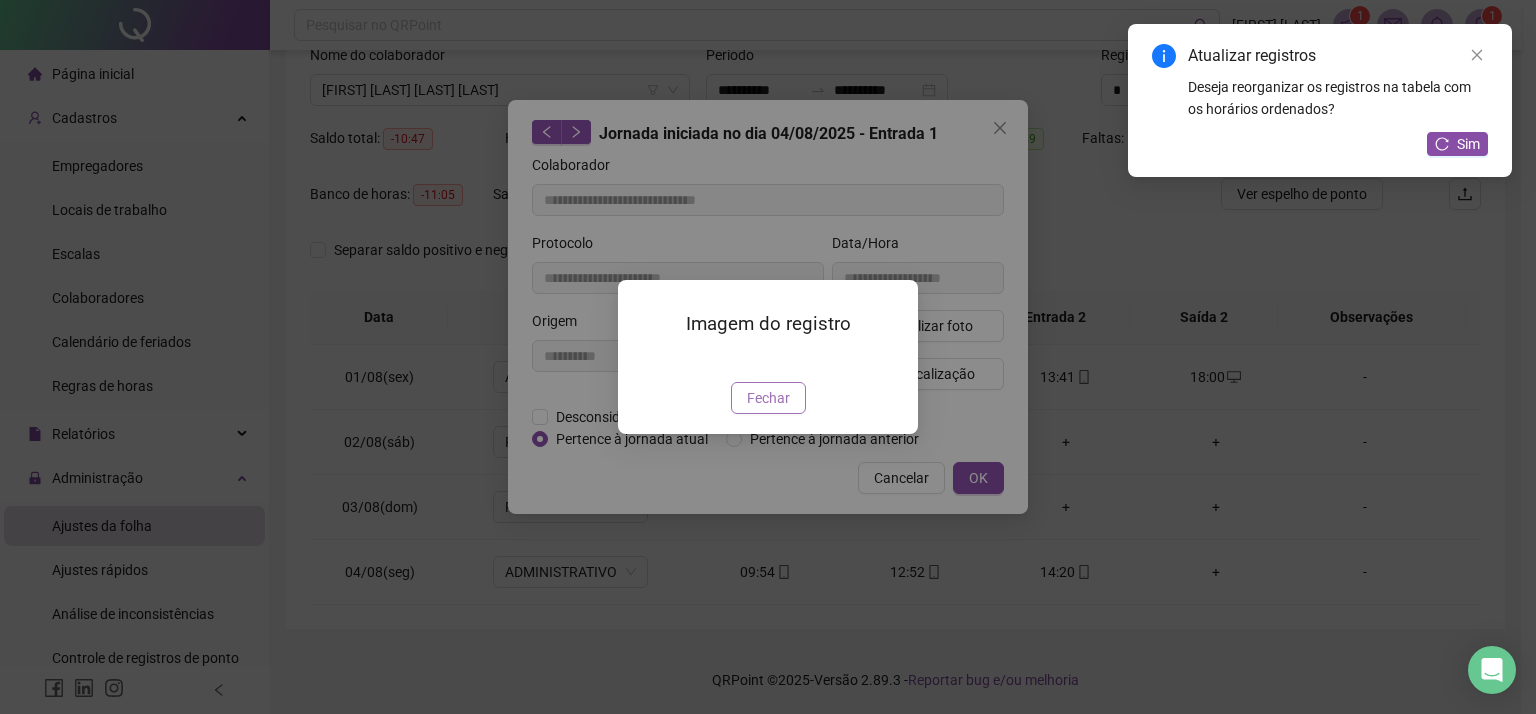 click on "Fechar" at bounding box center (768, 398) 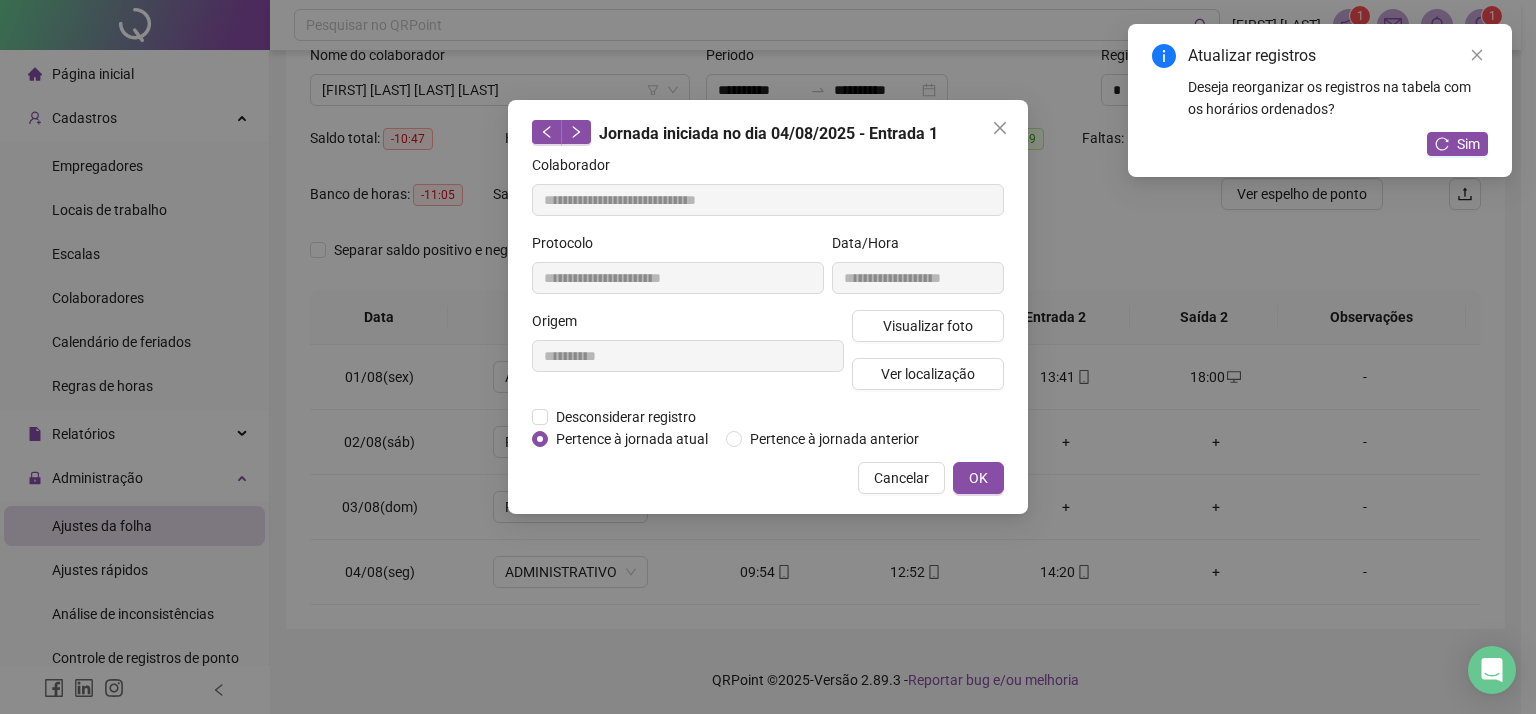 click on "Imagem do registro Fechar" at bounding box center (768, 357) 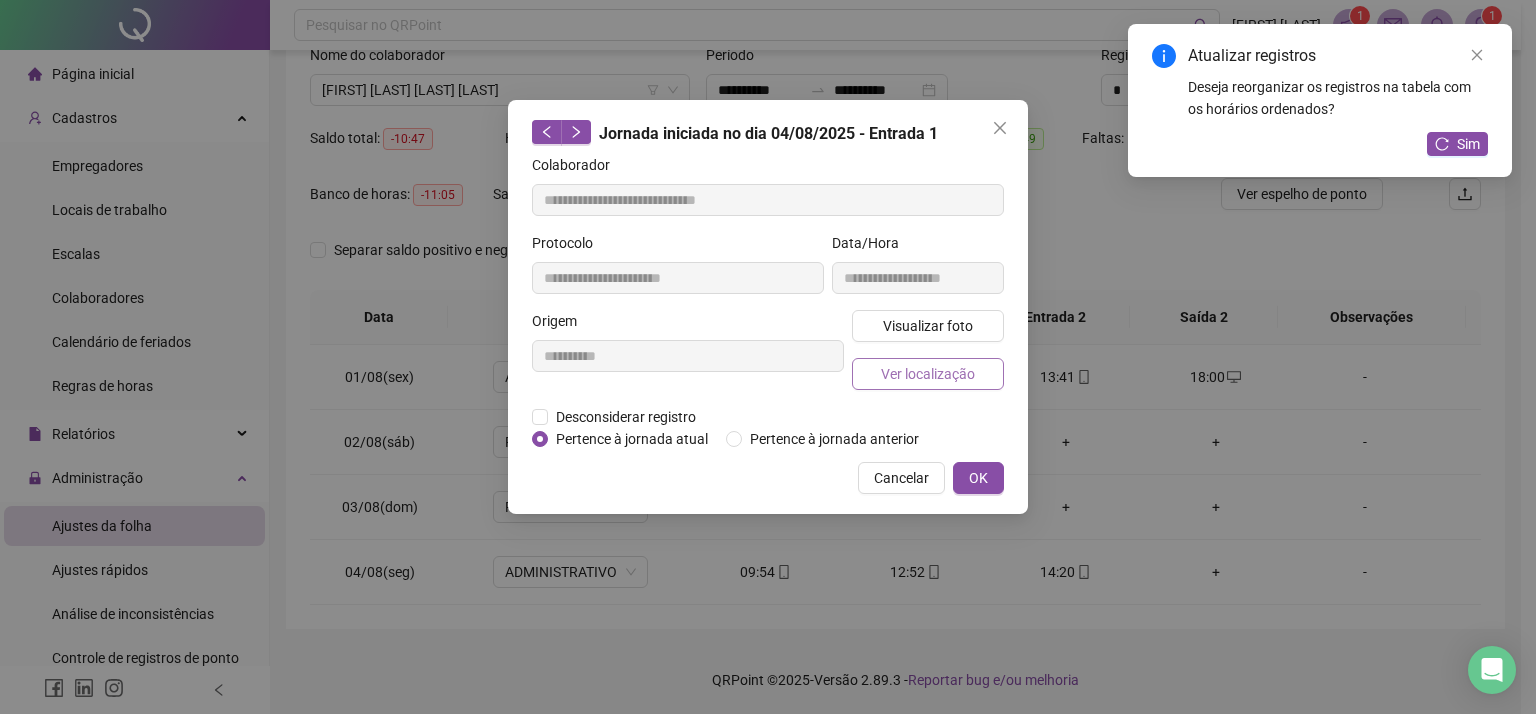 click on "Ver localização" at bounding box center (928, 374) 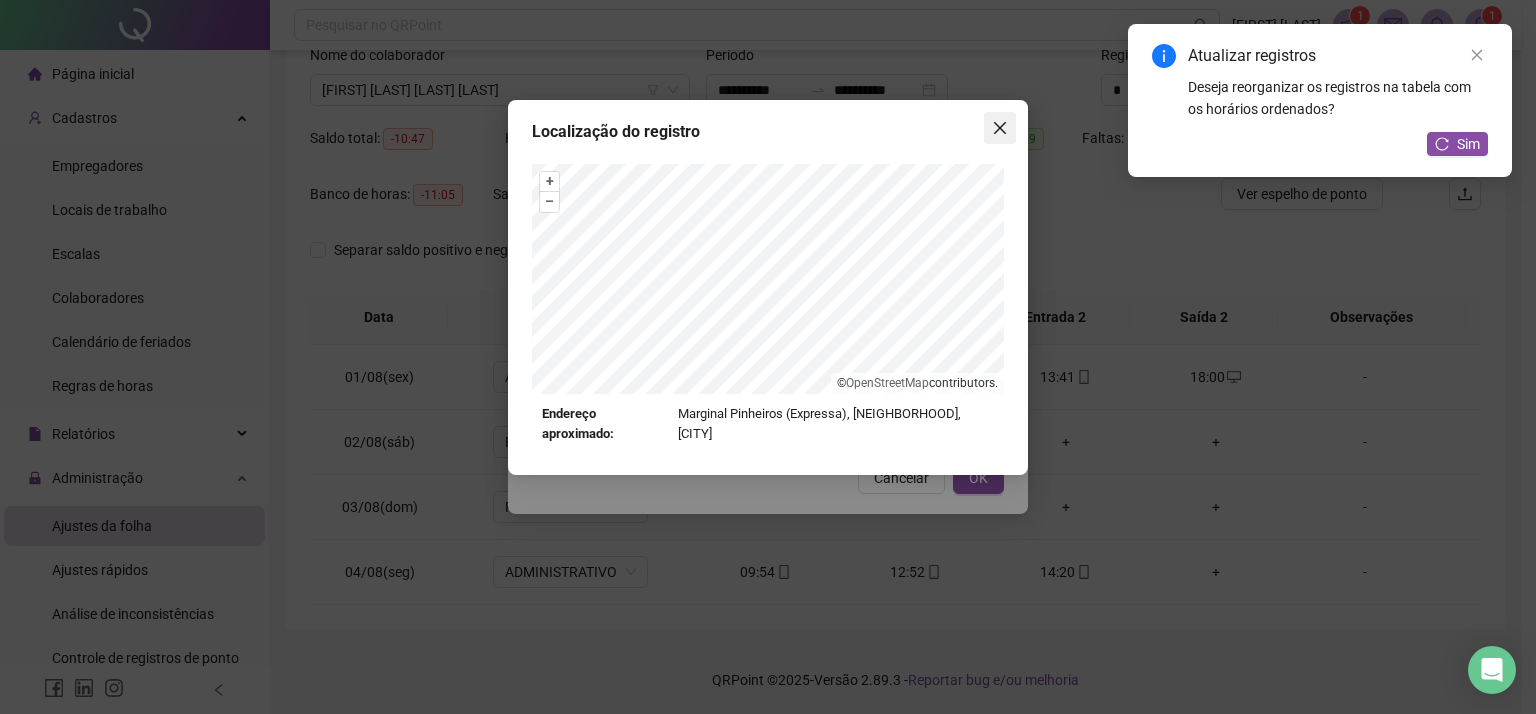 click at bounding box center (1000, 128) 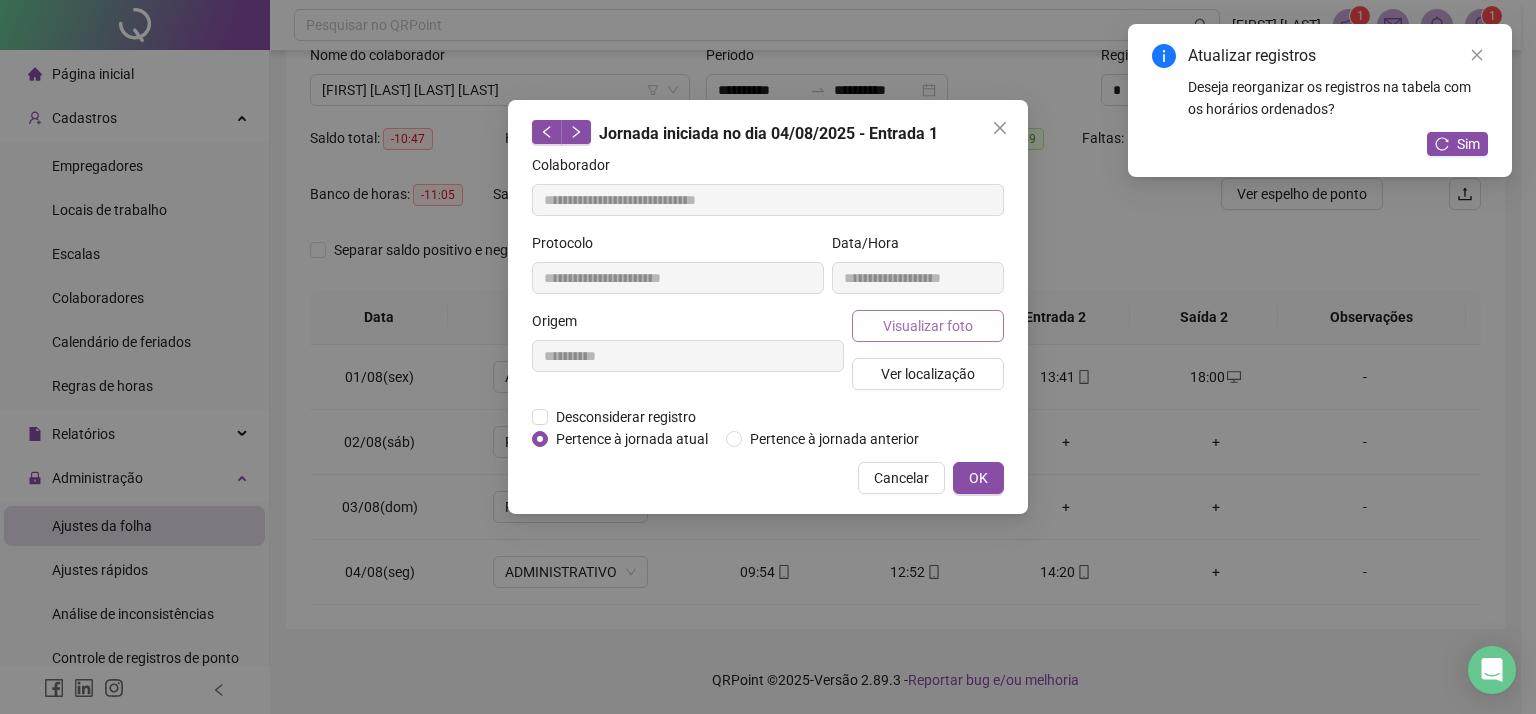 click on "Visualizar foto" at bounding box center [928, 326] 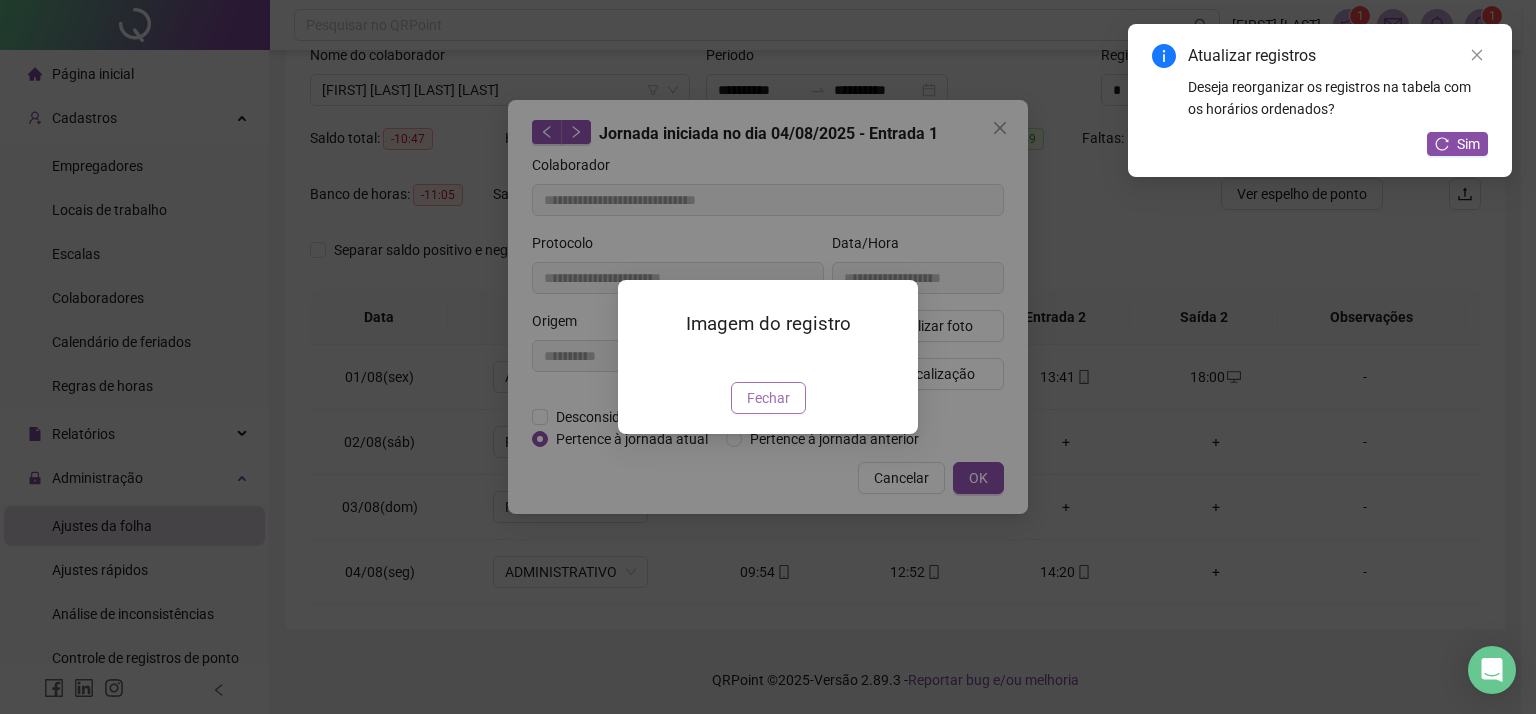click on "Fechar" at bounding box center [768, 398] 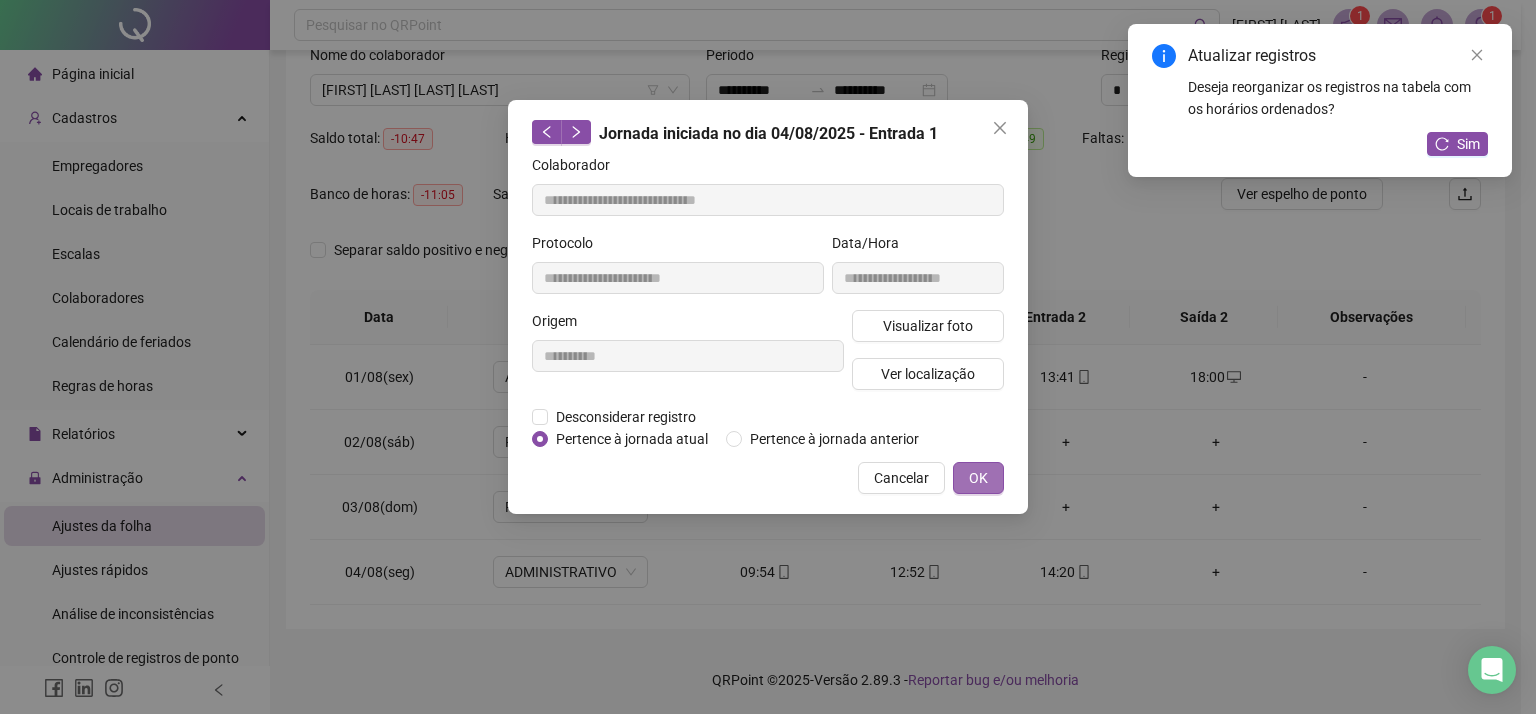 click on "OK" at bounding box center [978, 478] 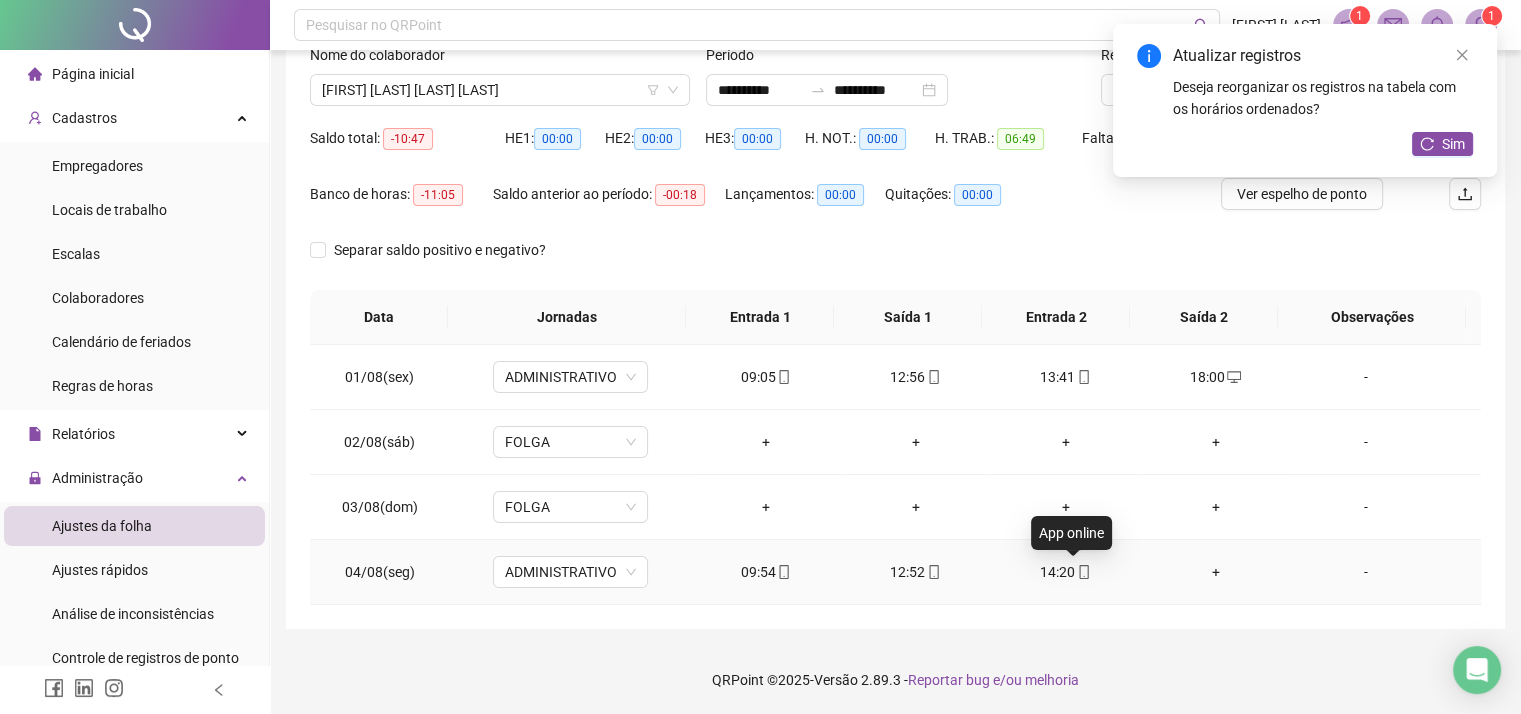 click 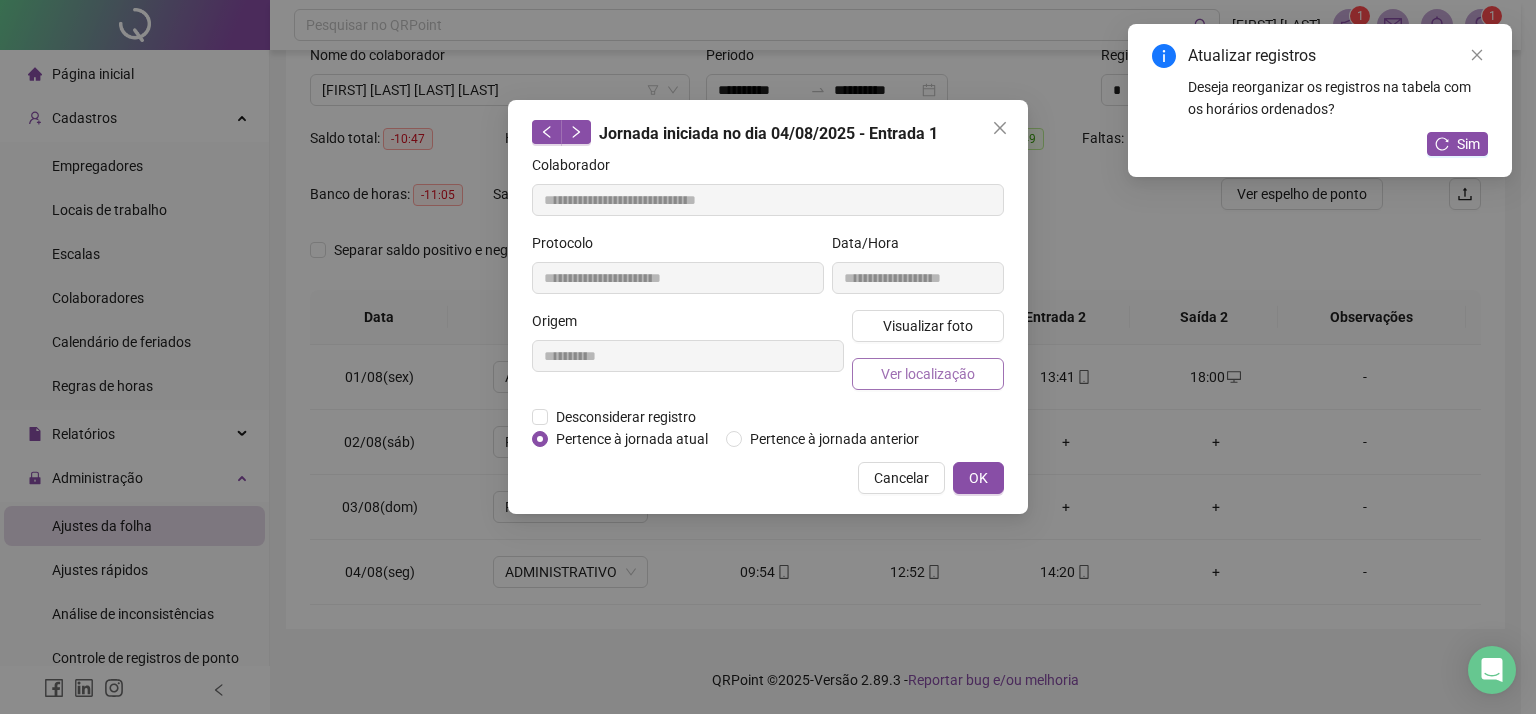 click on "Ver localização" at bounding box center (928, 374) 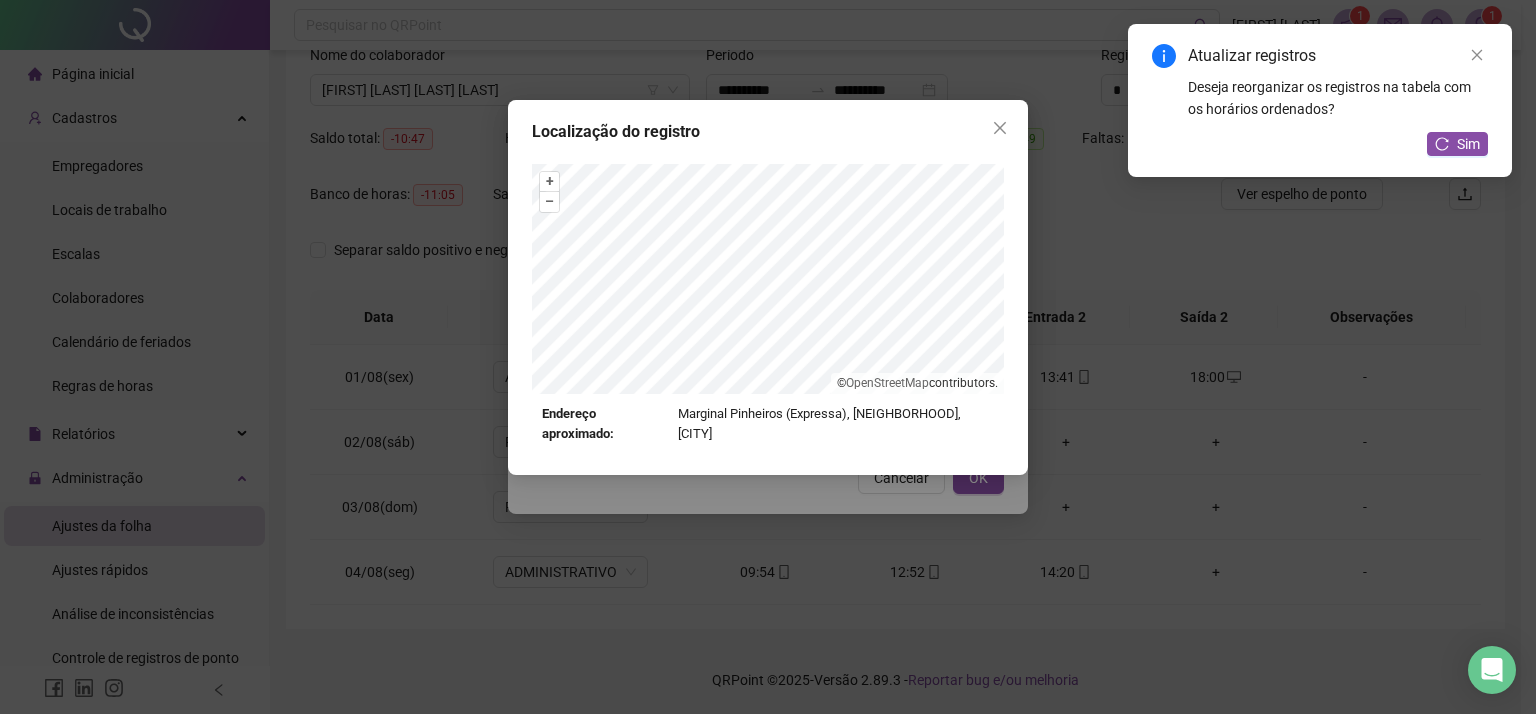 type on "**********" 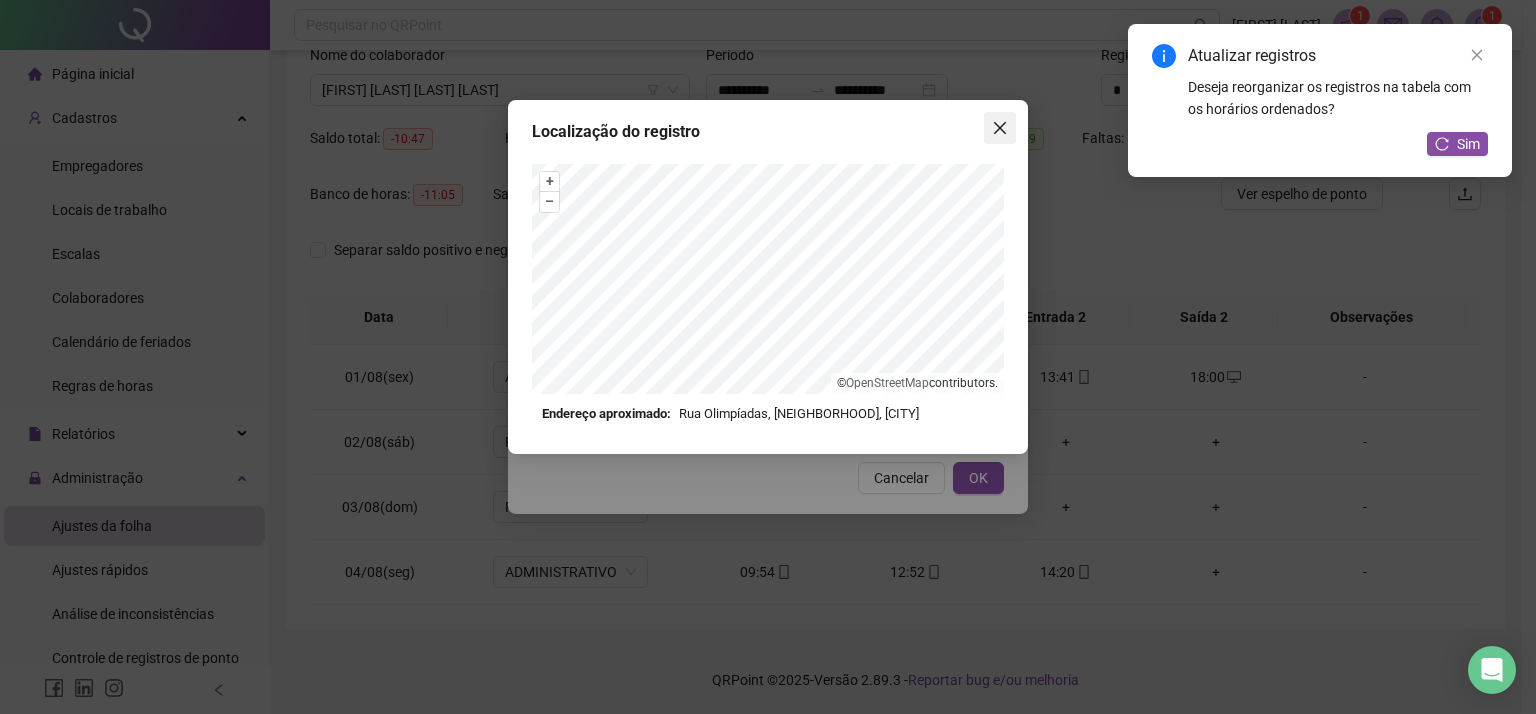 click 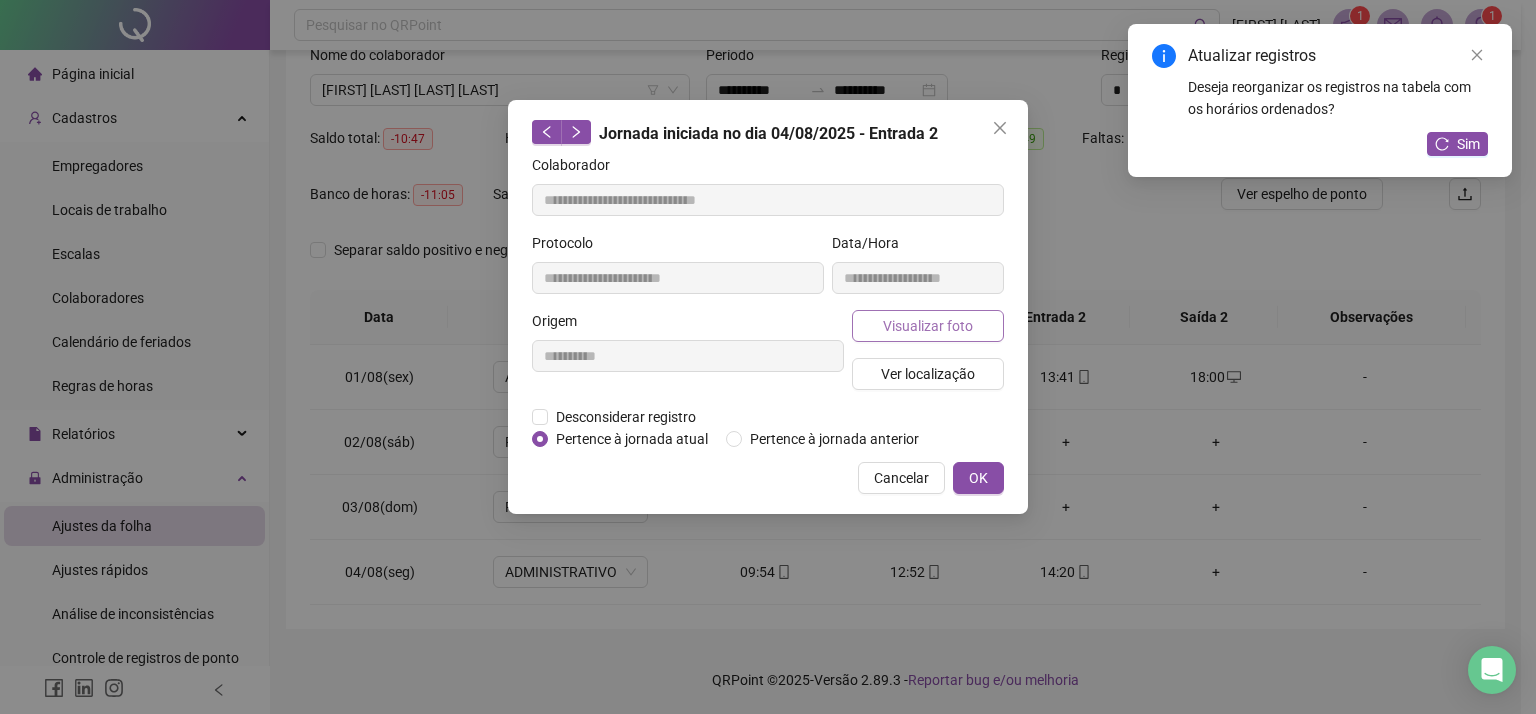 click on "Visualizar foto" at bounding box center (928, 326) 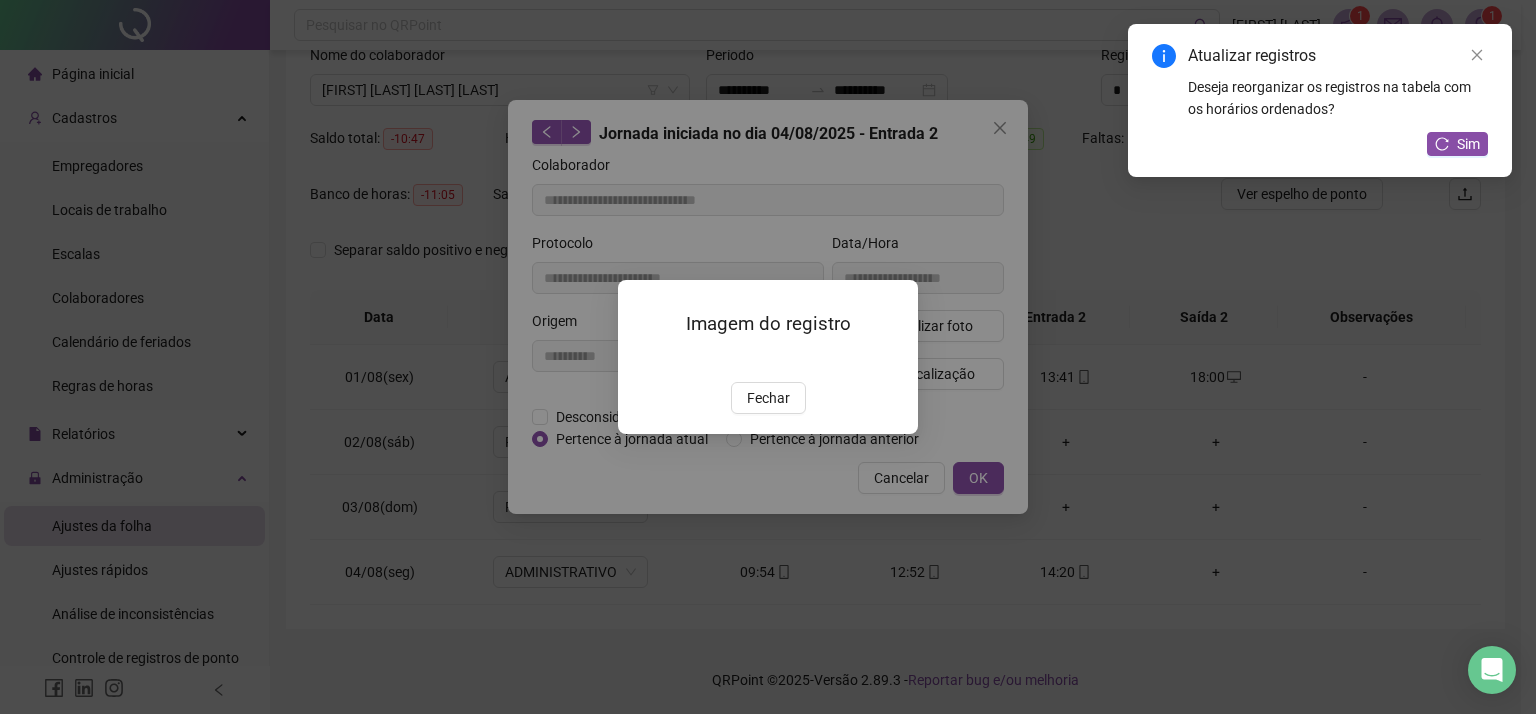 click on "Fechar" at bounding box center (768, 398) 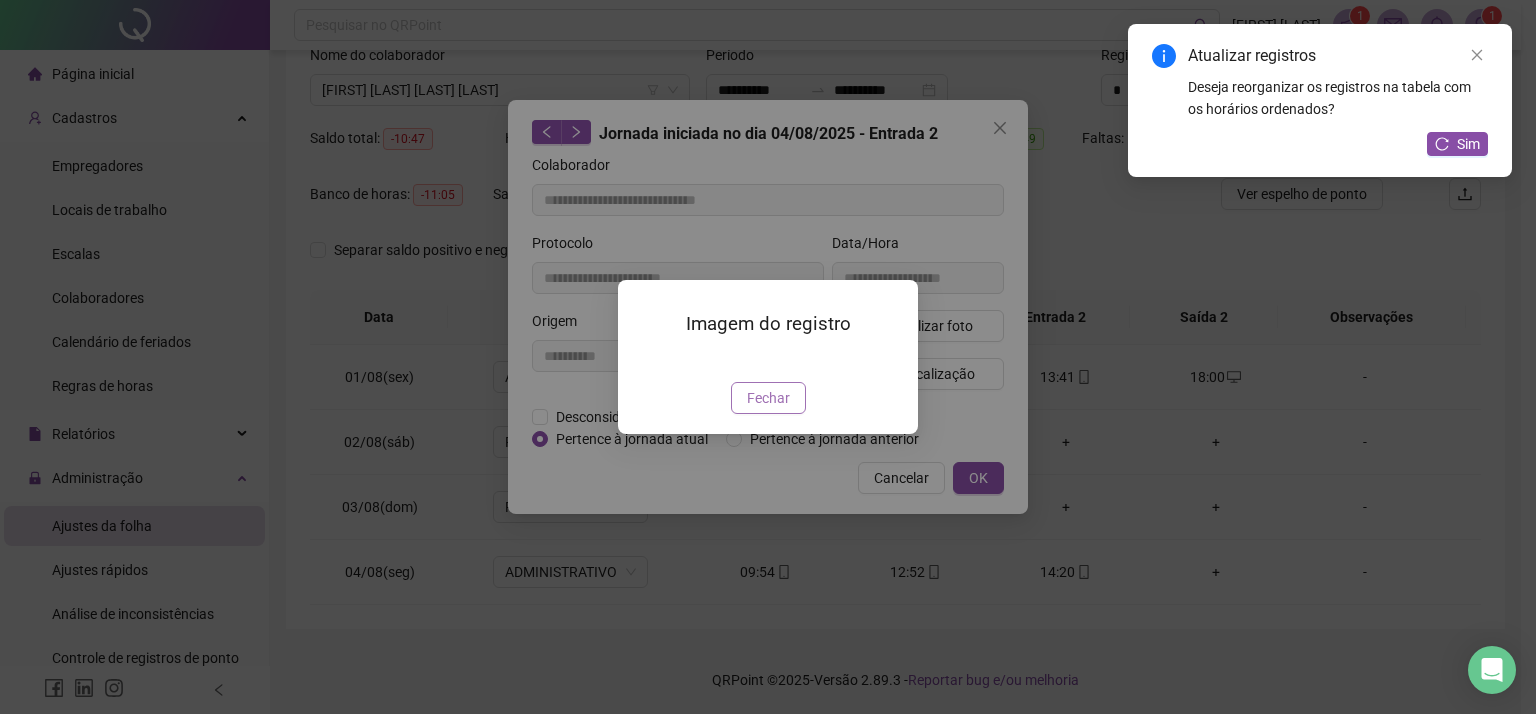 click on "Fechar" at bounding box center (768, 398) 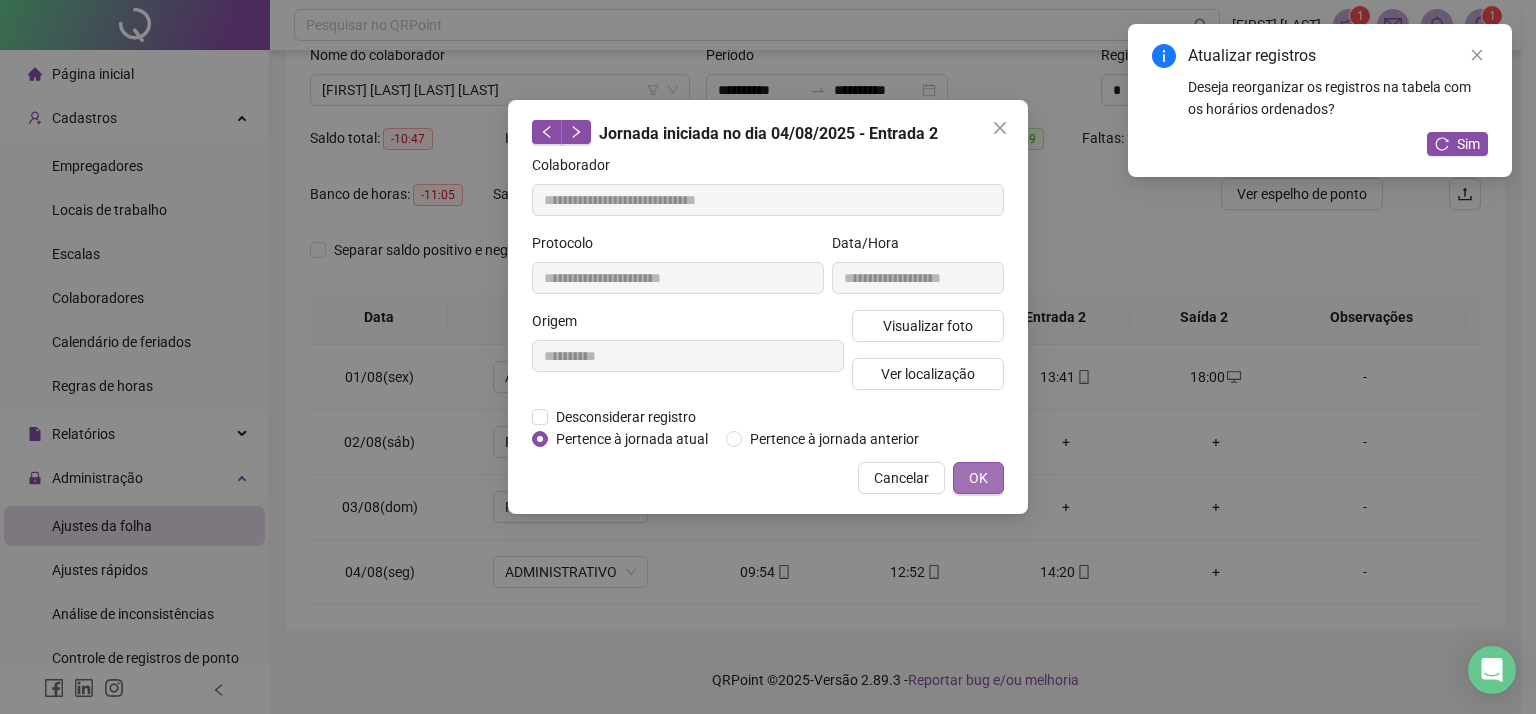 click on "OK" at bounding box center (978, 478) 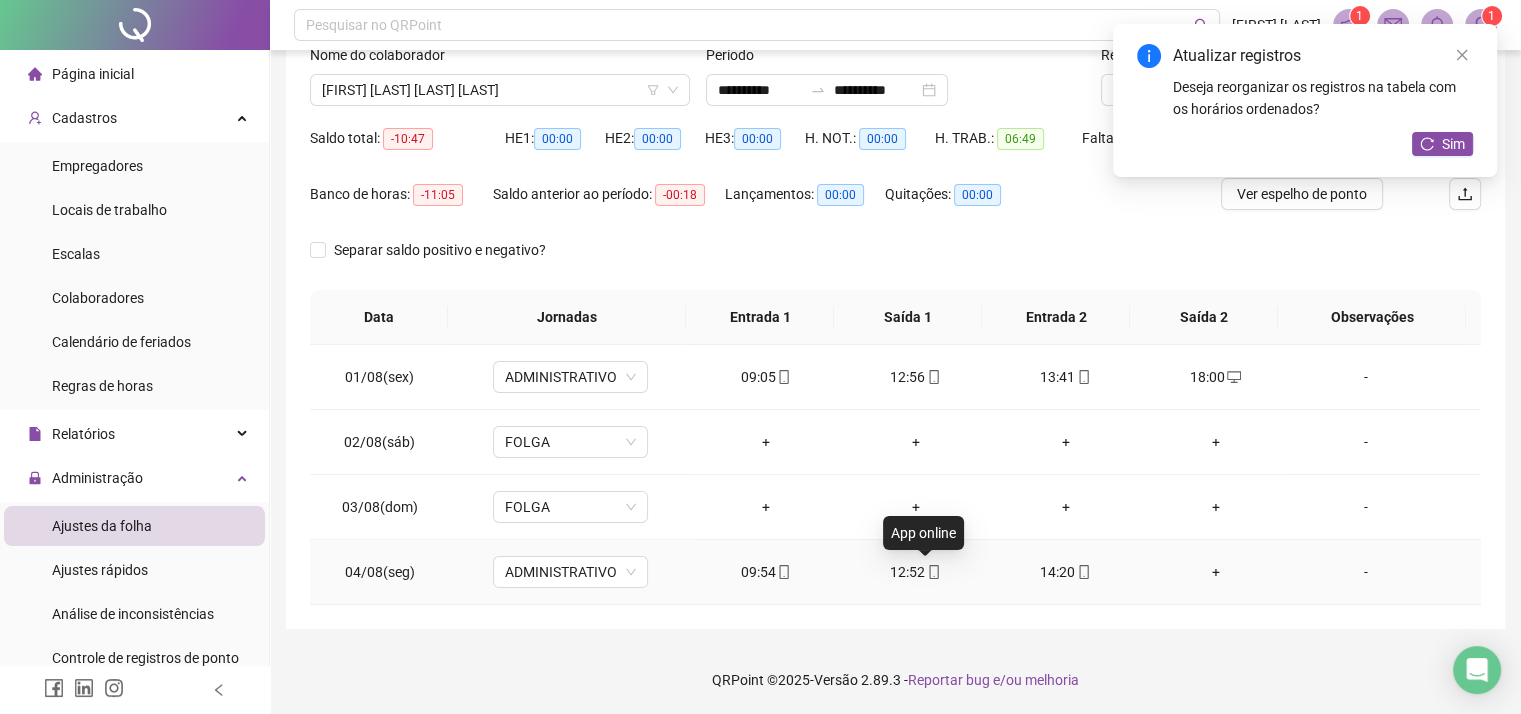 click 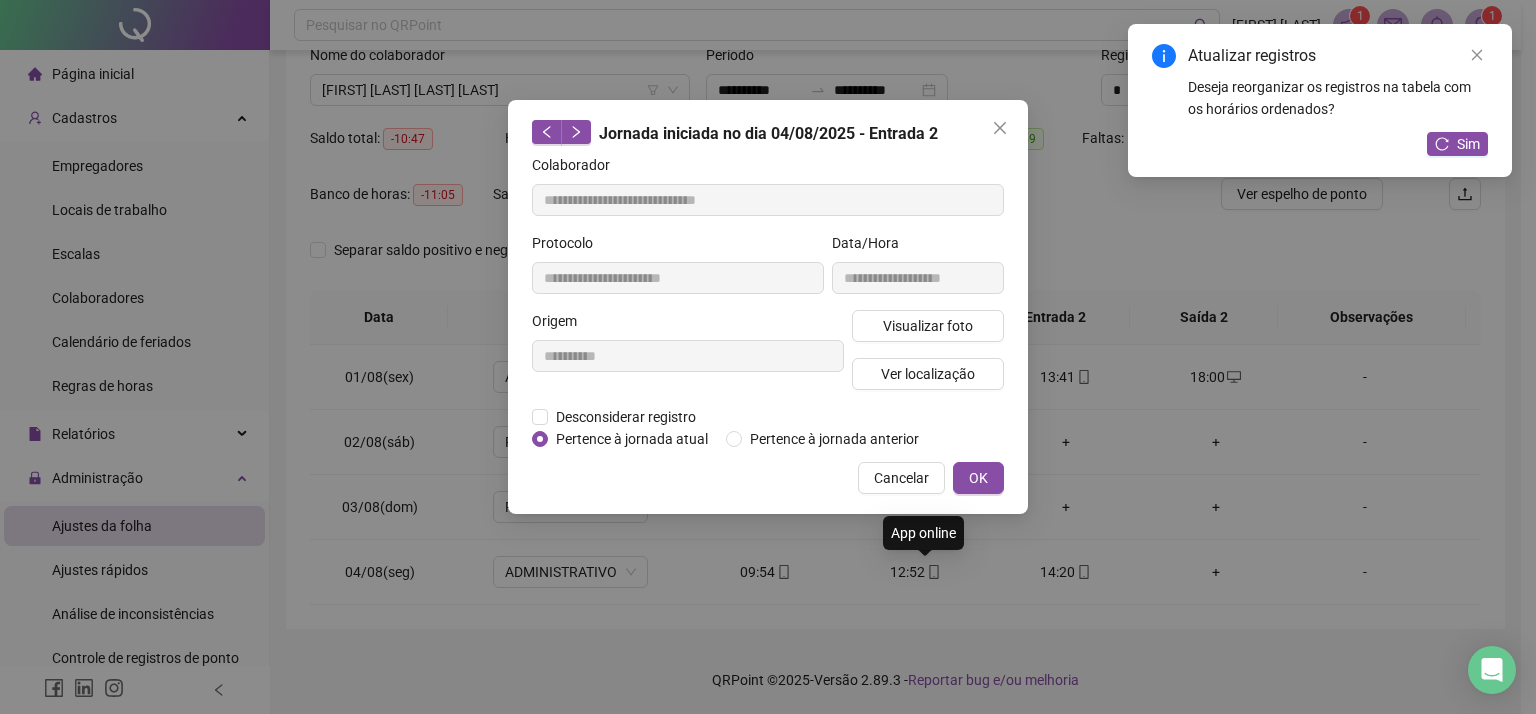 type on "**********" 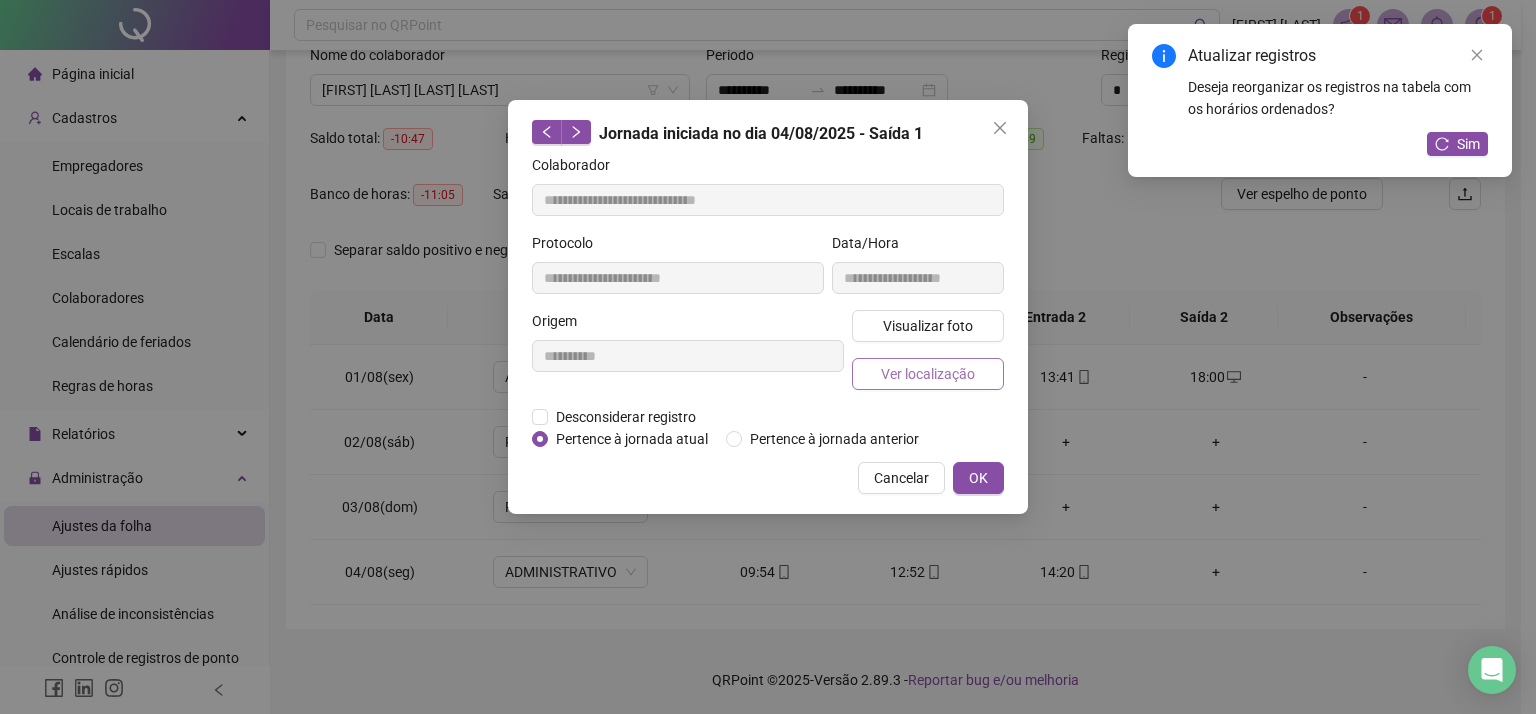 click on "Ver localização" at bounding box center (928, 374) 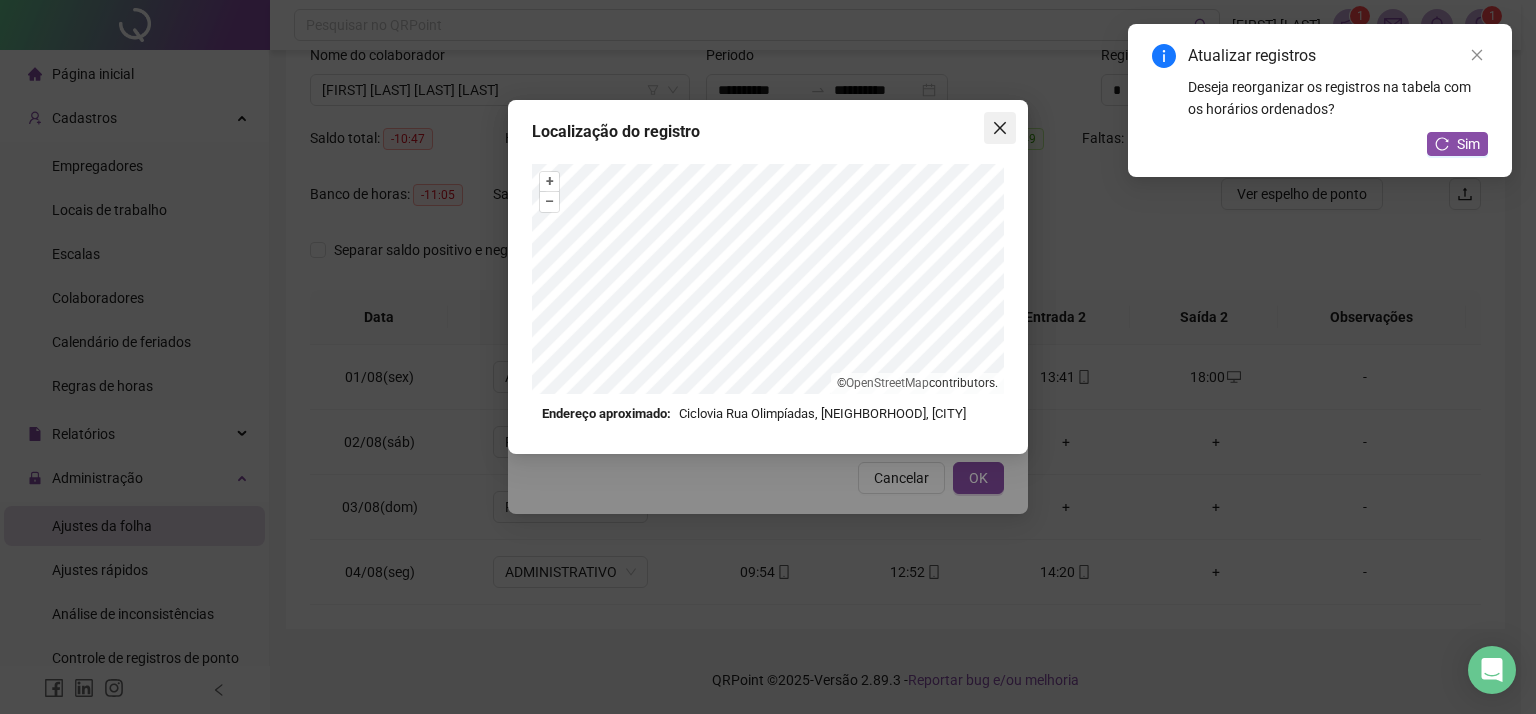 click 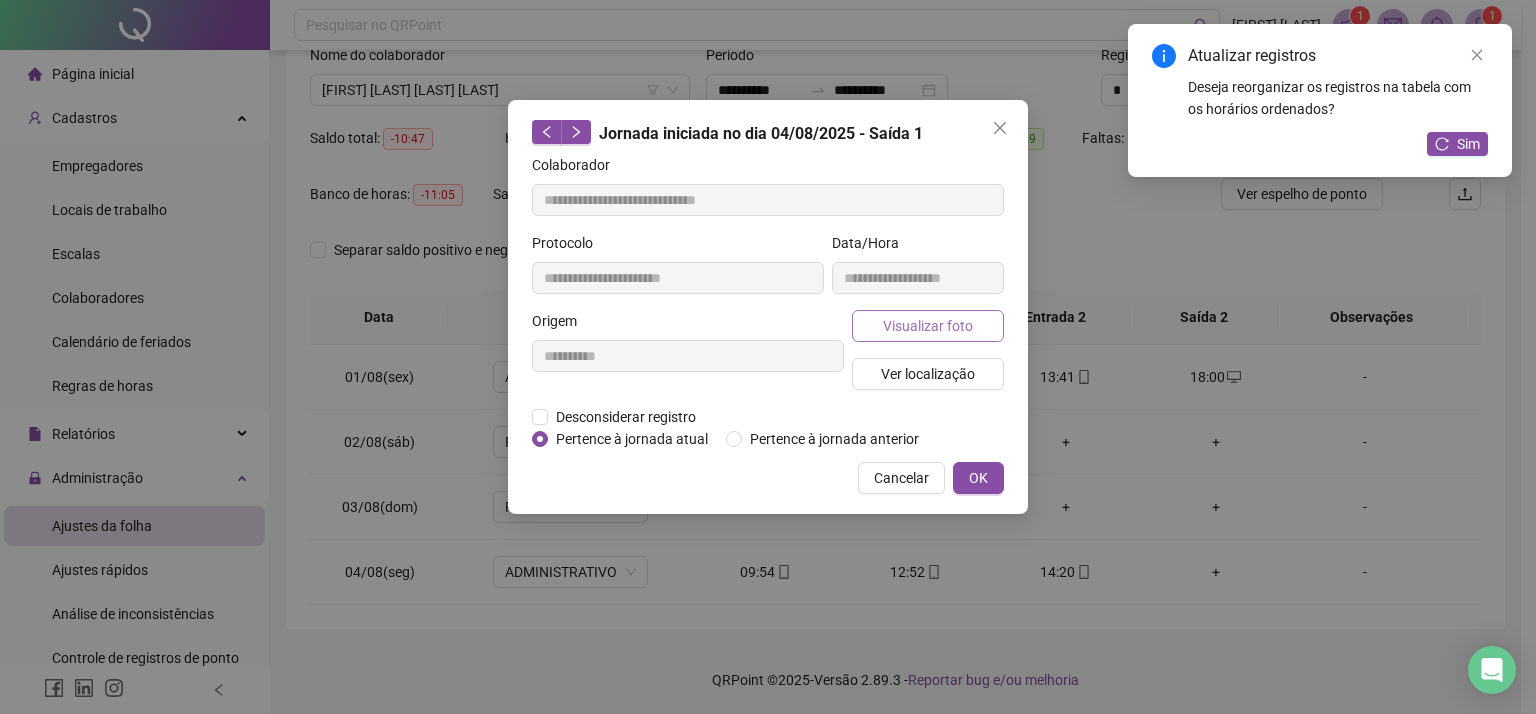 click on "Visualizar foto" at bounding box center (928, 326) 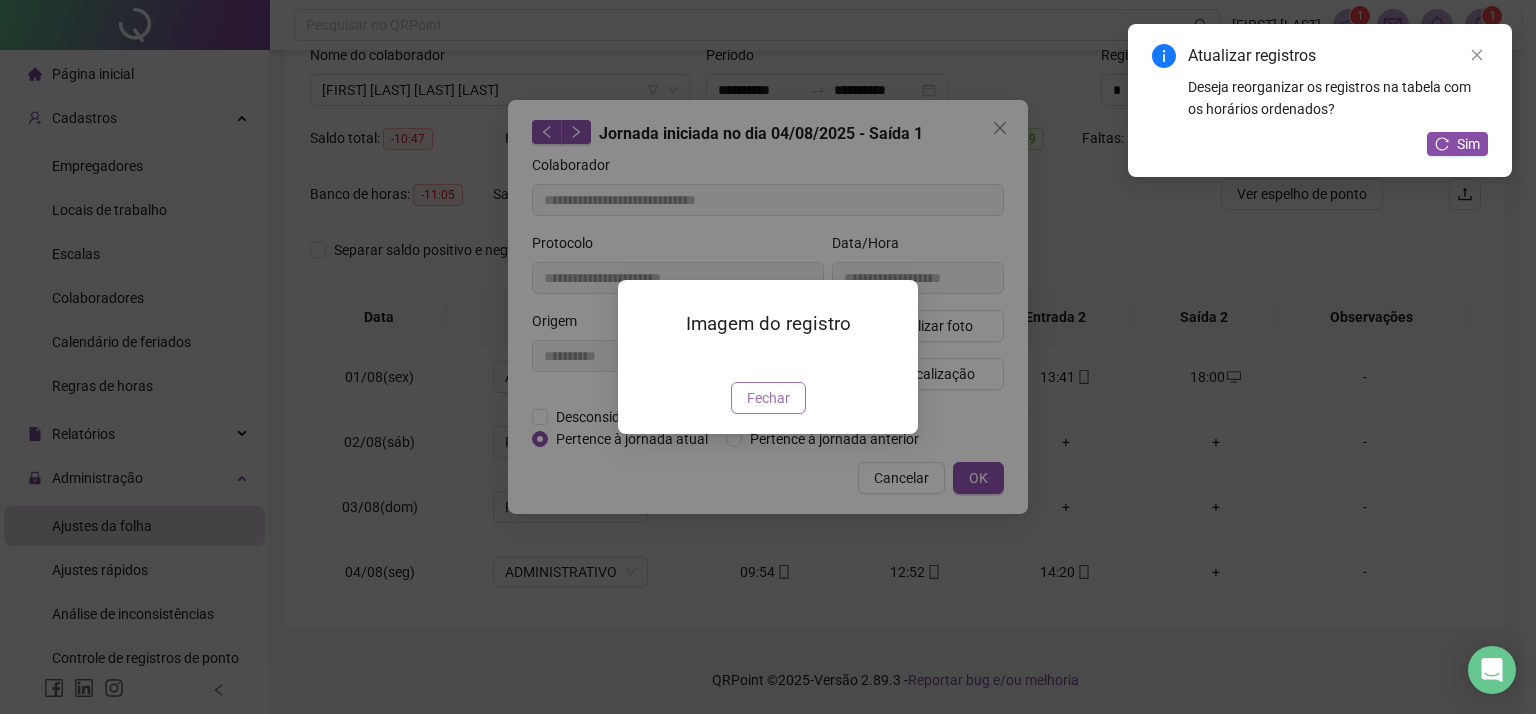 click on "Fechar" at bounding box center (768, 398) 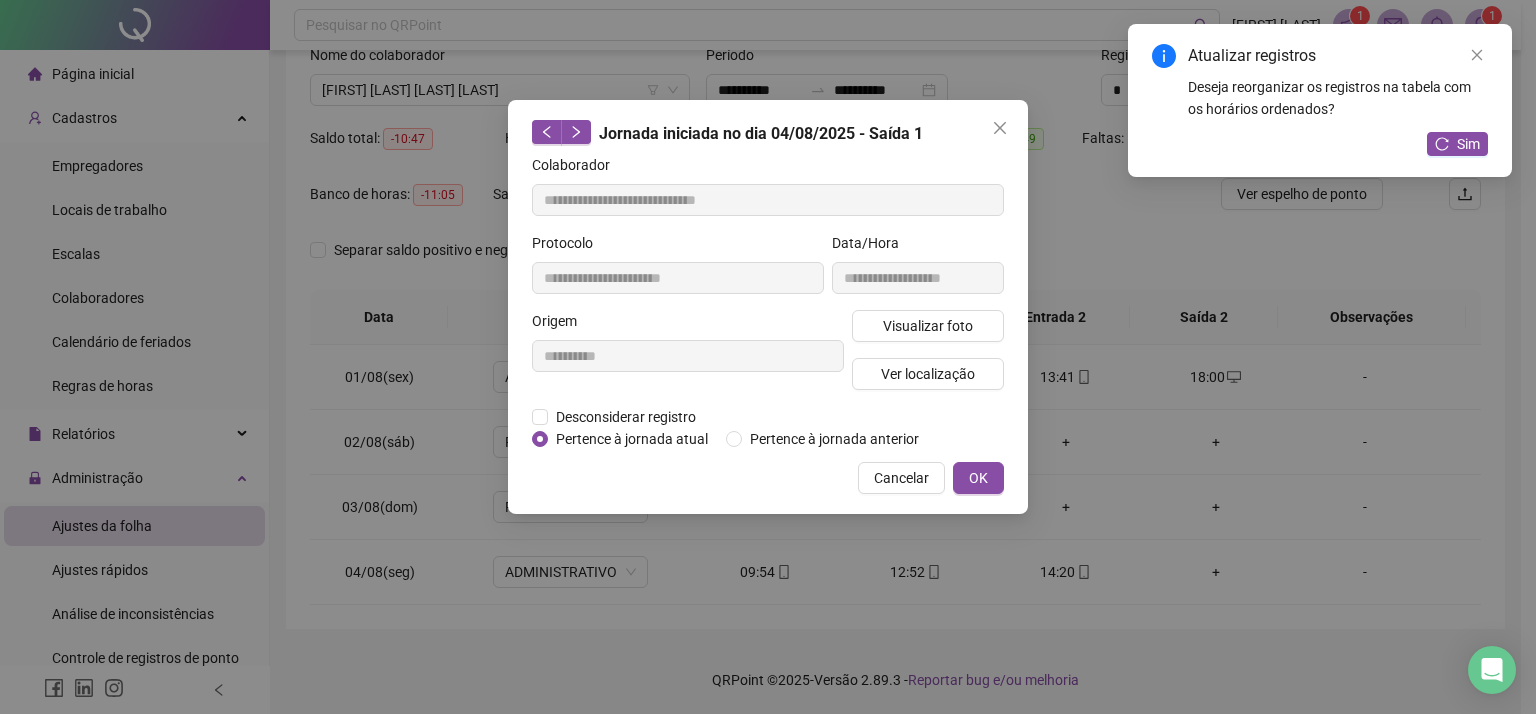 click on "**********" at bounding box center (768, 307) 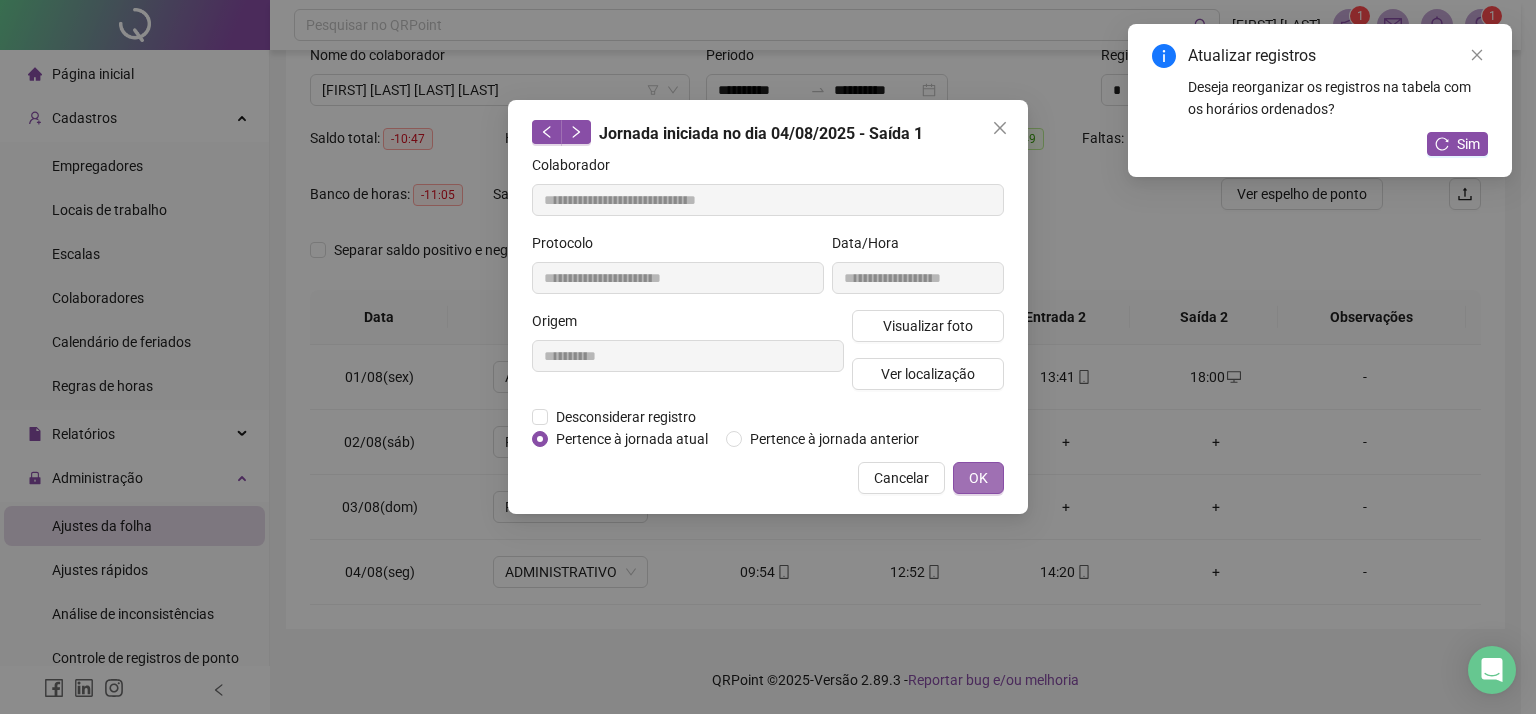 click on "OK" at bounding box center (978, 478) 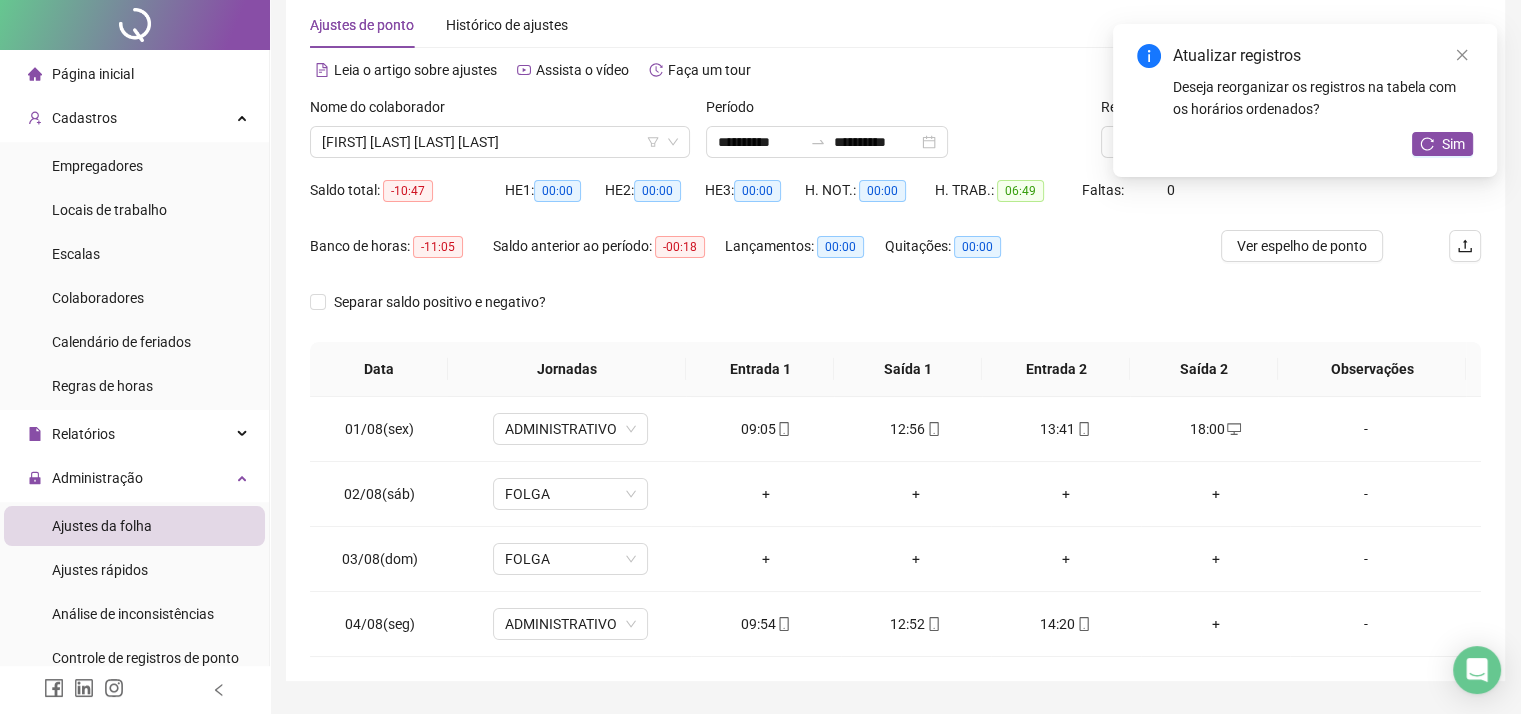 scroll, scrollTop: 140, scrollLeft: 0, axis: vertical 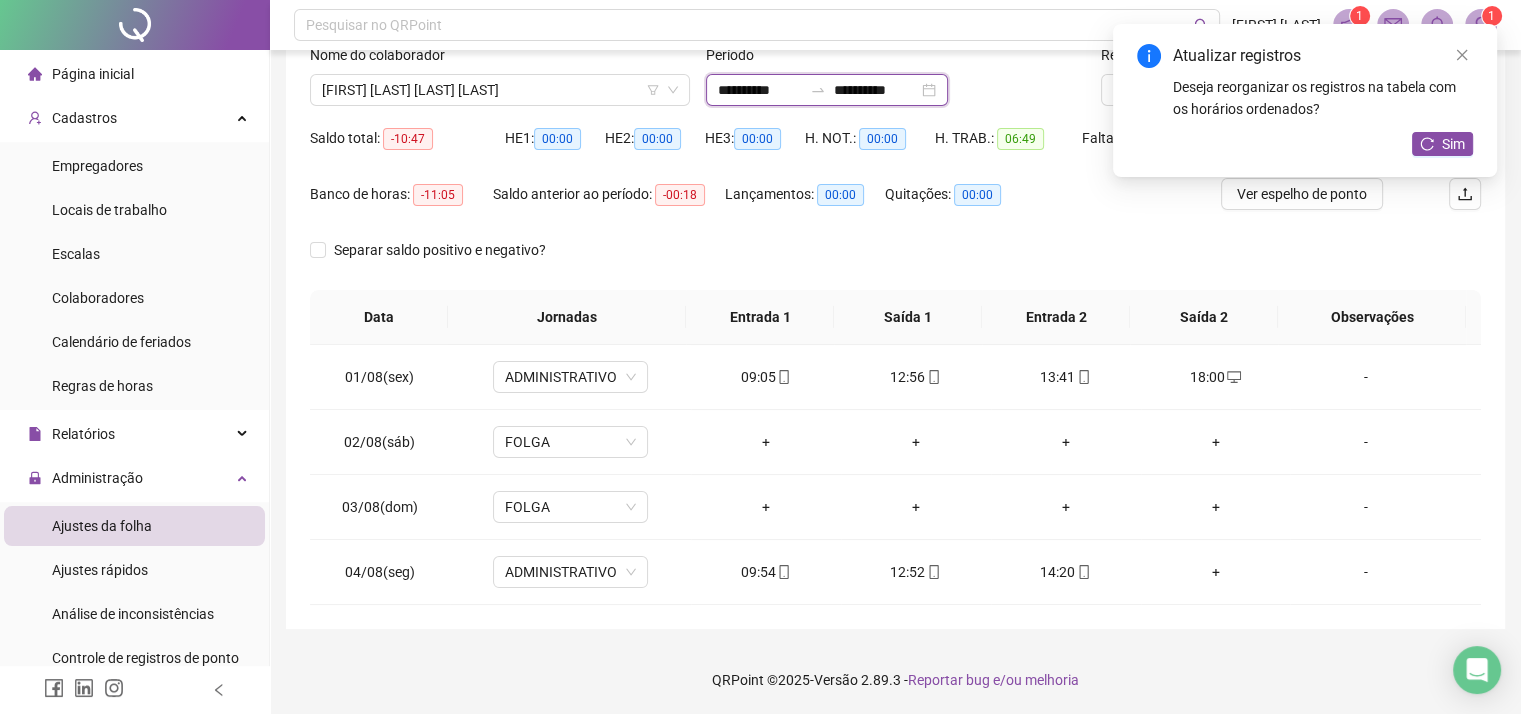 click on "**********" at bounding box center [760, 90] 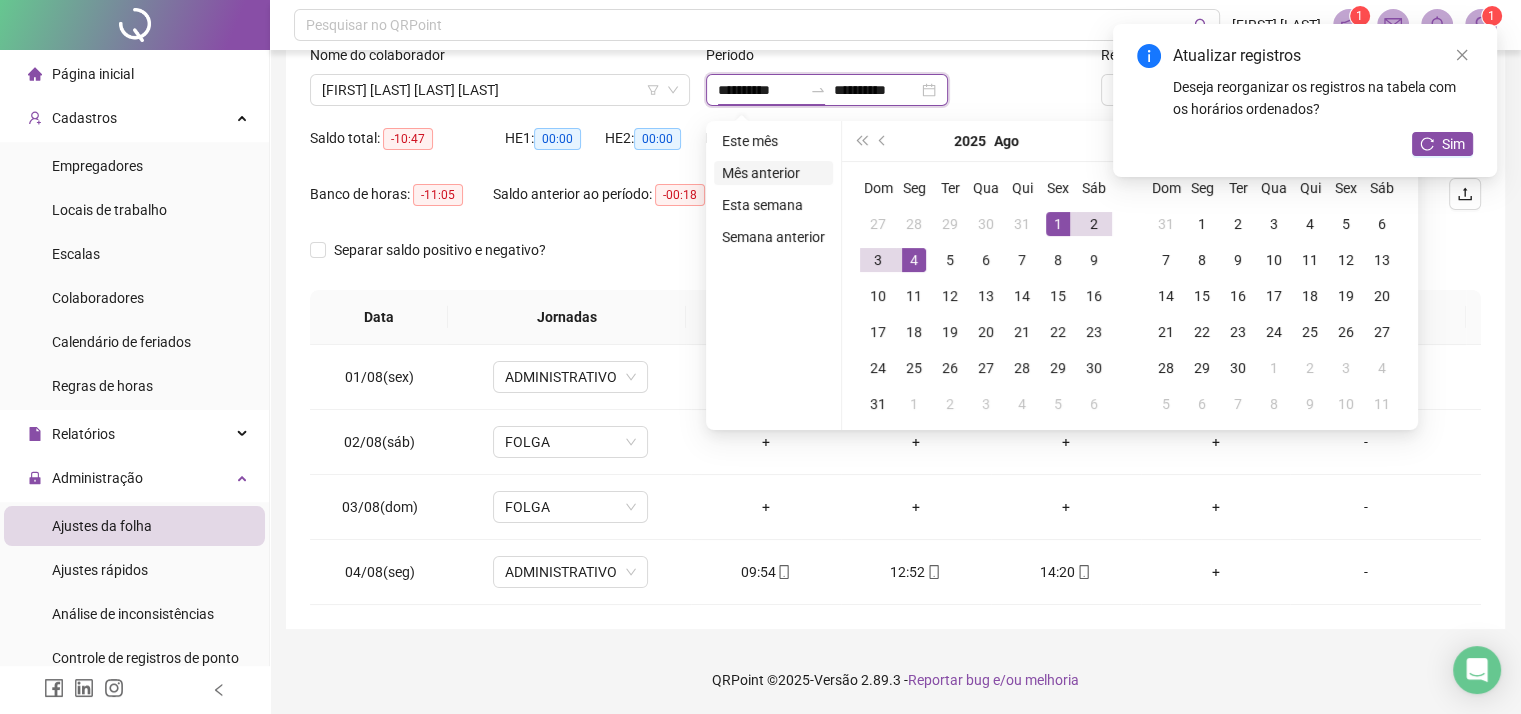 type on "**********" 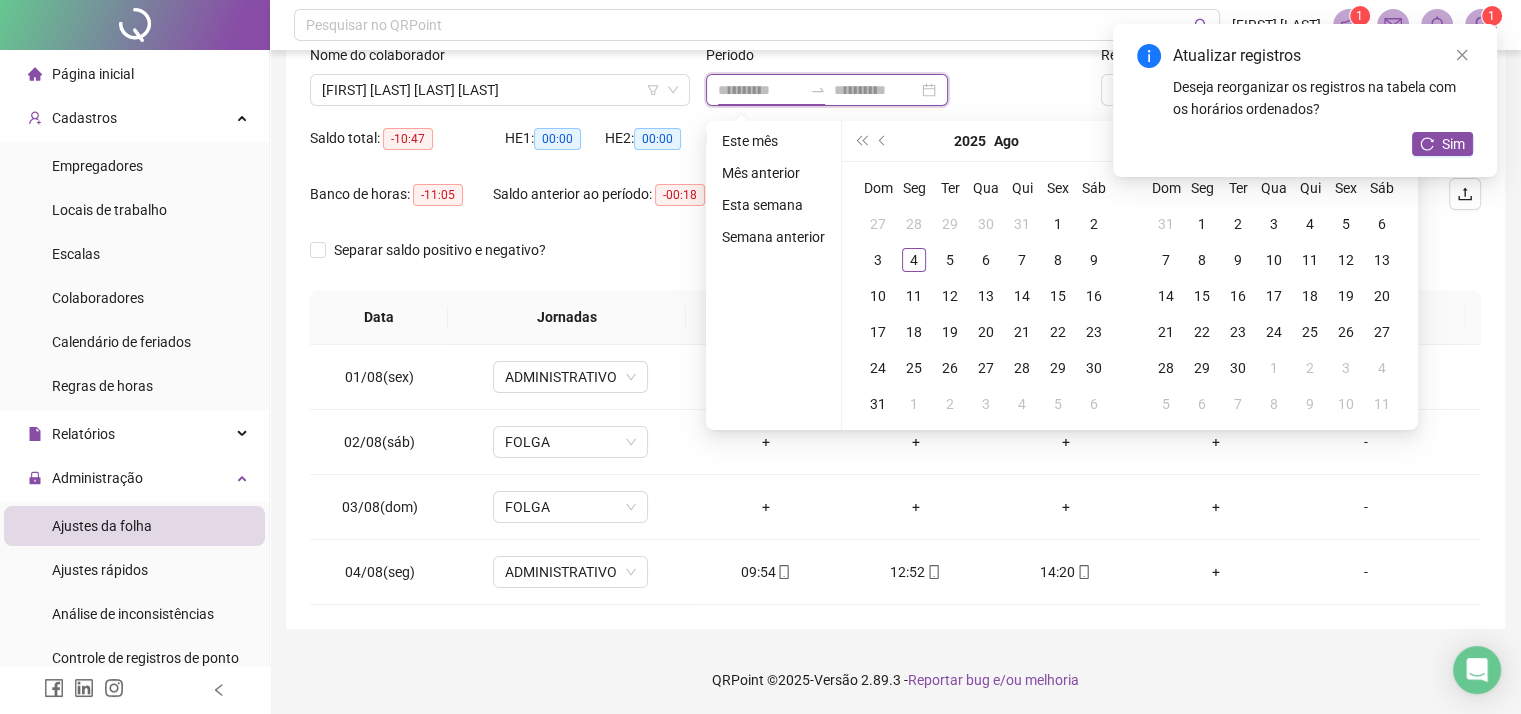 type on "**********" 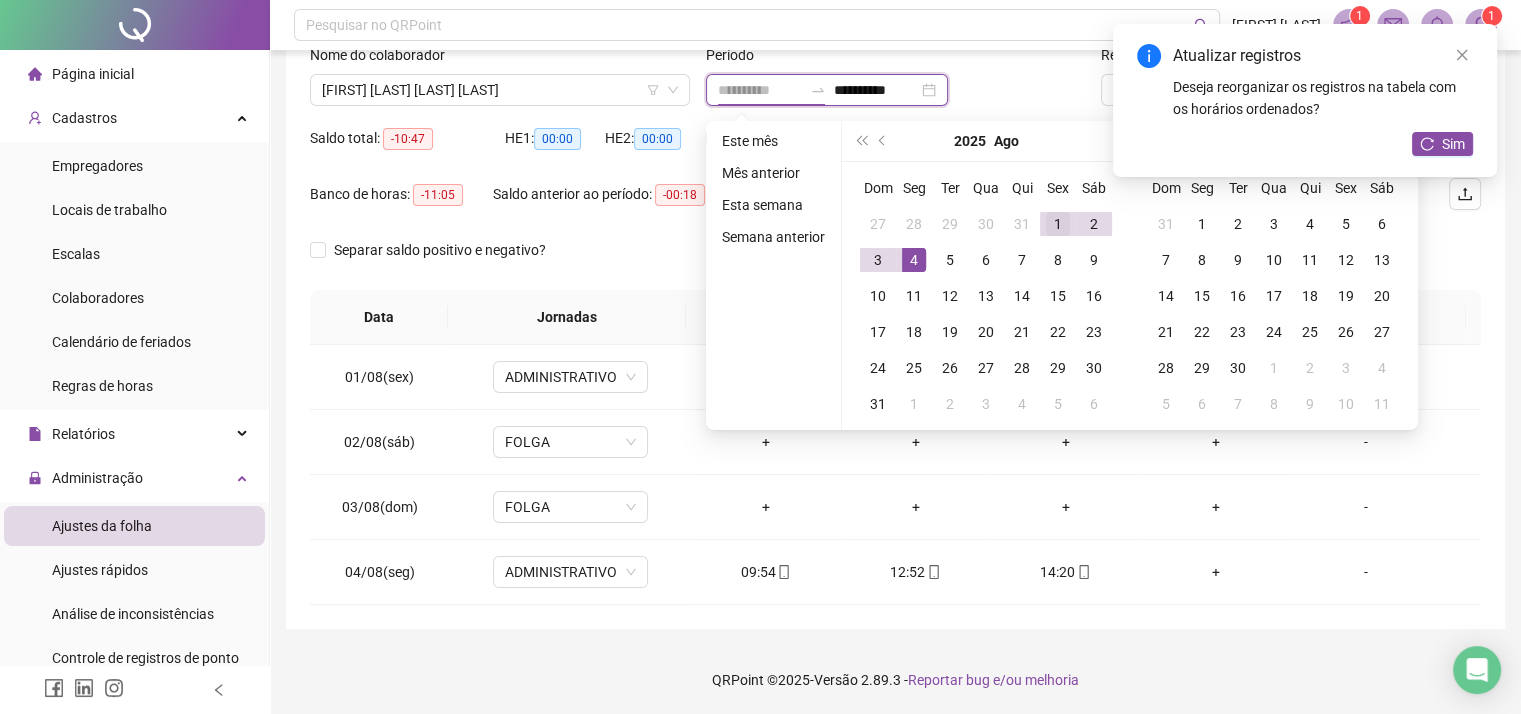 type on "**********" 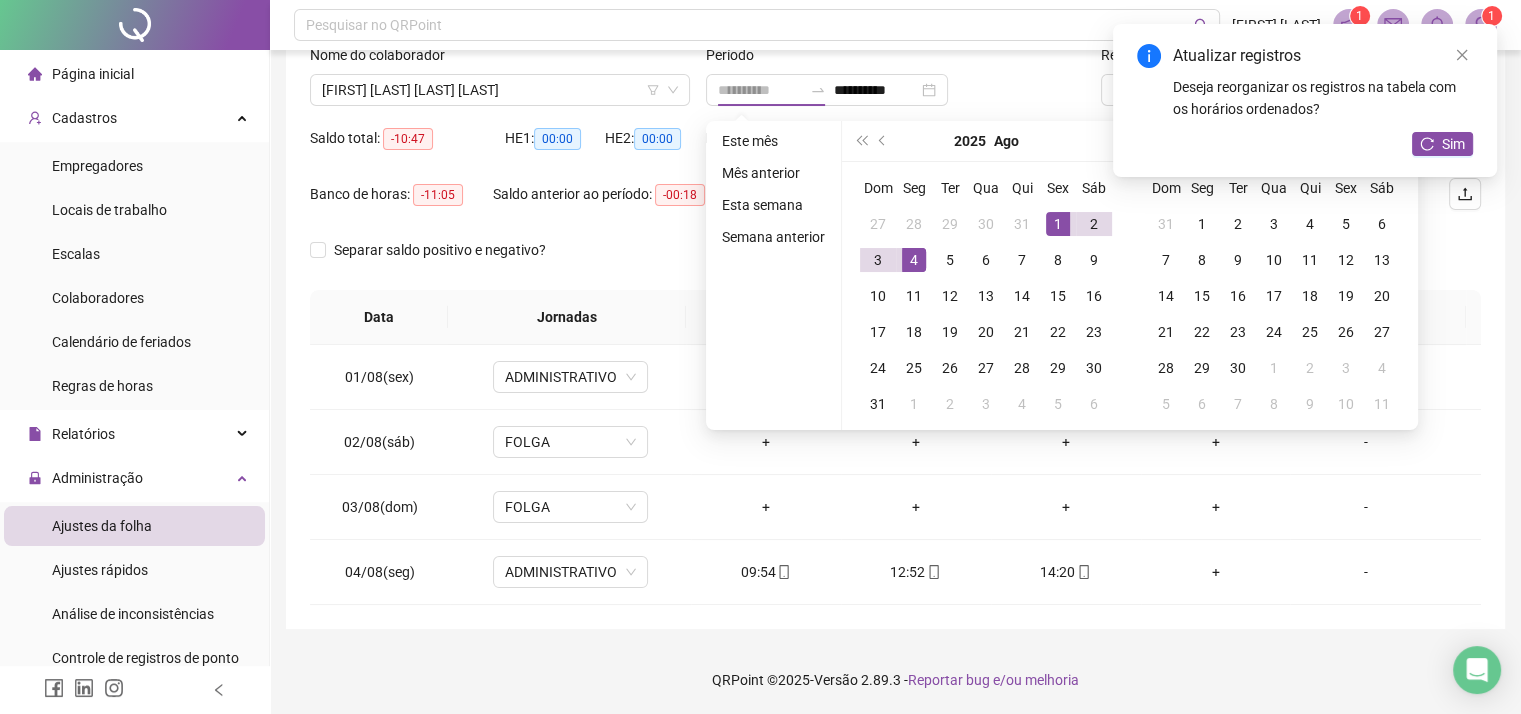 click on "1" at bounding box center (1058, 224) 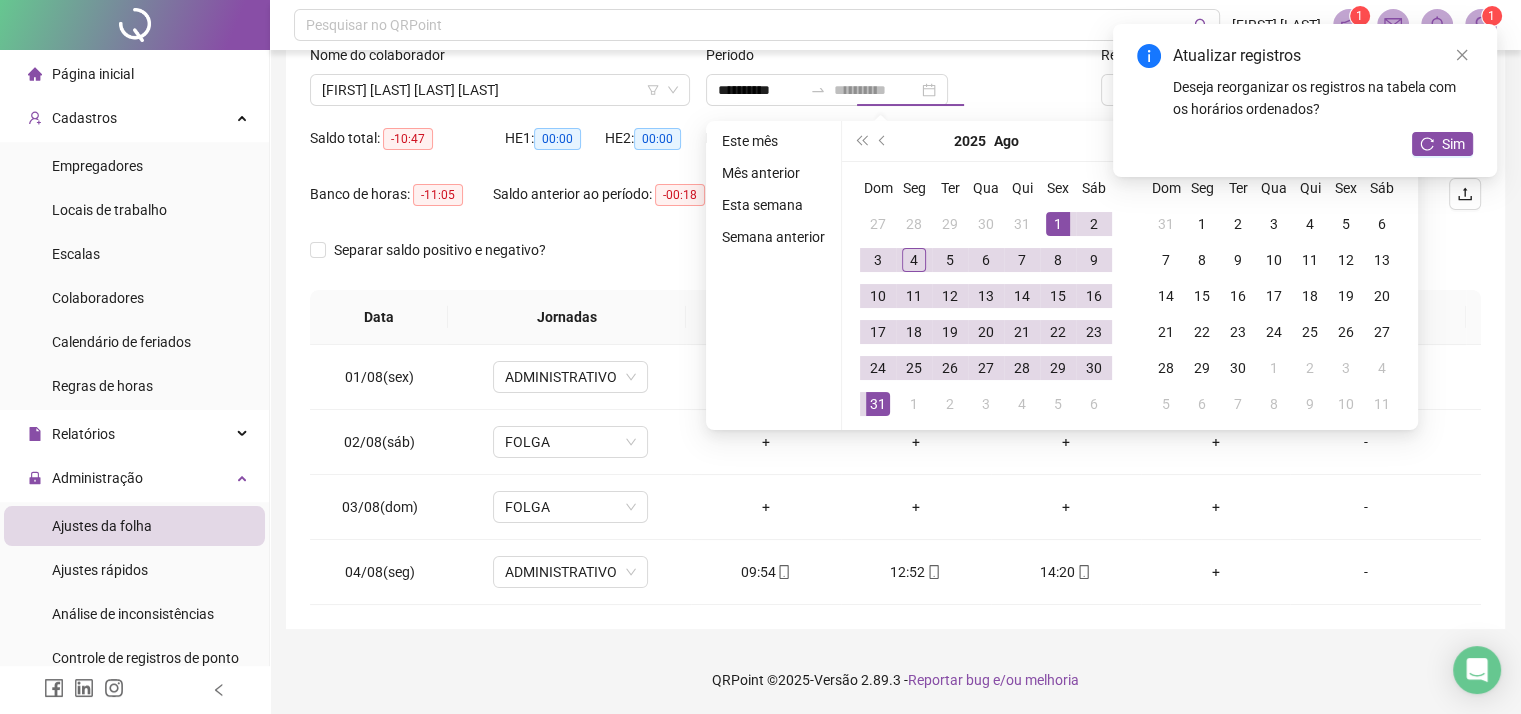 click on "31" at bounding box center (878, 404) 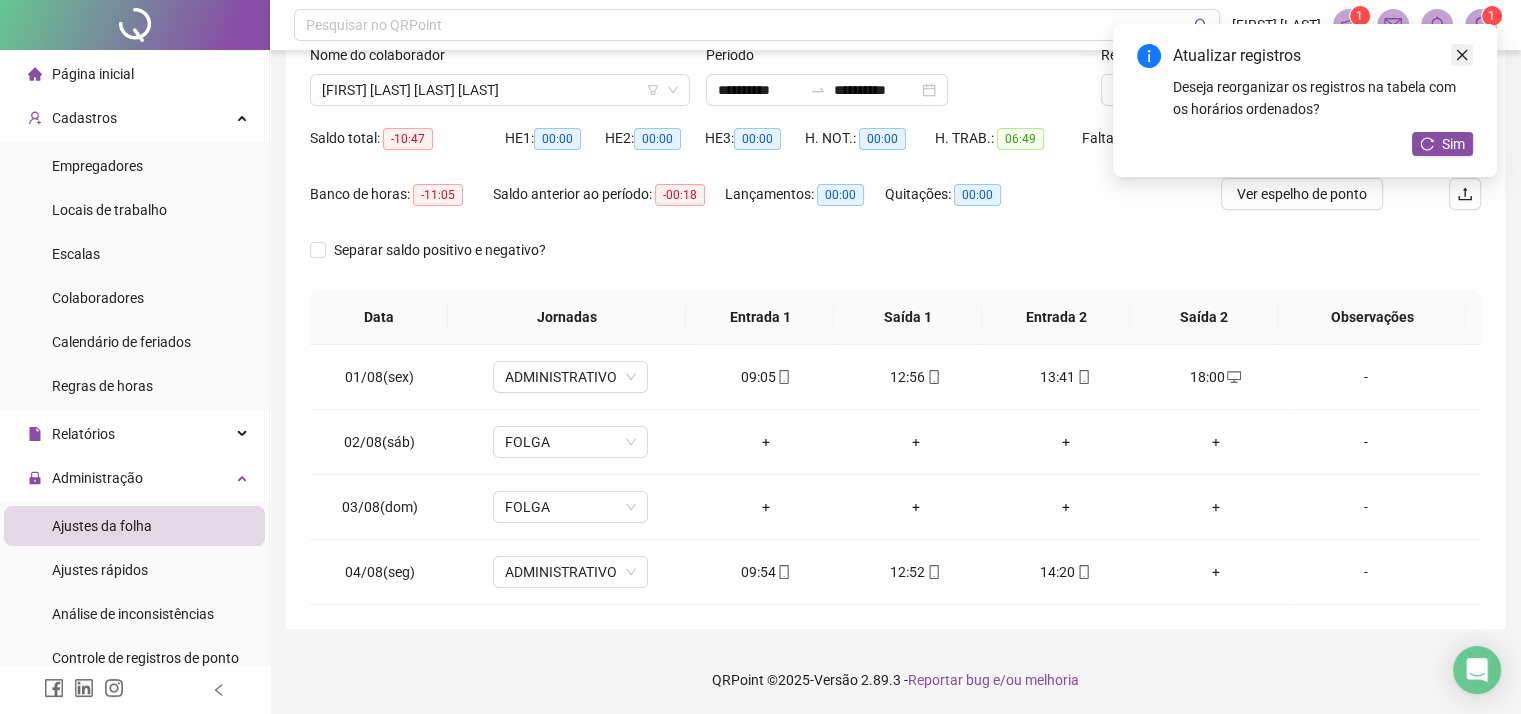 click 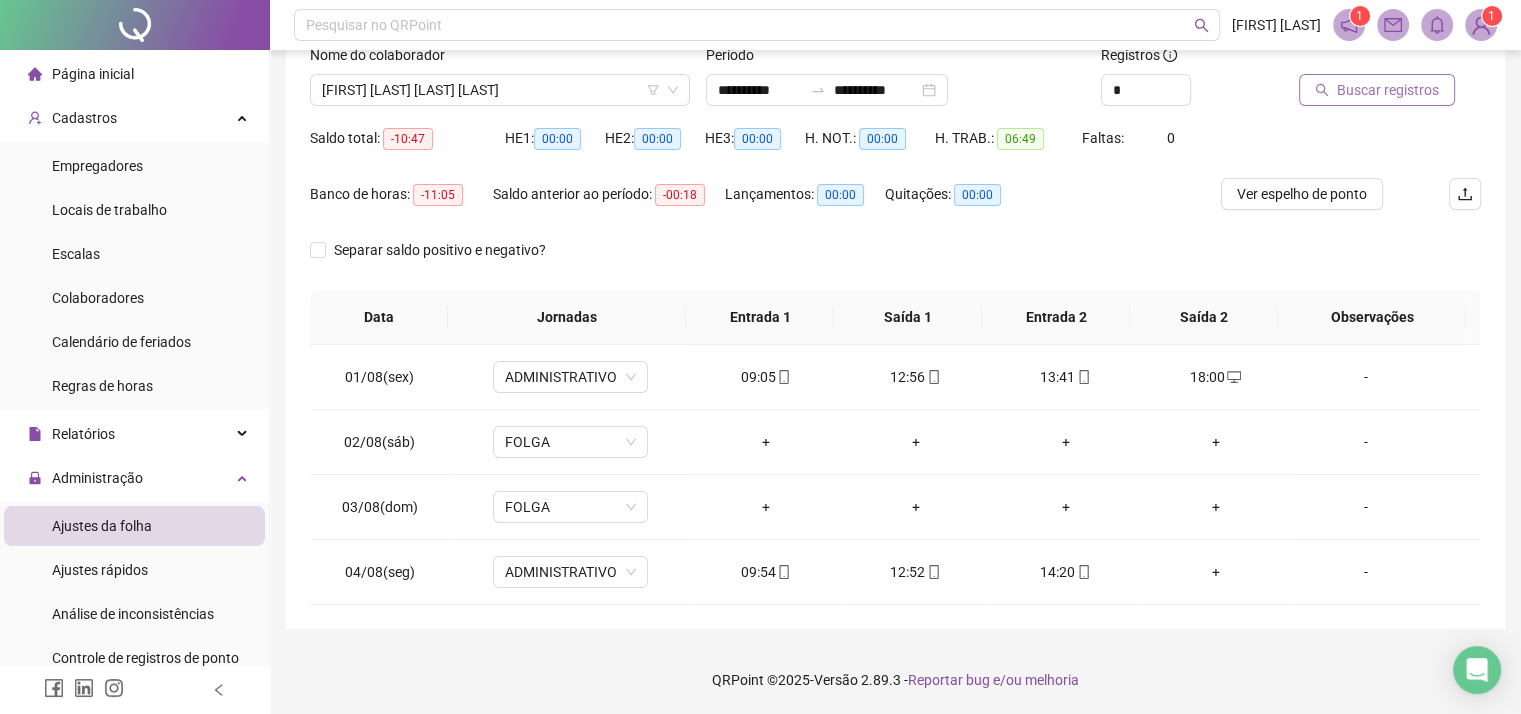 click on "Buscar registros" at bounding box center [1388, 90] 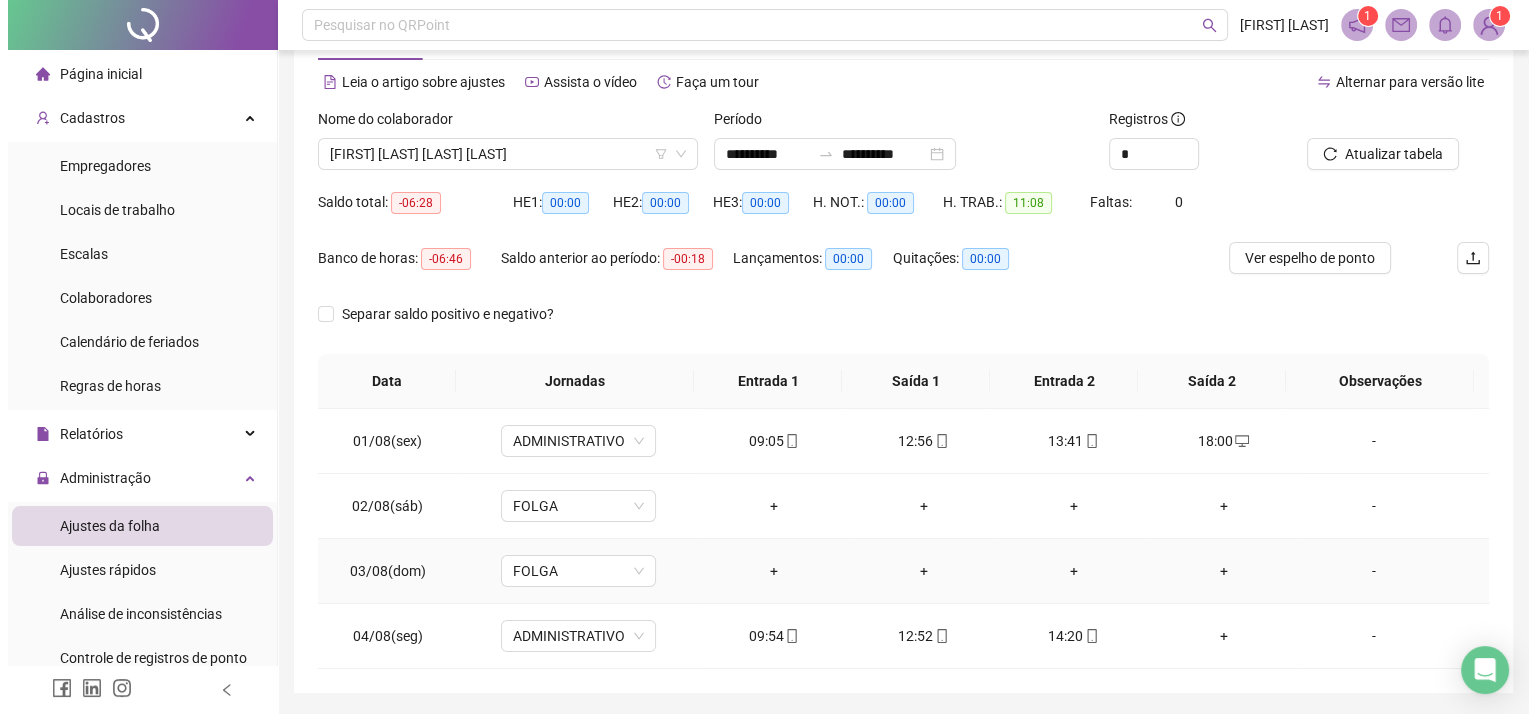 scroll, scrollTop: 0, scrollLeft: 0, axis: both 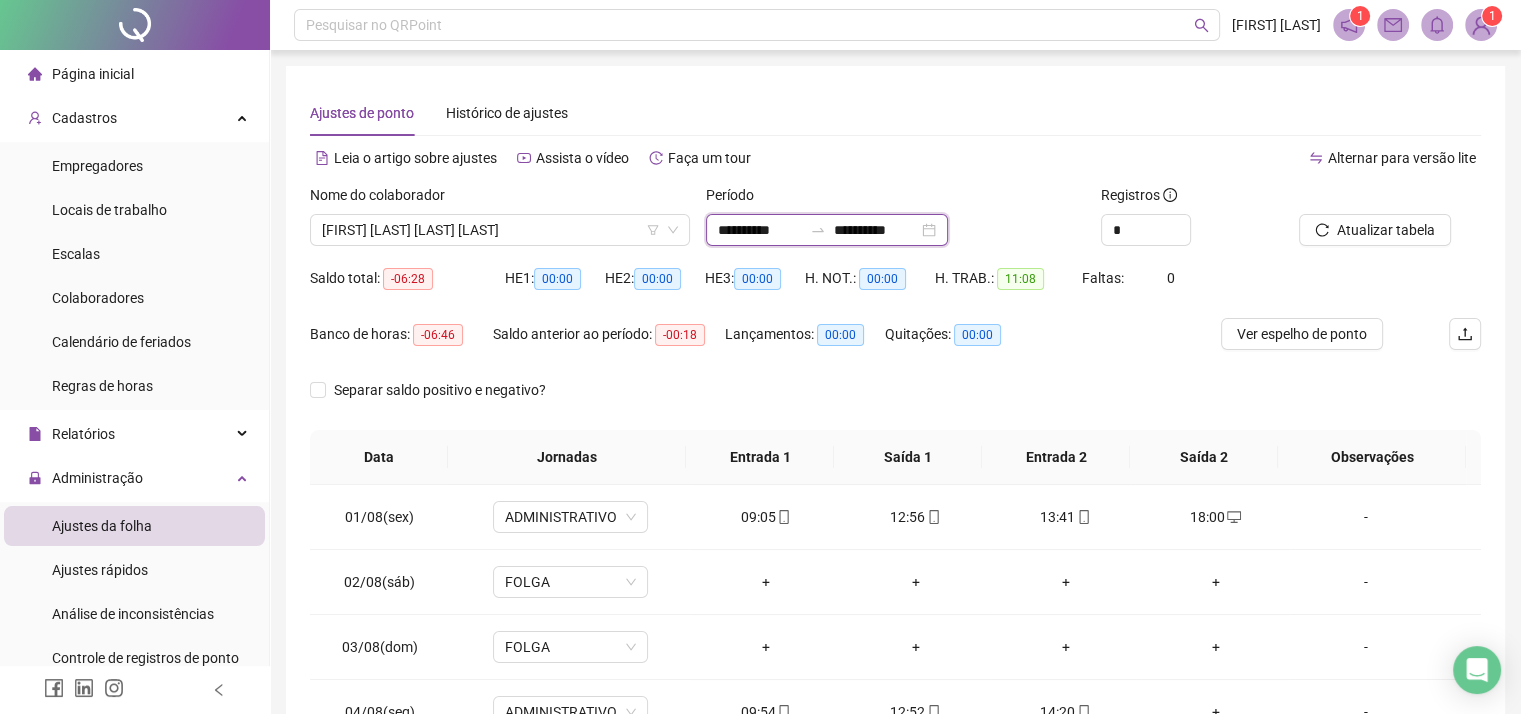 click on "**********" at bounding box center [760, 230] 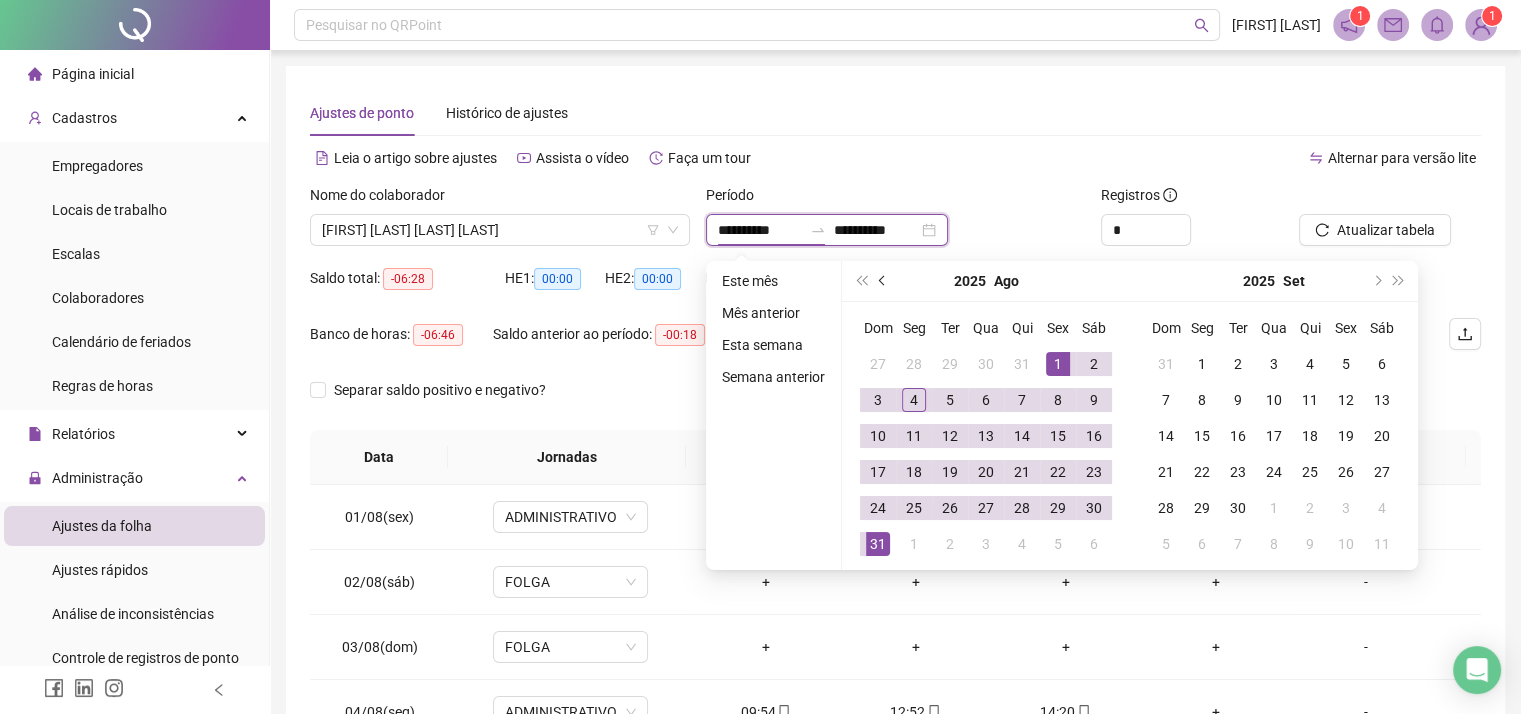 type on "**********" 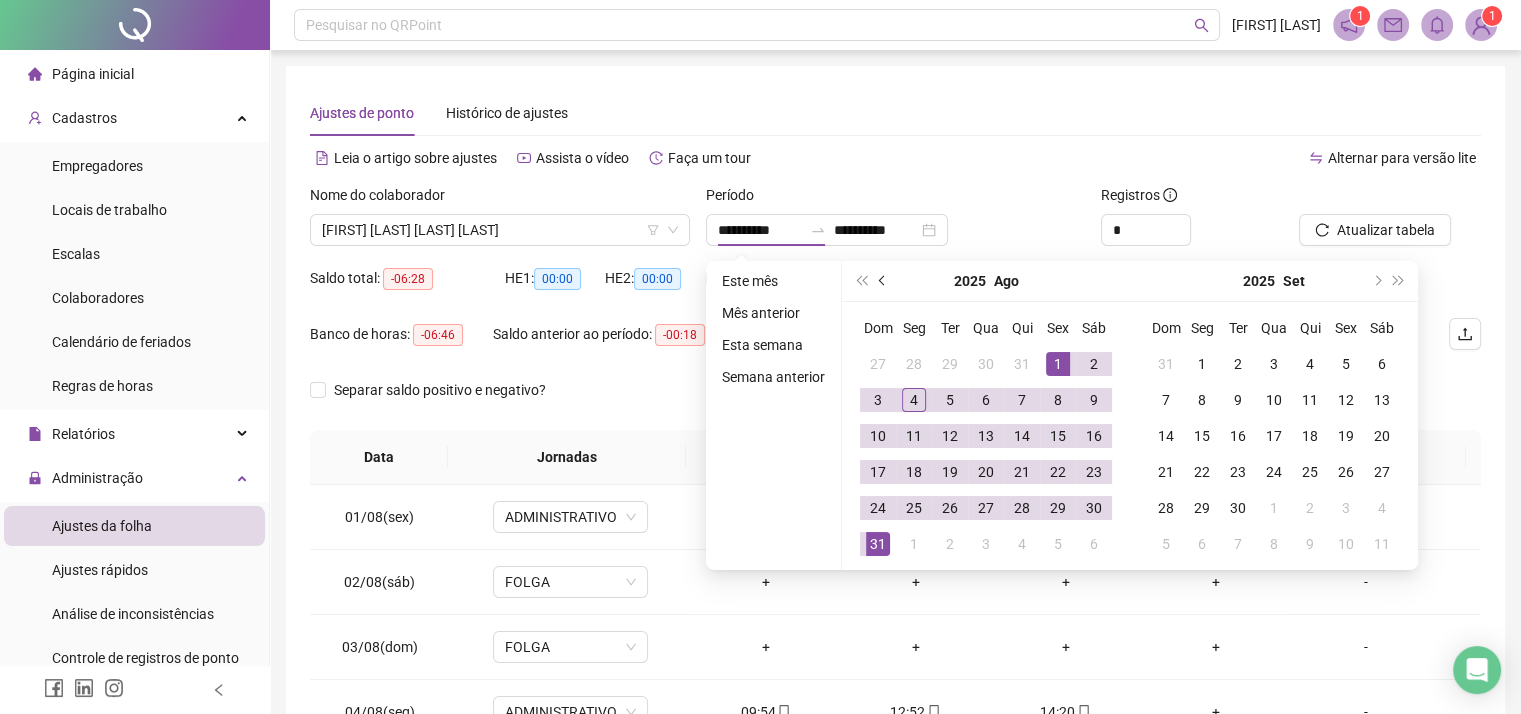 click at bounding box center [884, 281] 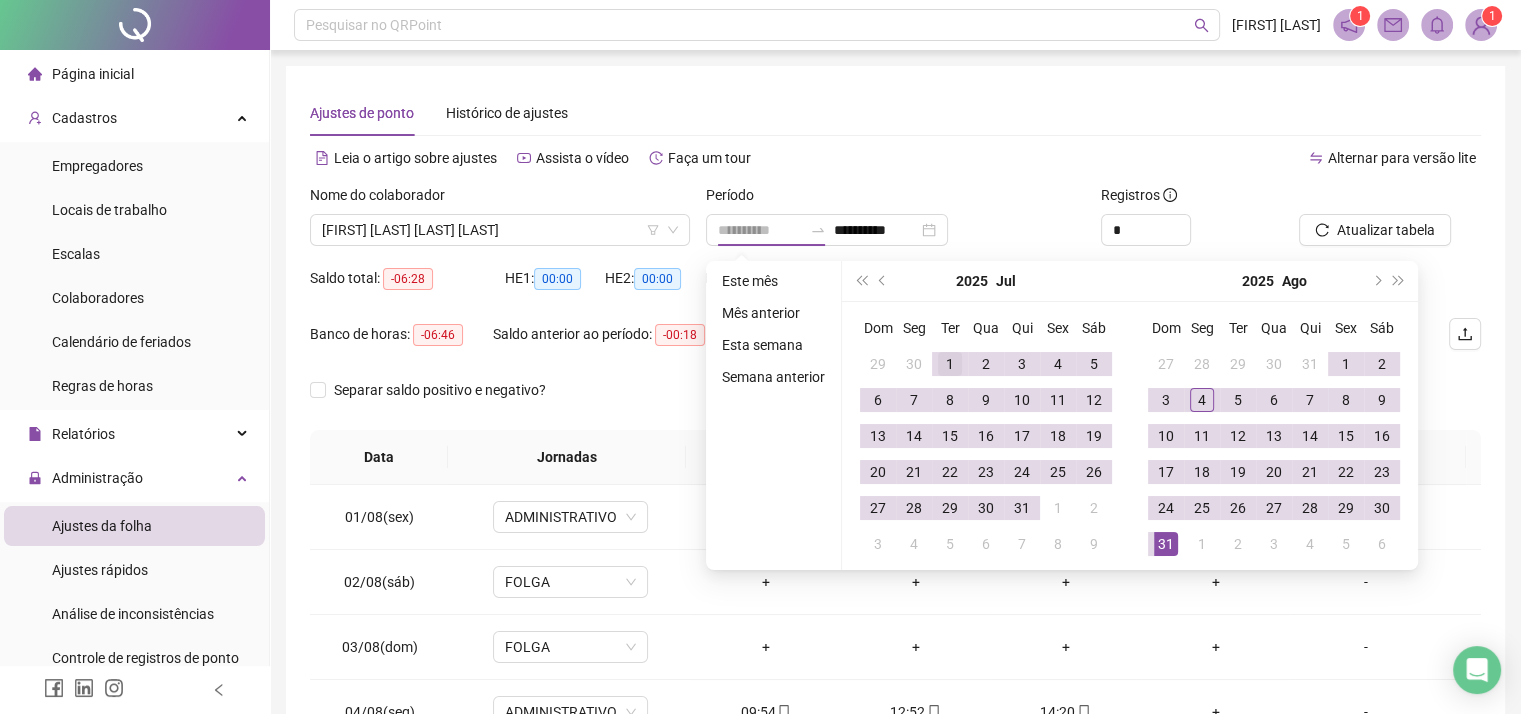 type on "**********" 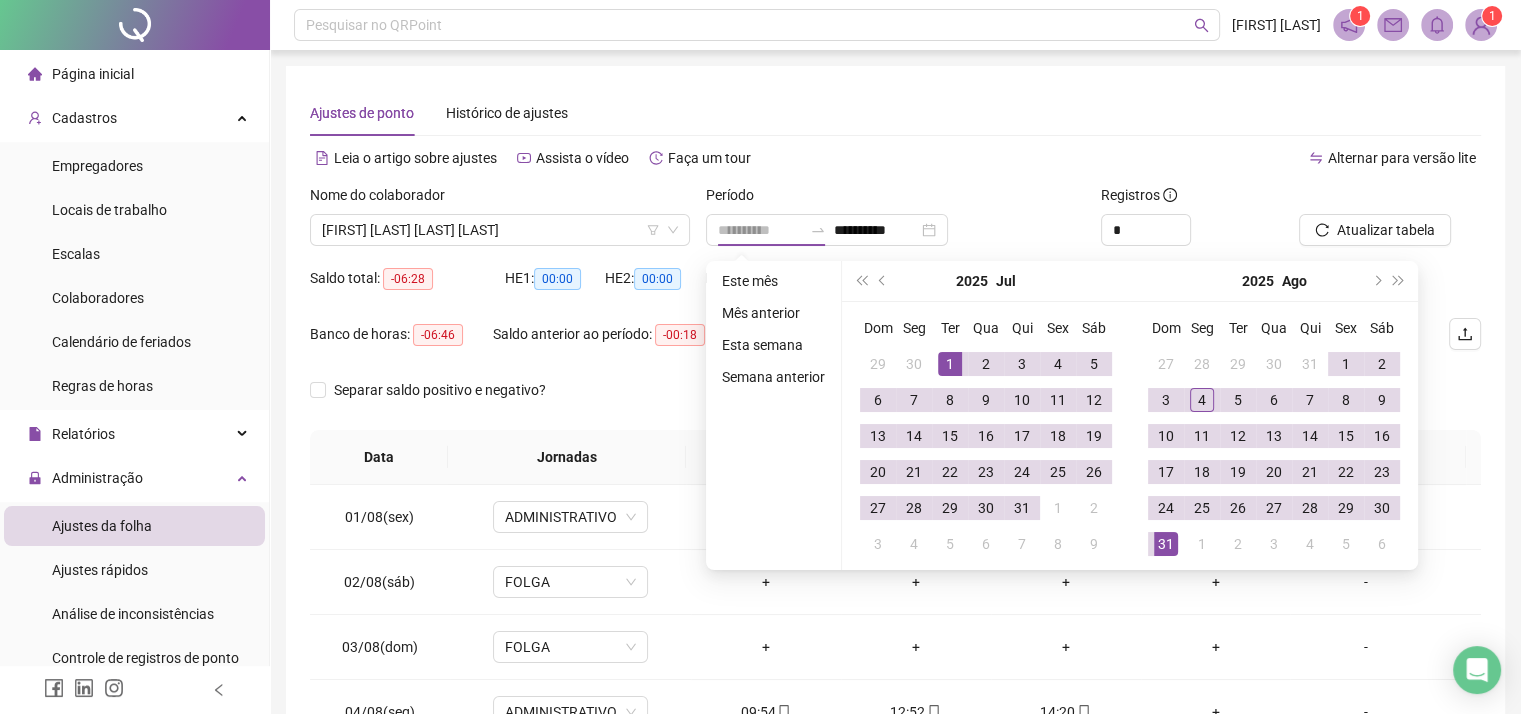click on "1" at bounding box center [950, 364] 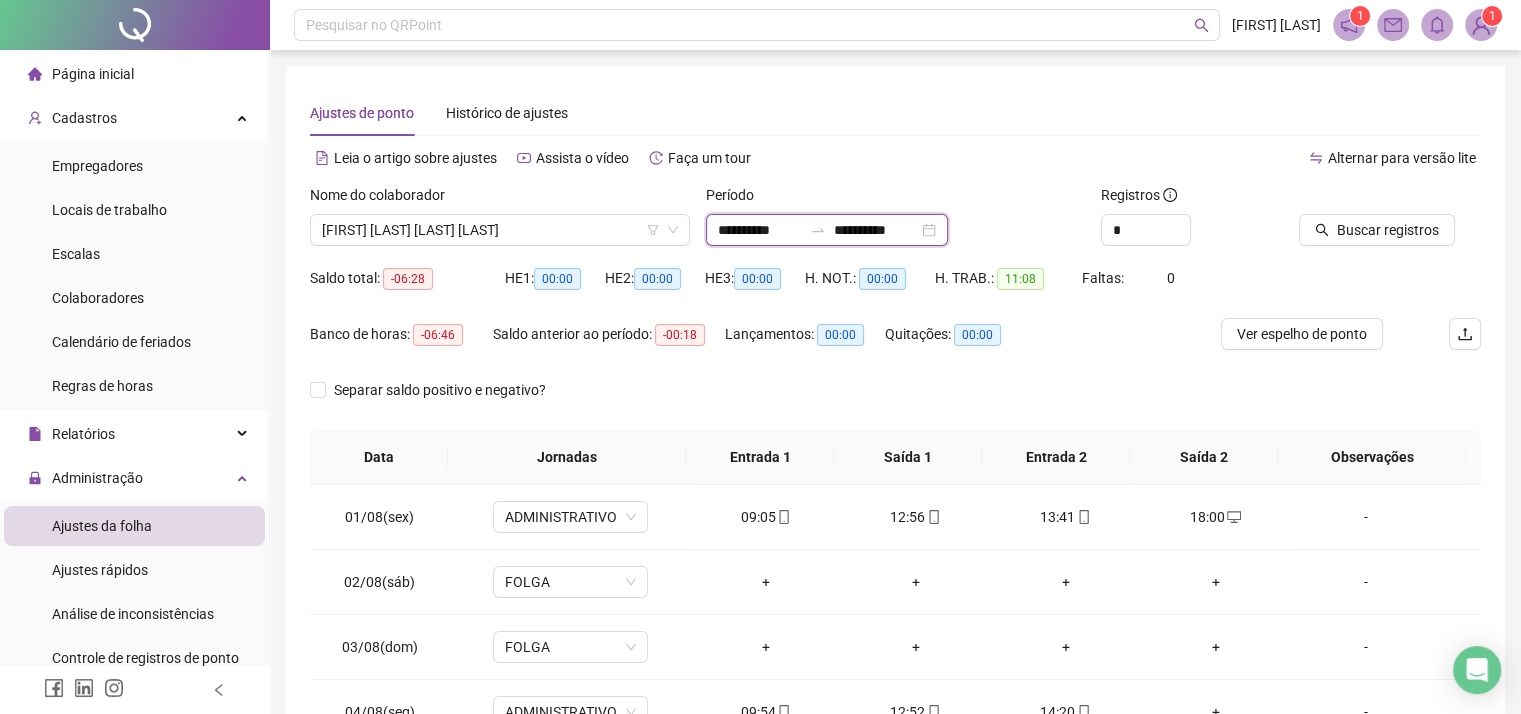 drag, startPoint x: 950, startPoint y: 365, endPoint x: 871, endPoint y: 230, distance: 156.4161 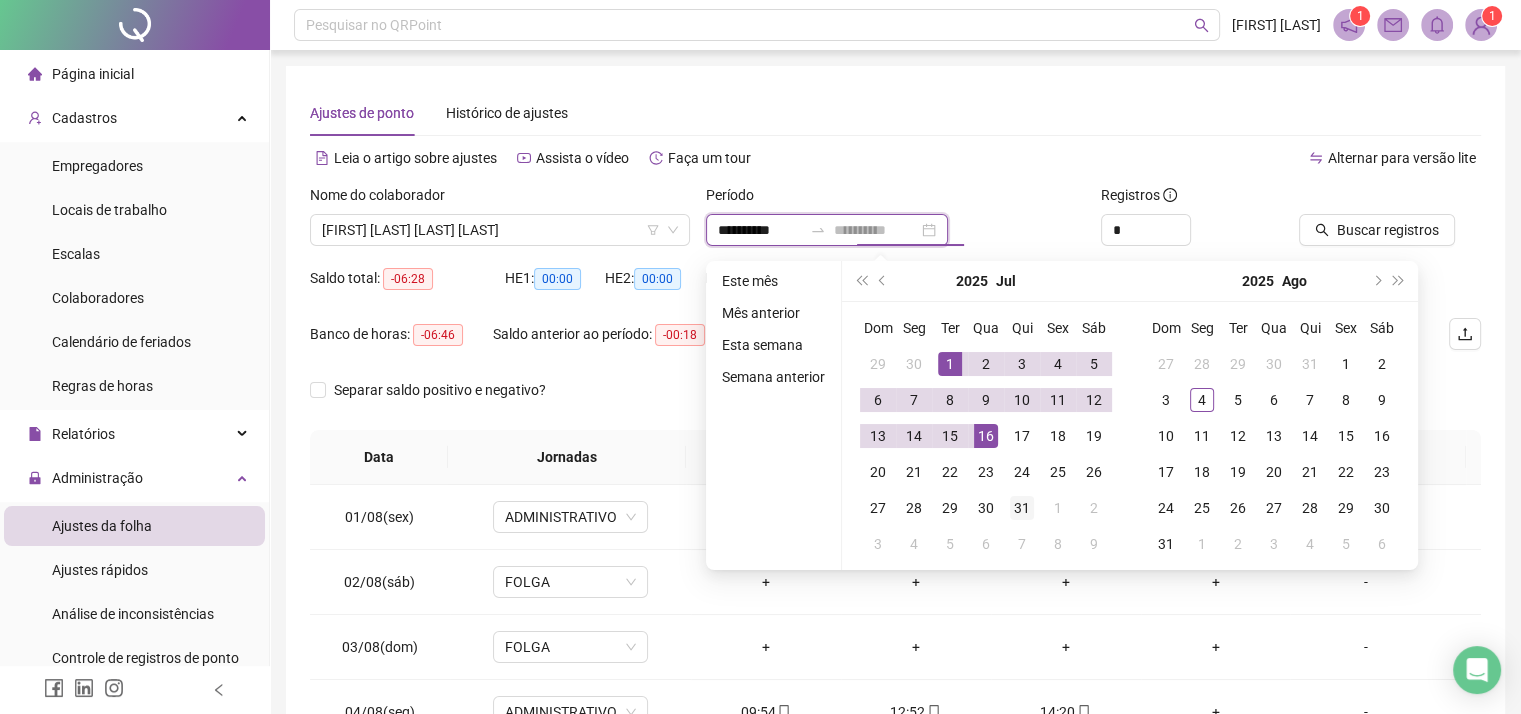 type on "**********" 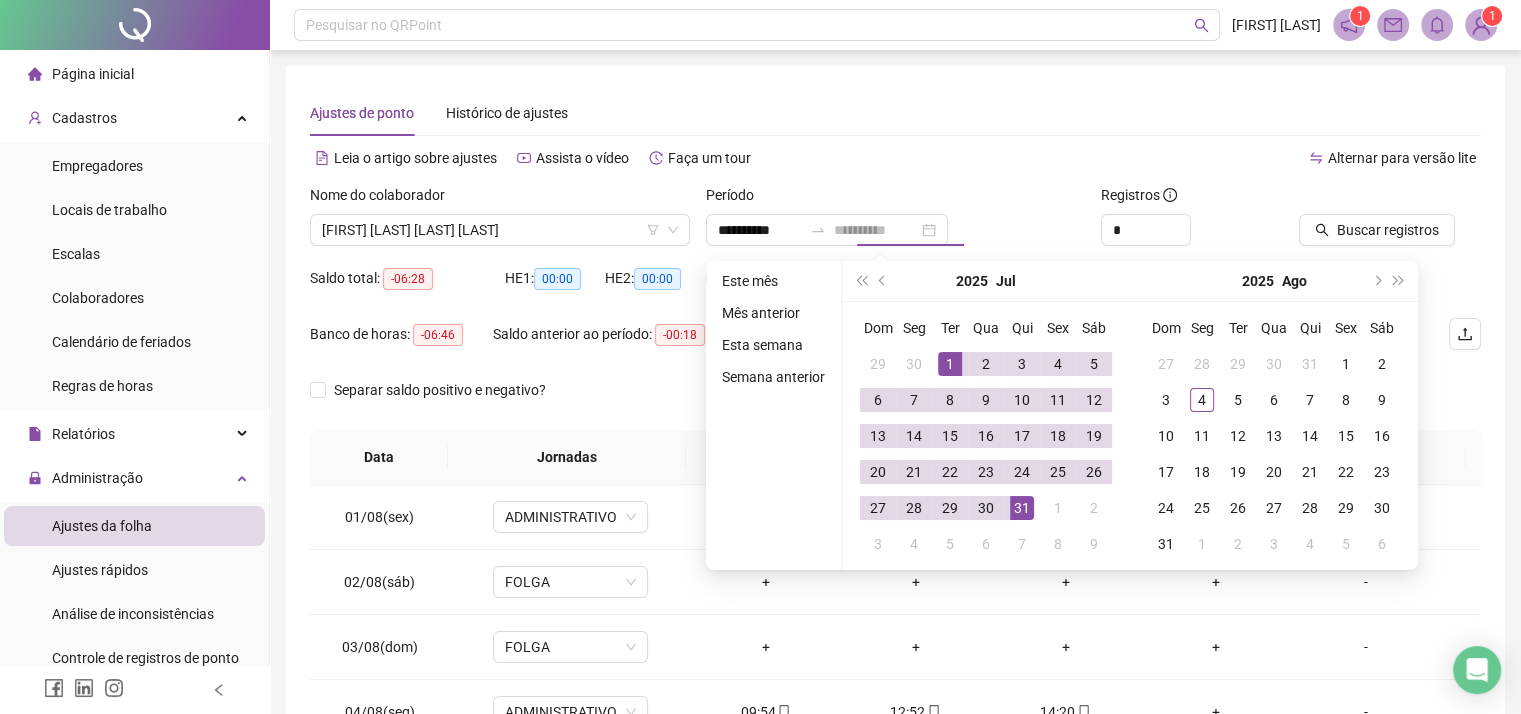 click on "31" at bounding box center (1022, 508) 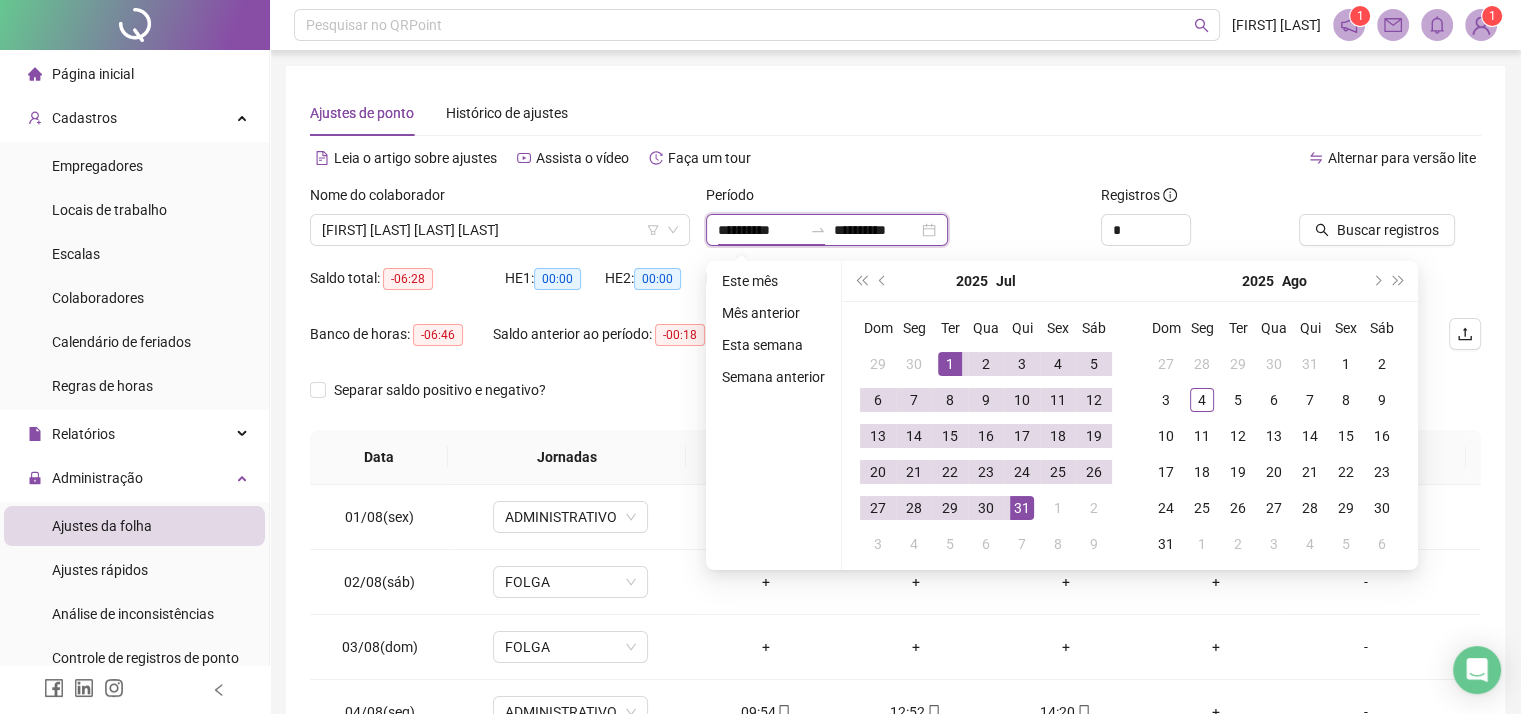 type on "**********" 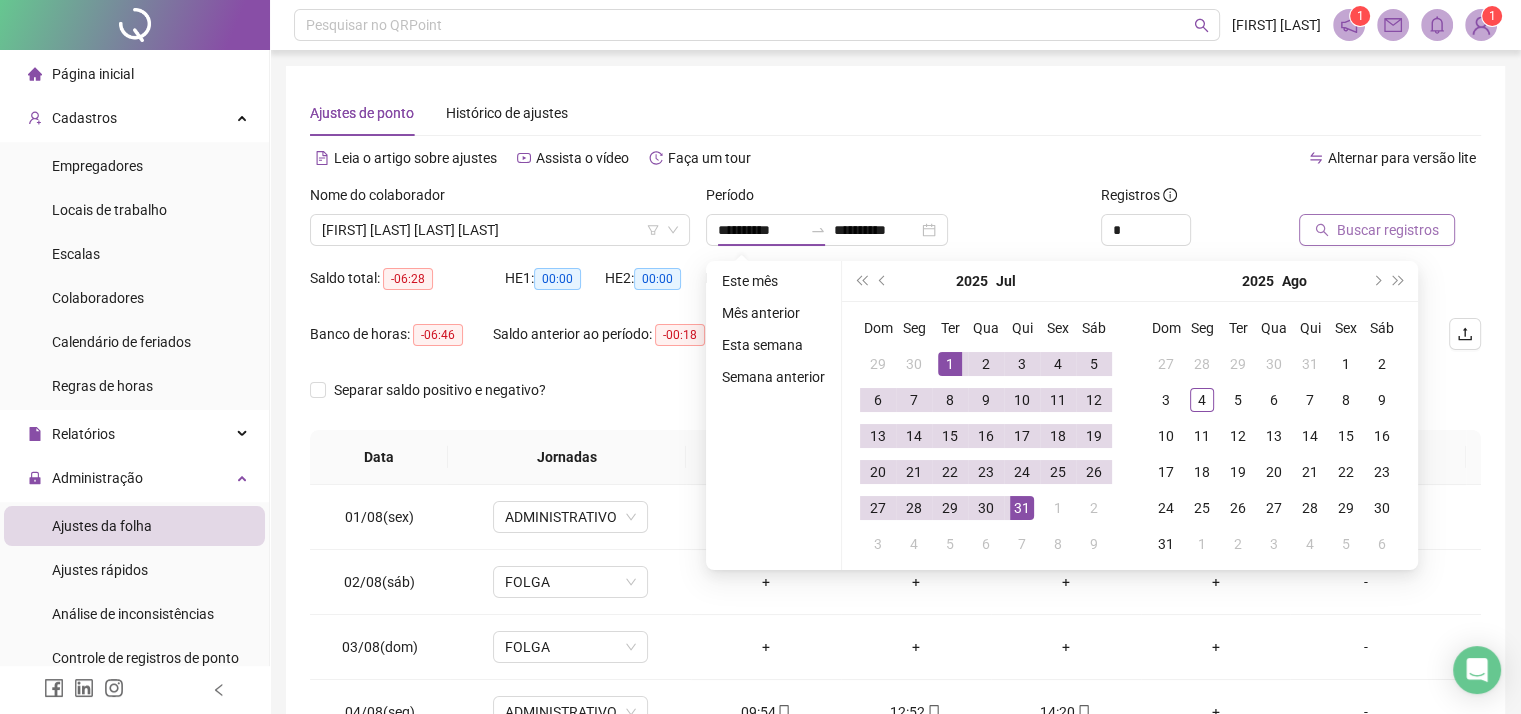 click on "Buscar registros" at bounding box center [1388, 230] 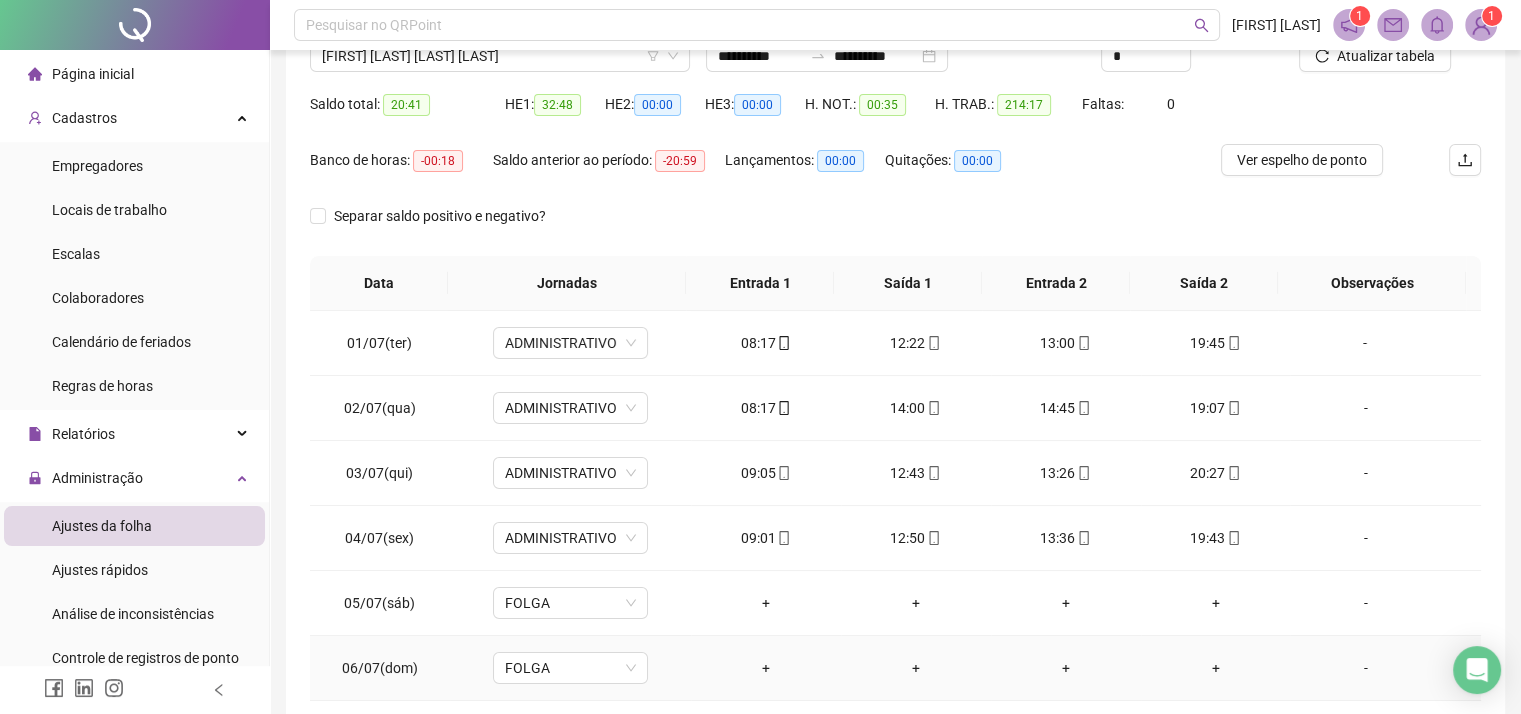 scroll, scrollTop: 300, scrollLeft: 0, axis: vertical 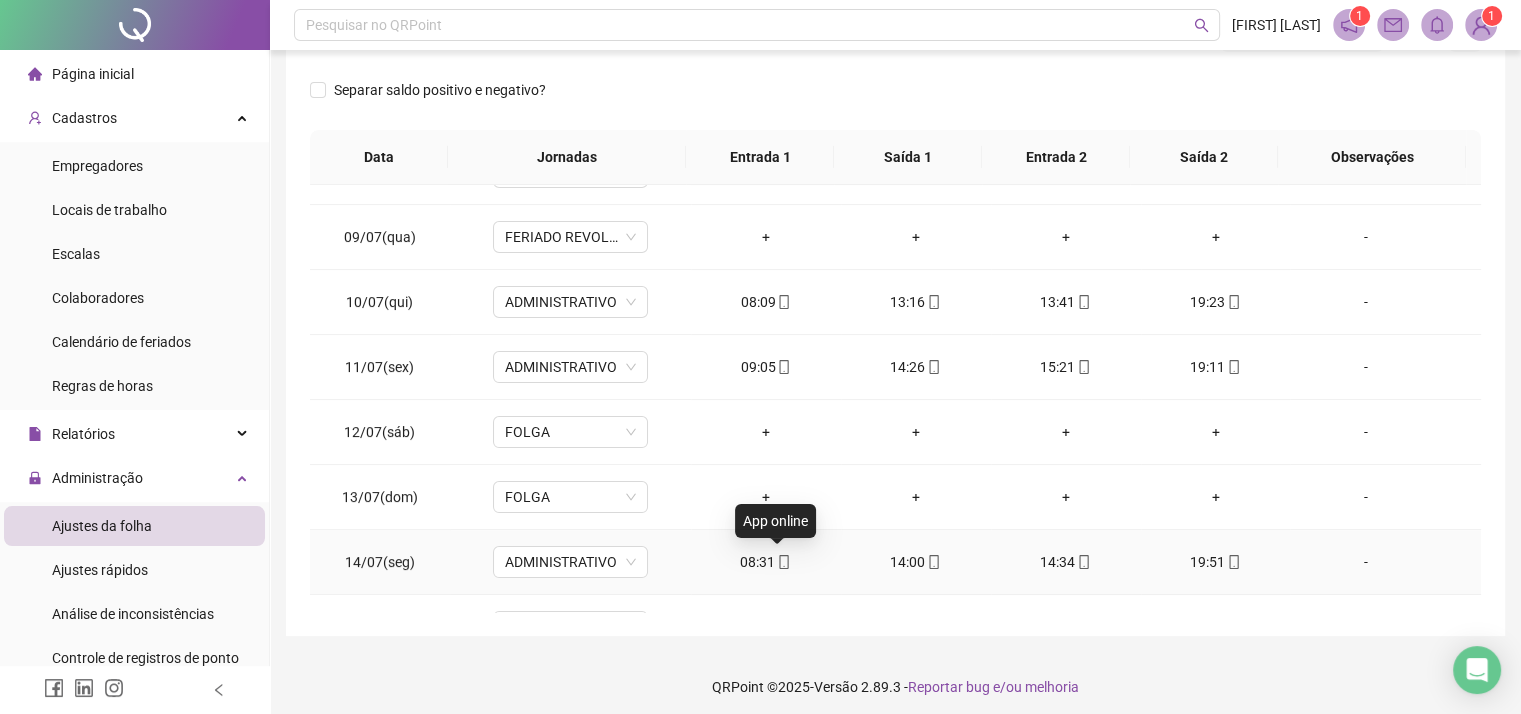 click 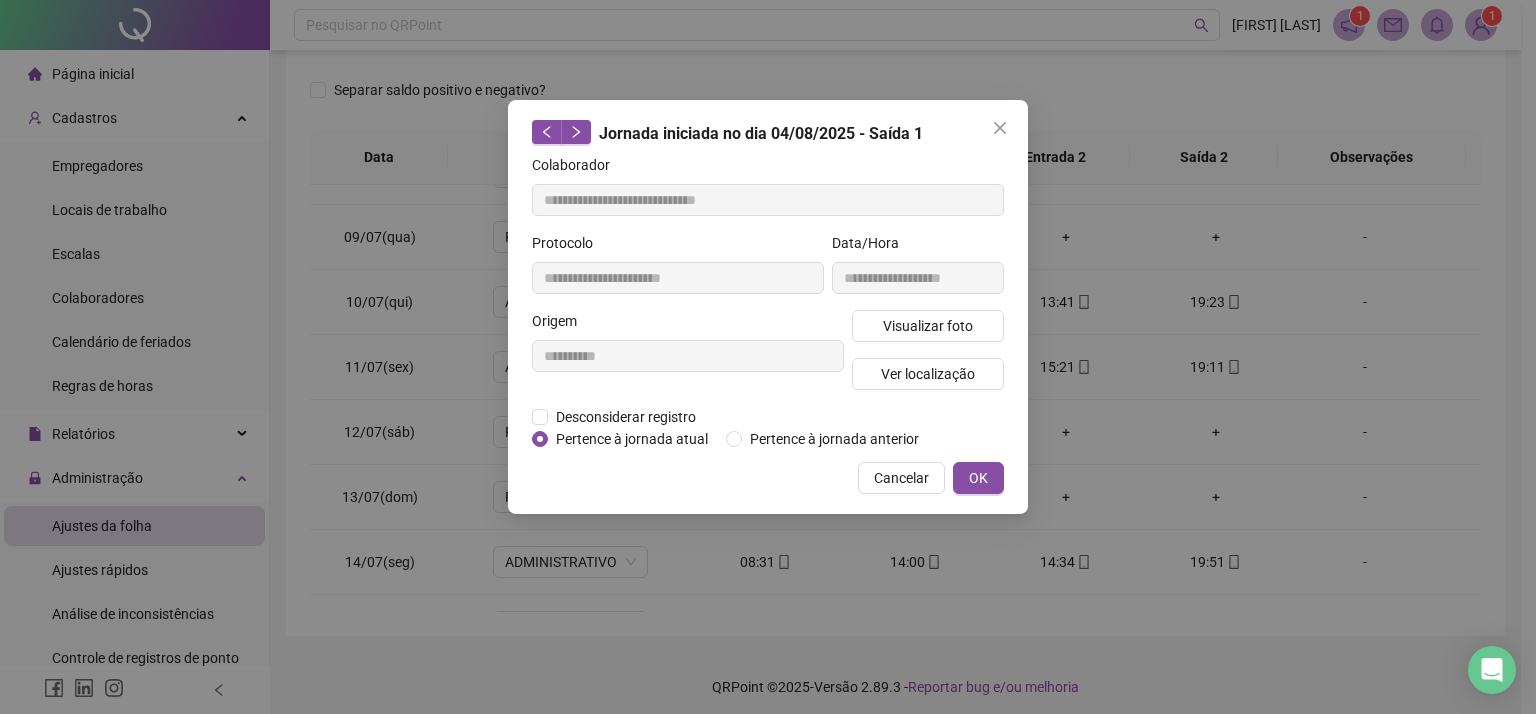 type on "**********" 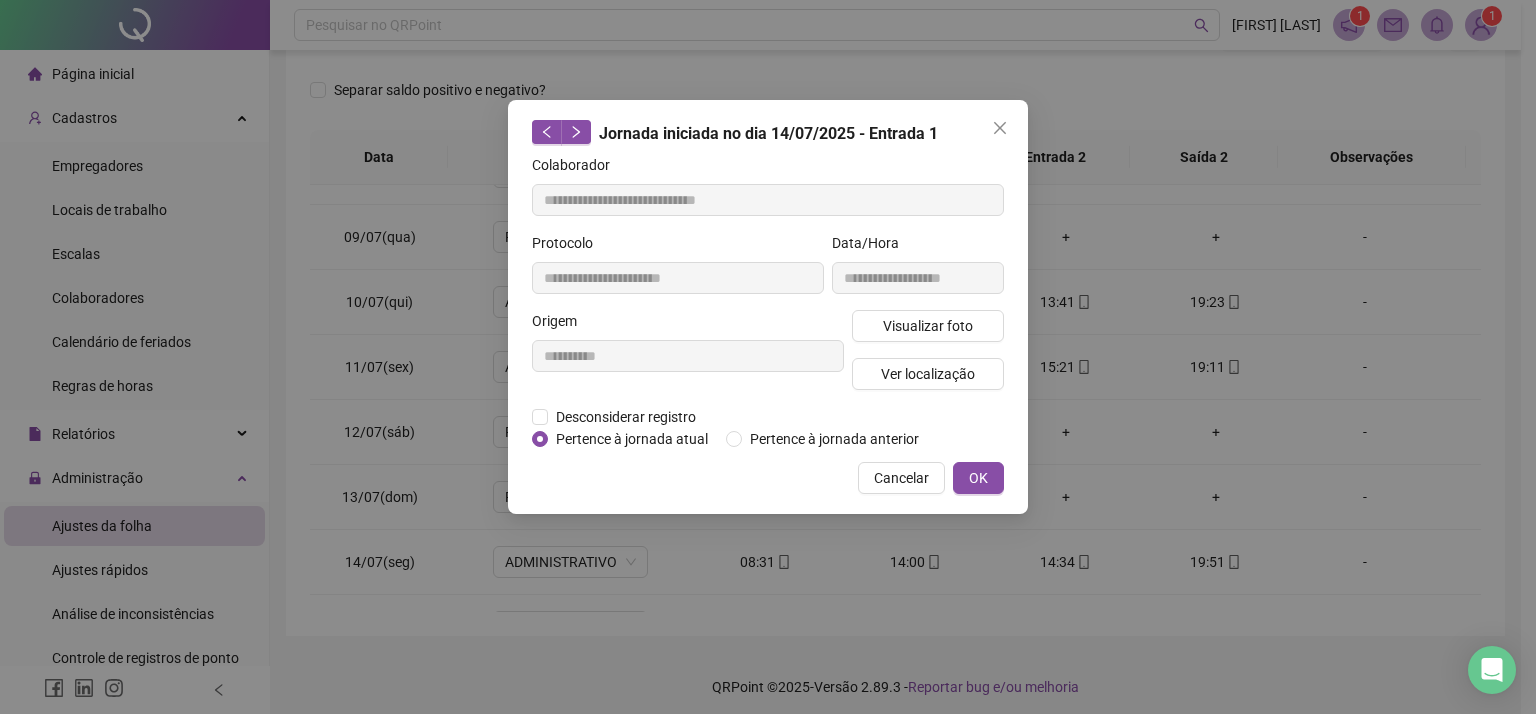 click on "Visualizar foto Ver localização" at bounding box center [928, 358] 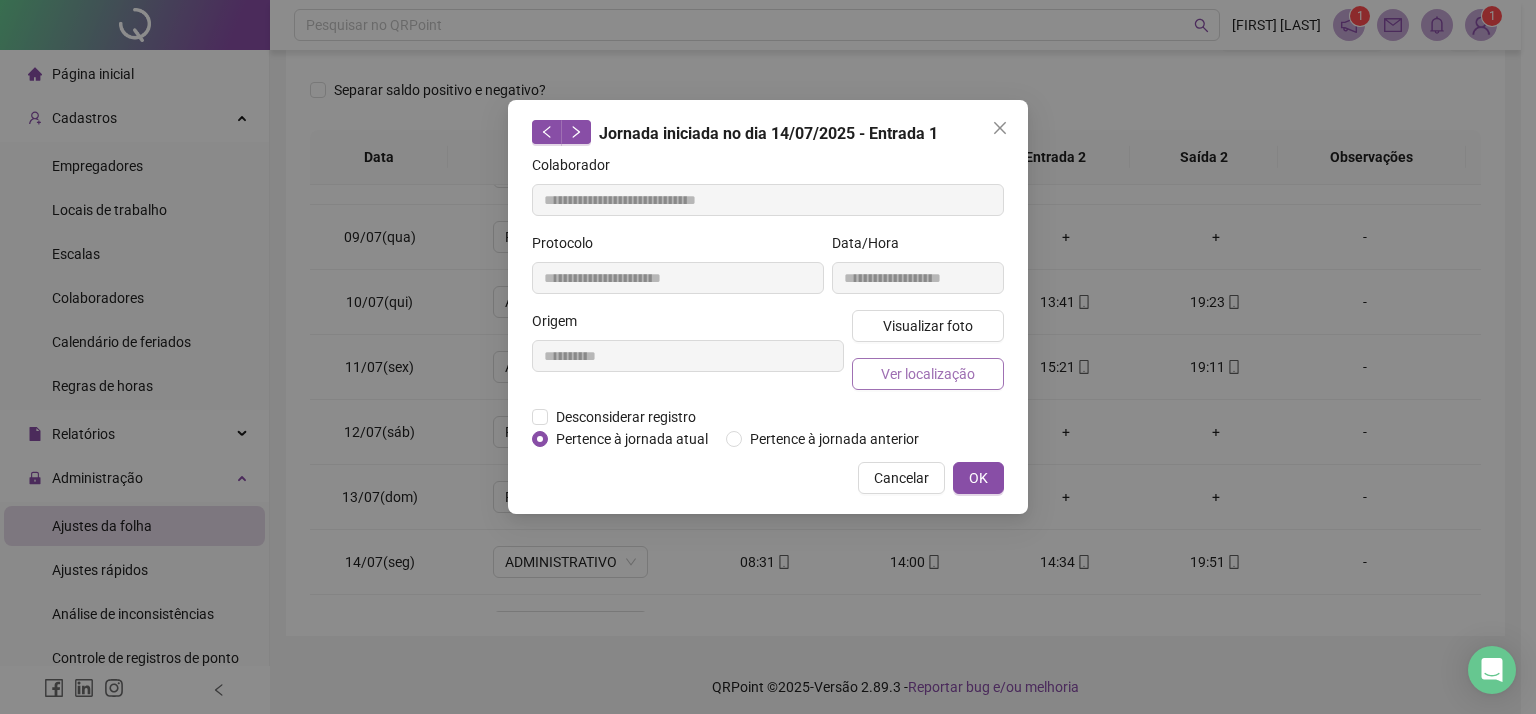 click on "Ver localização" at bounding box center [928, 374] 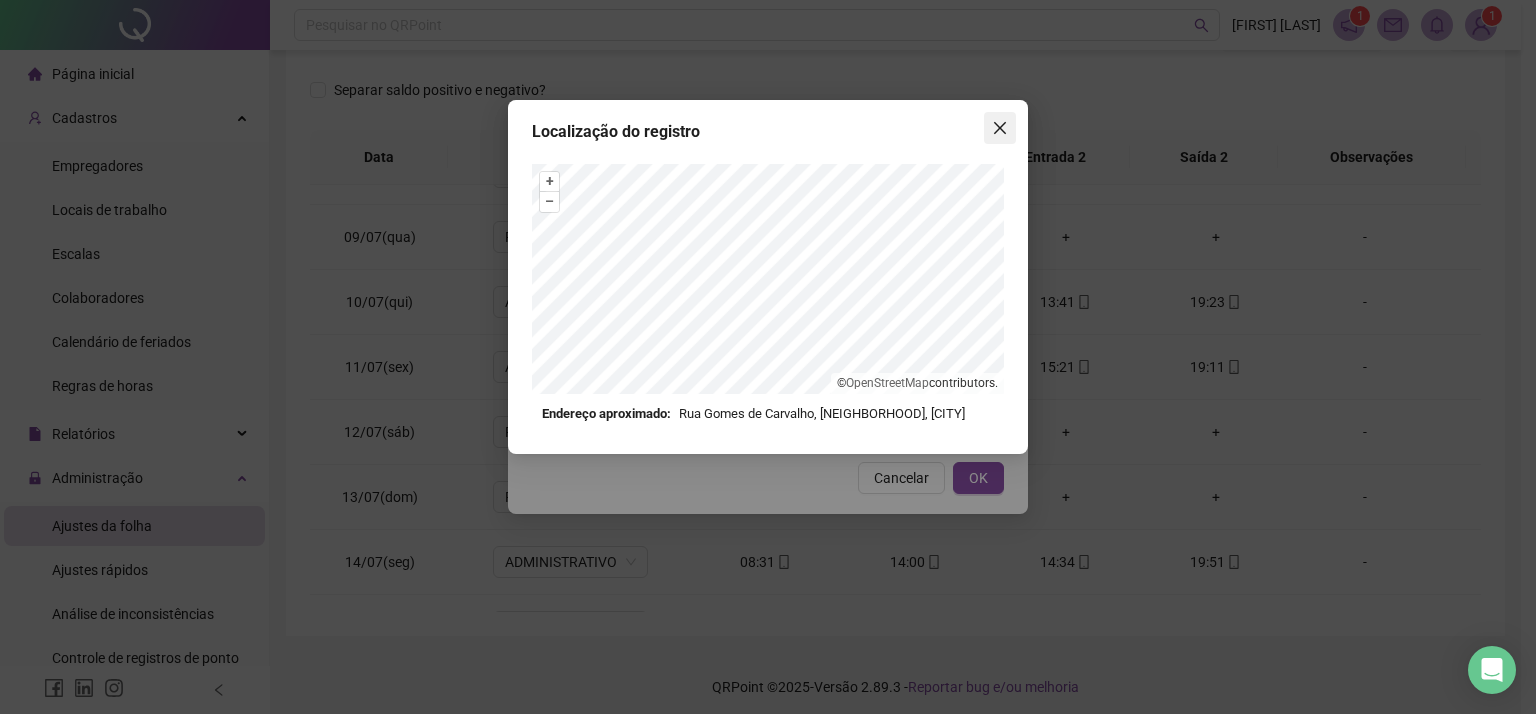 click at bounding box center (1000, 128) 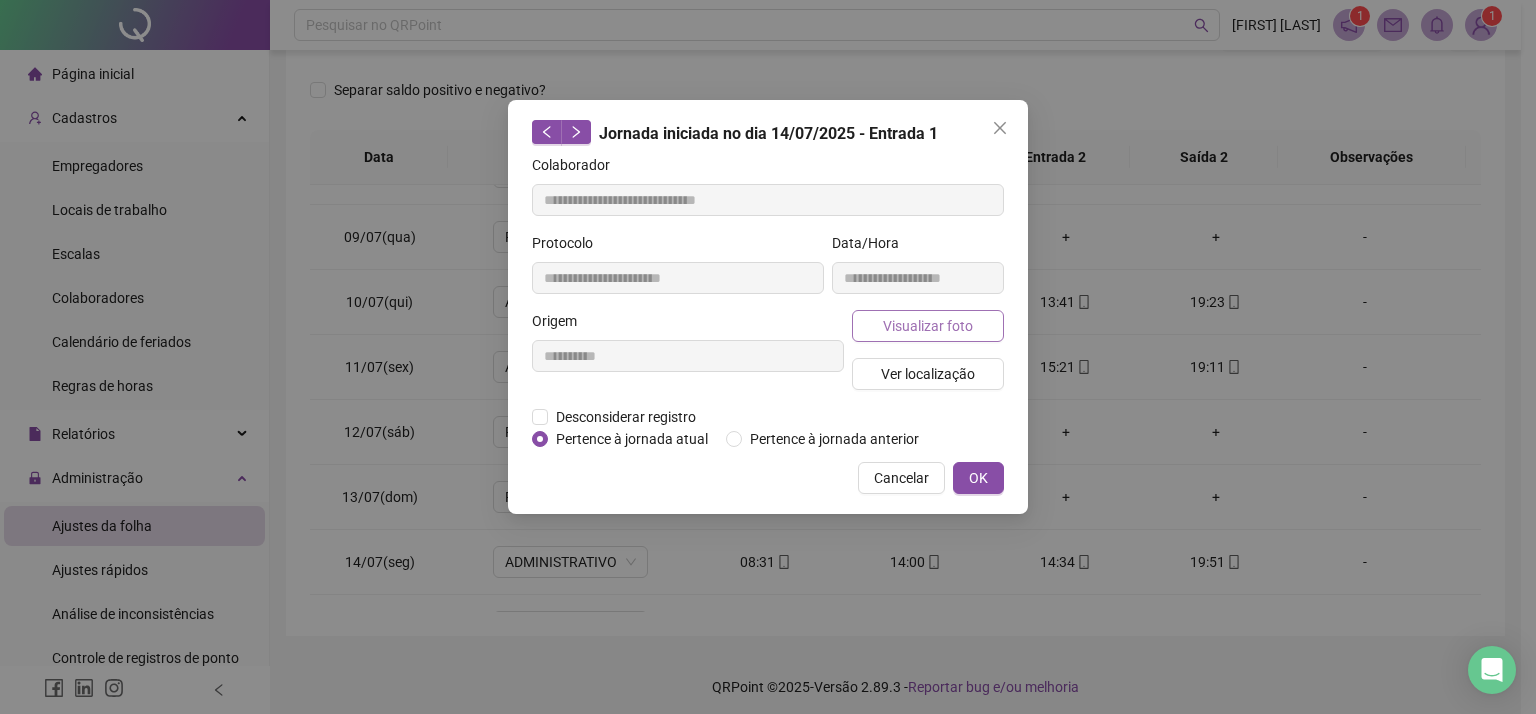 click on "Visualizar foto" at bounding box center (928, 326) 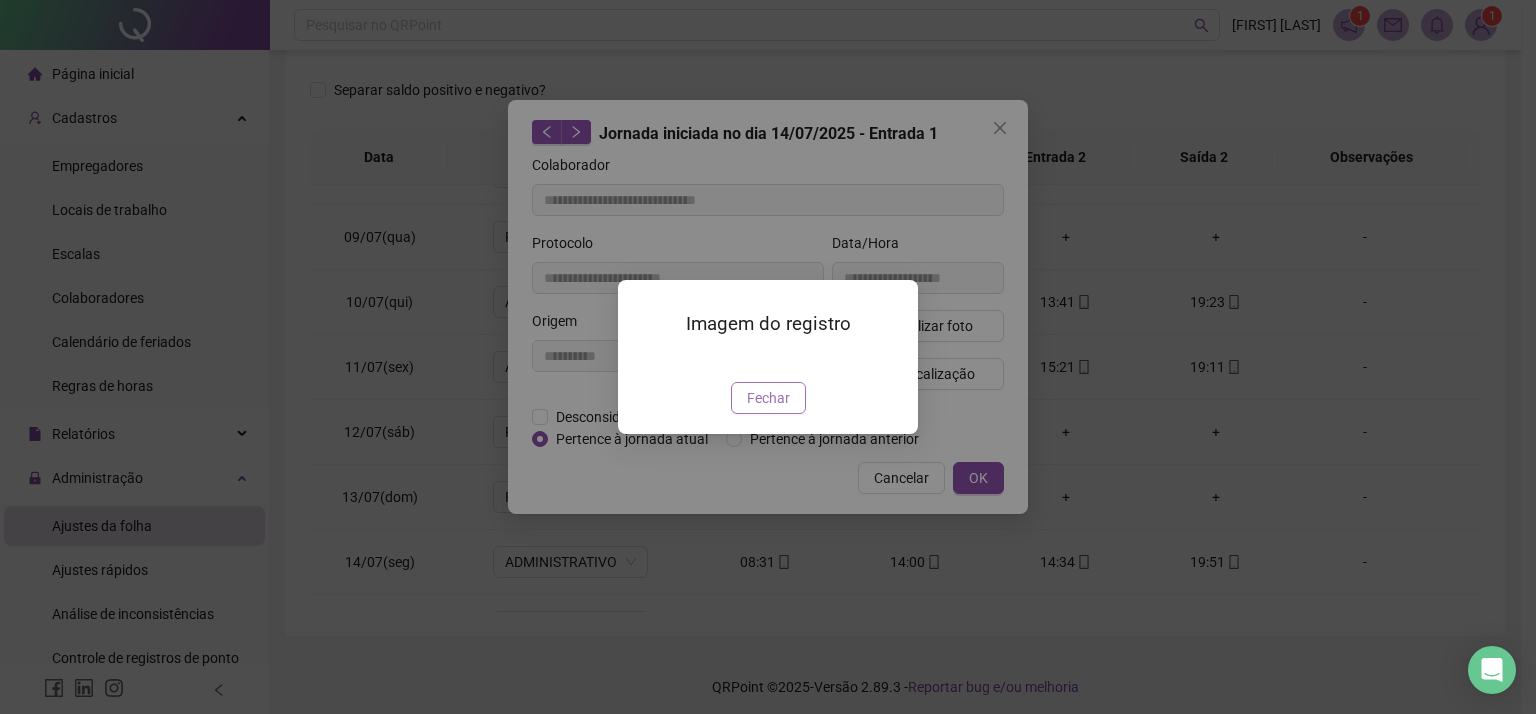 click on "Fechar" at bounding box center (768, 398) 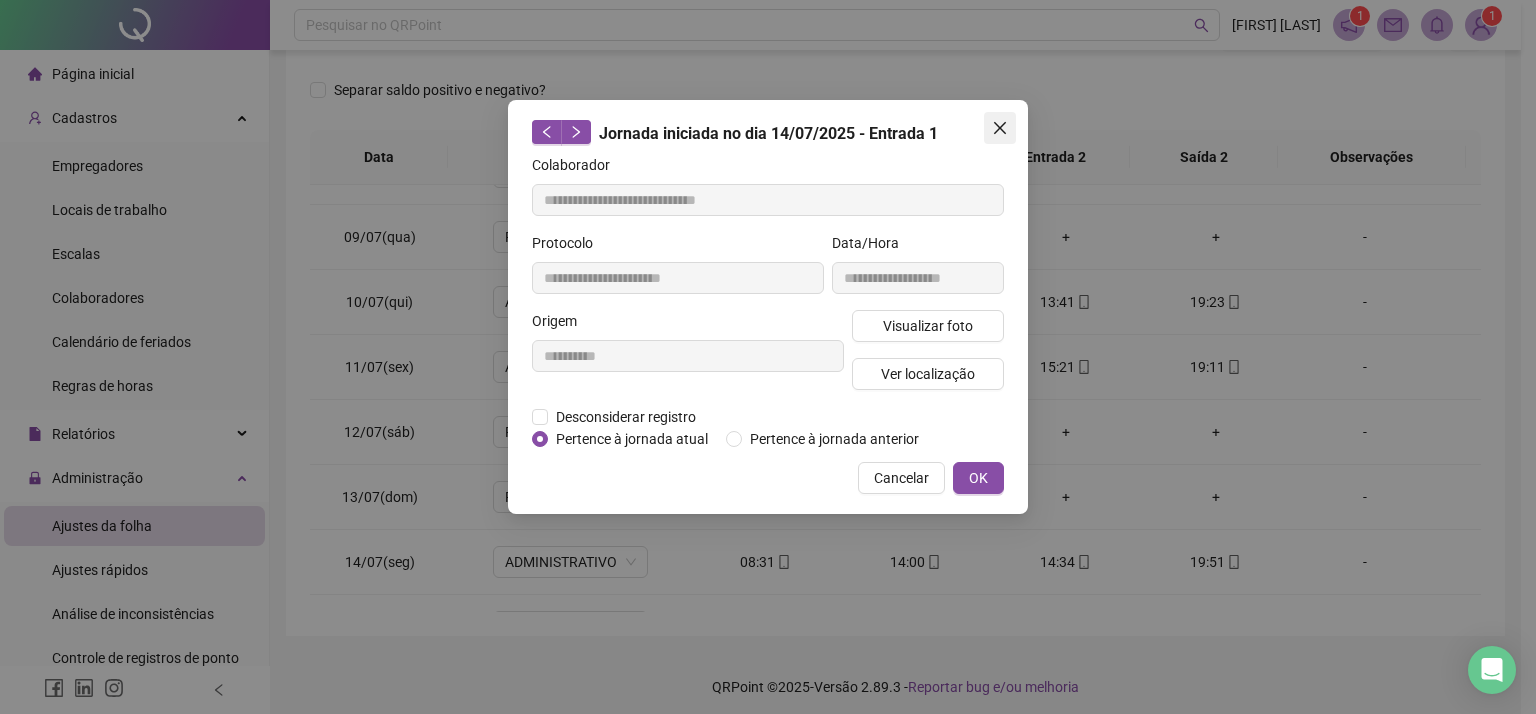 click 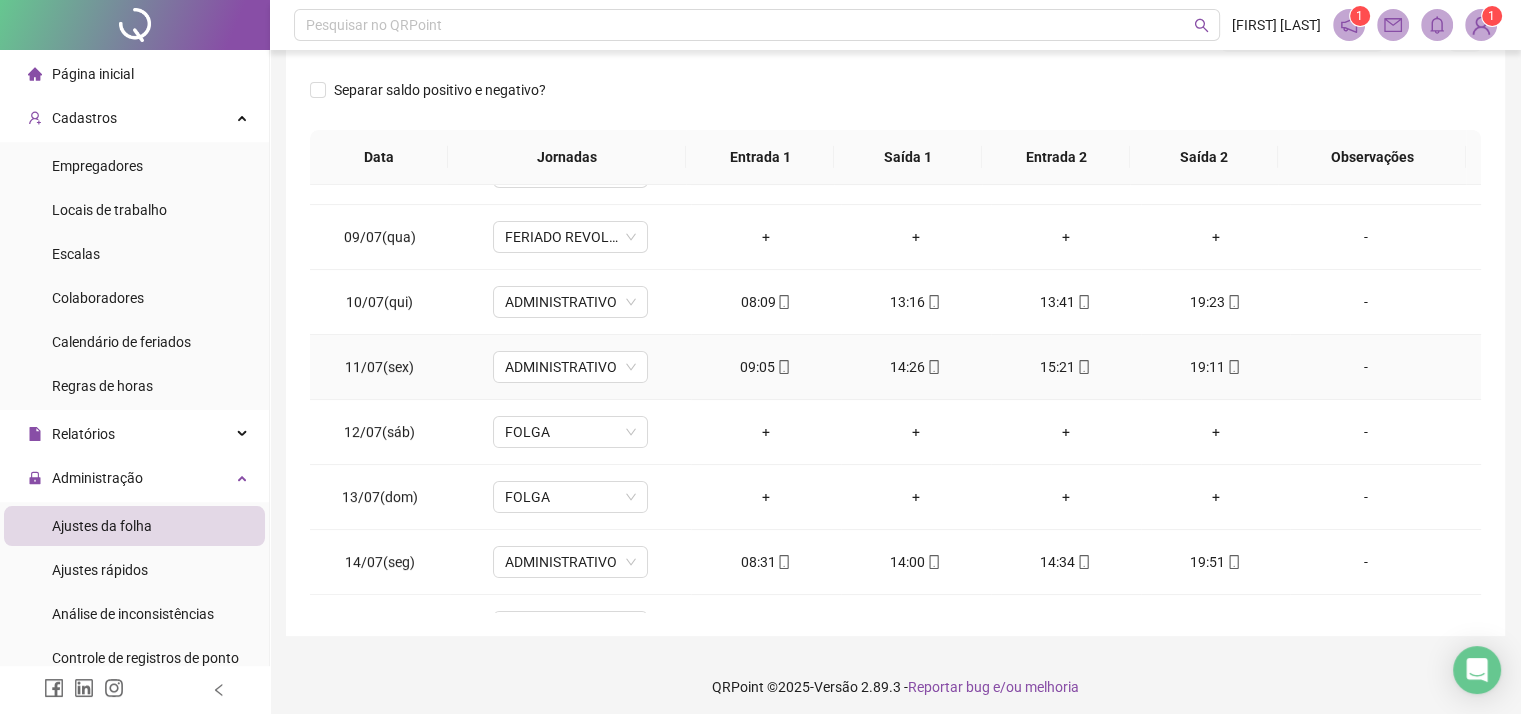 click 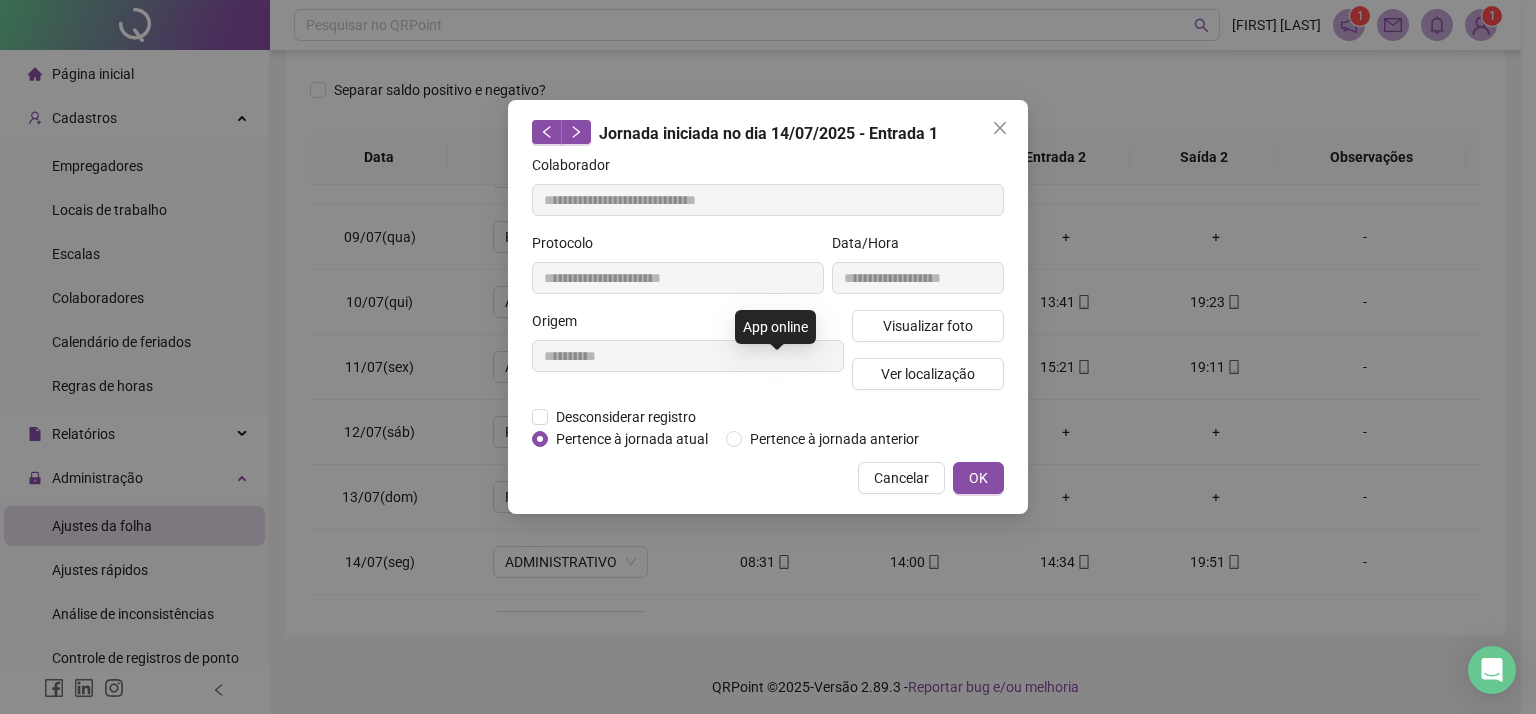 type on "**********" 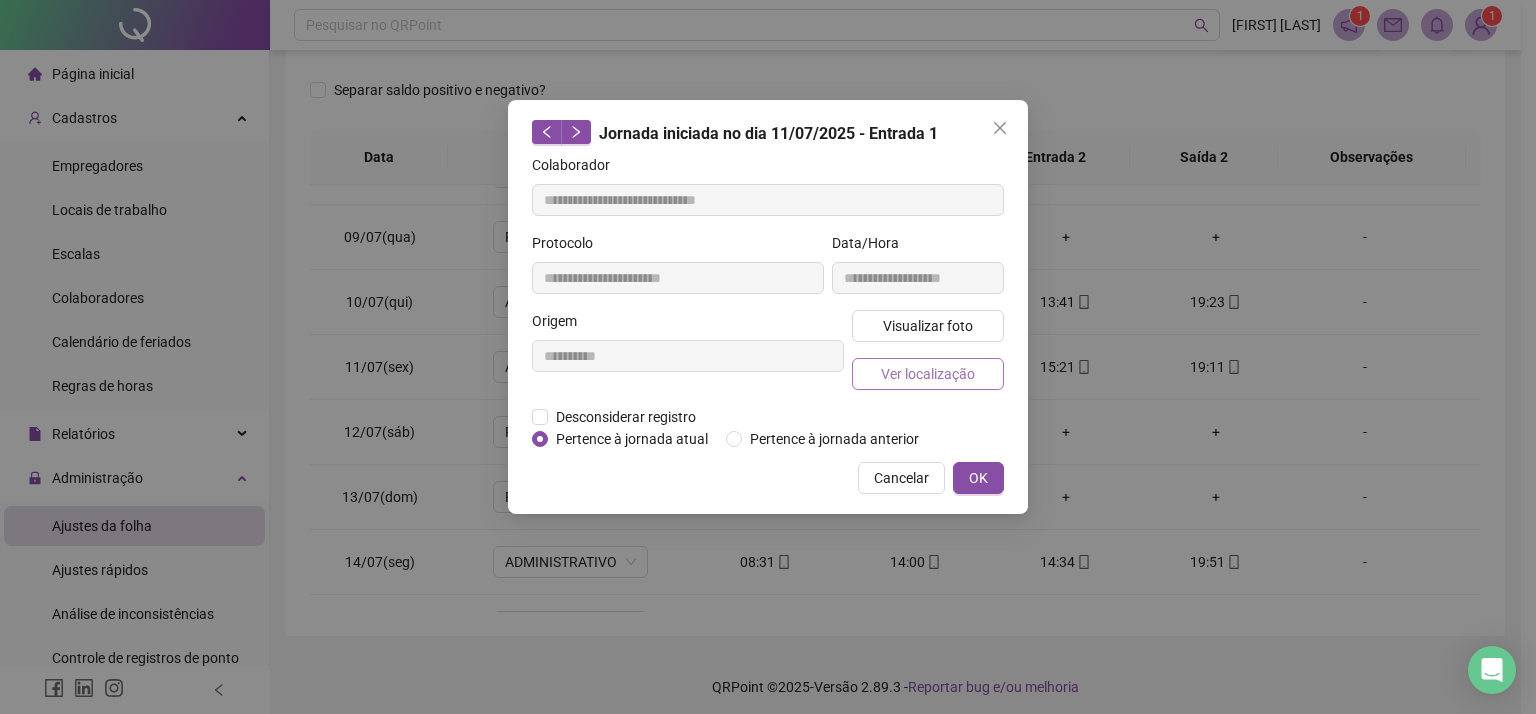click on "Ver localização" at bounding box center [928, 374] 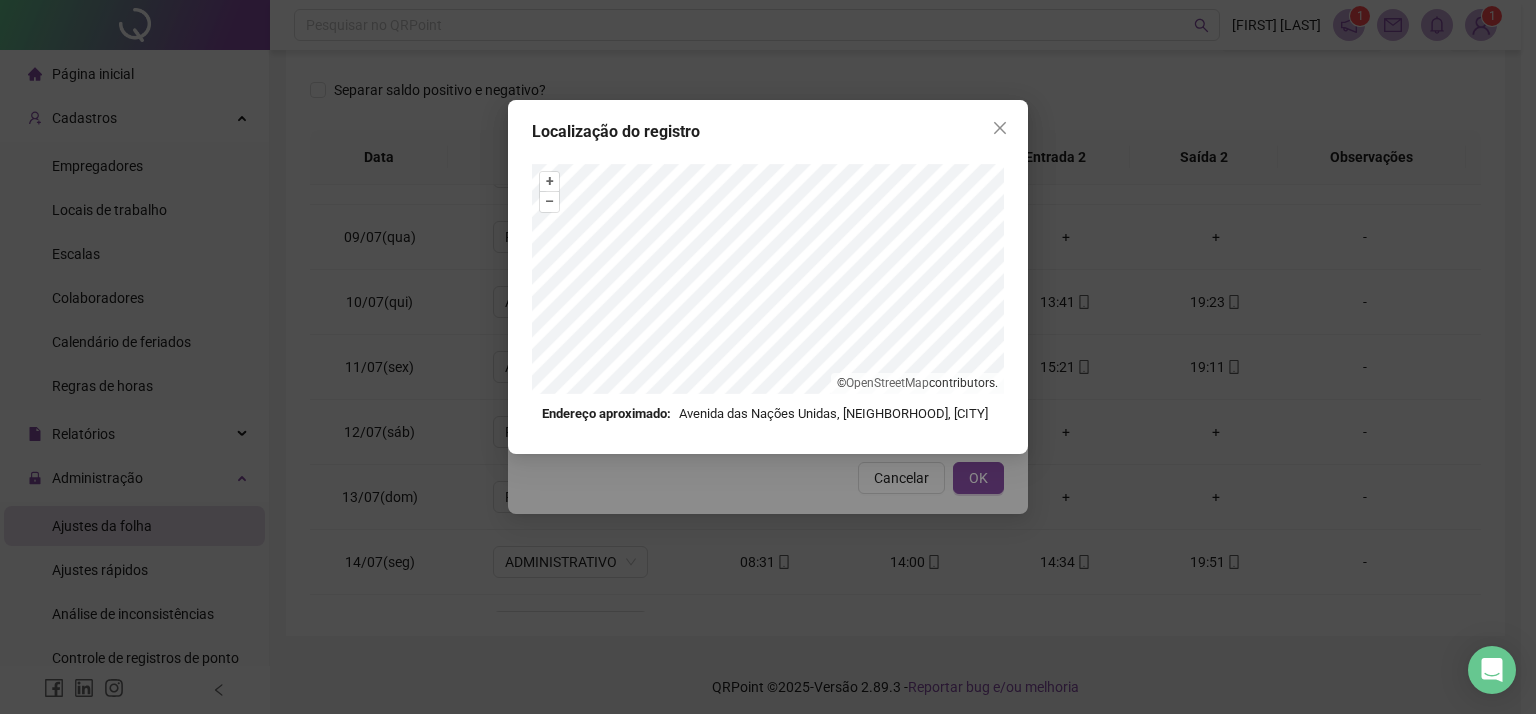 click on "Localização do registro + – ⇧ › ©  OpenStreetMap  contributors. Endereço aproximado:   Avenida das Nações Unidas, [NEIGHBORHOOD], [CITY] *OBS Os registros de ponto executados através da web utilizam uma tecnologia menos precisa para obter a geolocalização do colaborador, o que poderá resultar em localizações distintas." at bounding box center (768, 277) 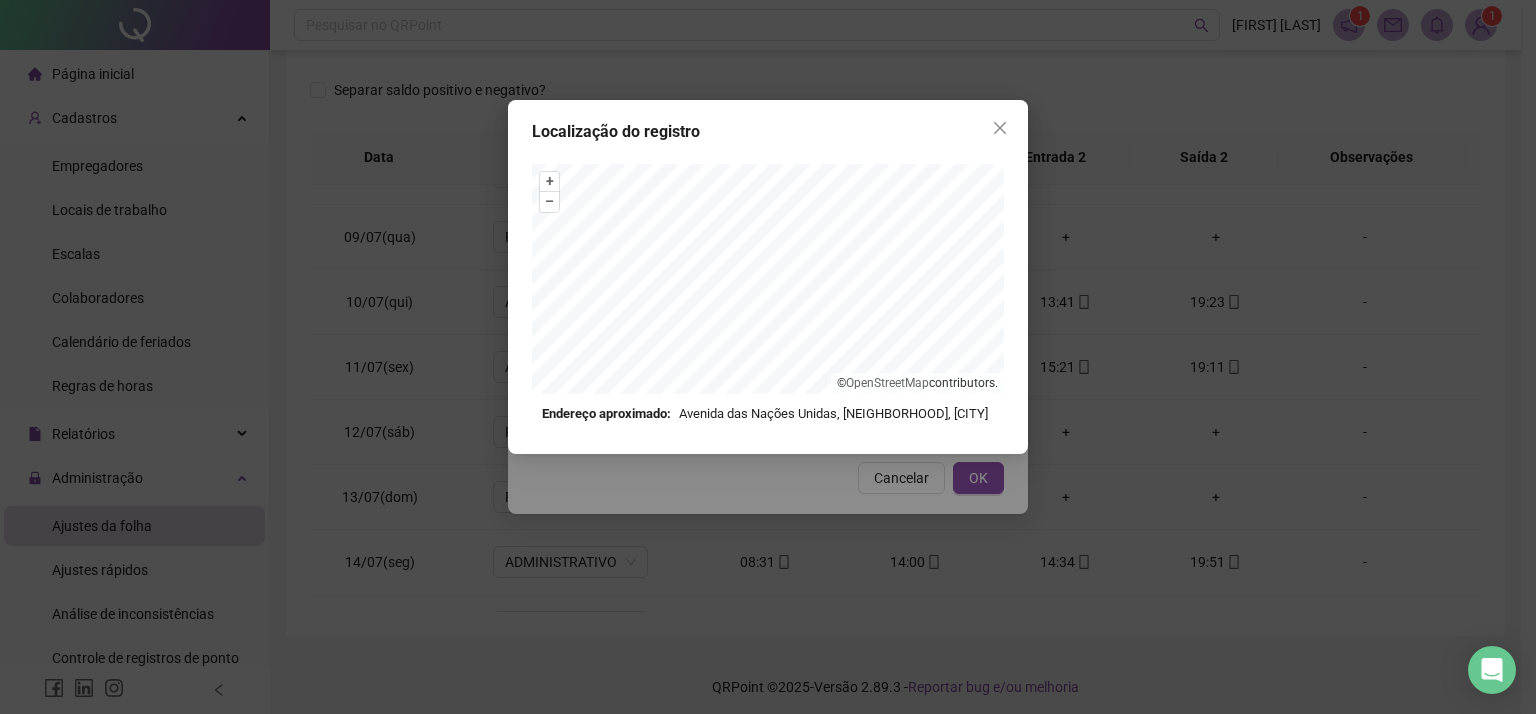click on "Localização do registro + – ⇧ › ©  OpenStreetMap  contributors. Endereço aproximado:   Avenida das Nações Unidas, [NEIGHBORHOOD], [CITY] *OBS Os registros de ponto executados através da web utilizam uma tecnologia menos precisa para obter a geolocalização do colaborador, o que poderá resultar em localizações distintas." at bounding box center [768, 277] 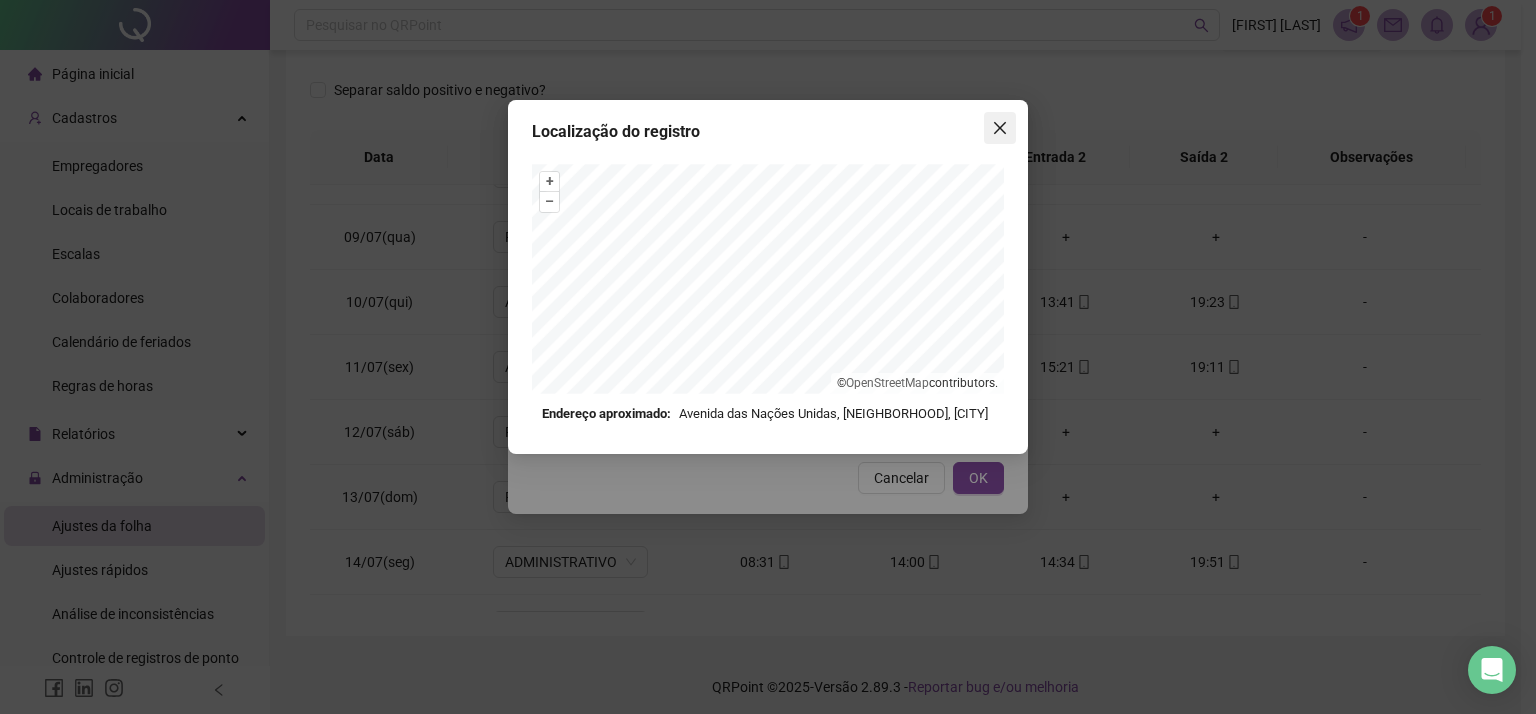 click 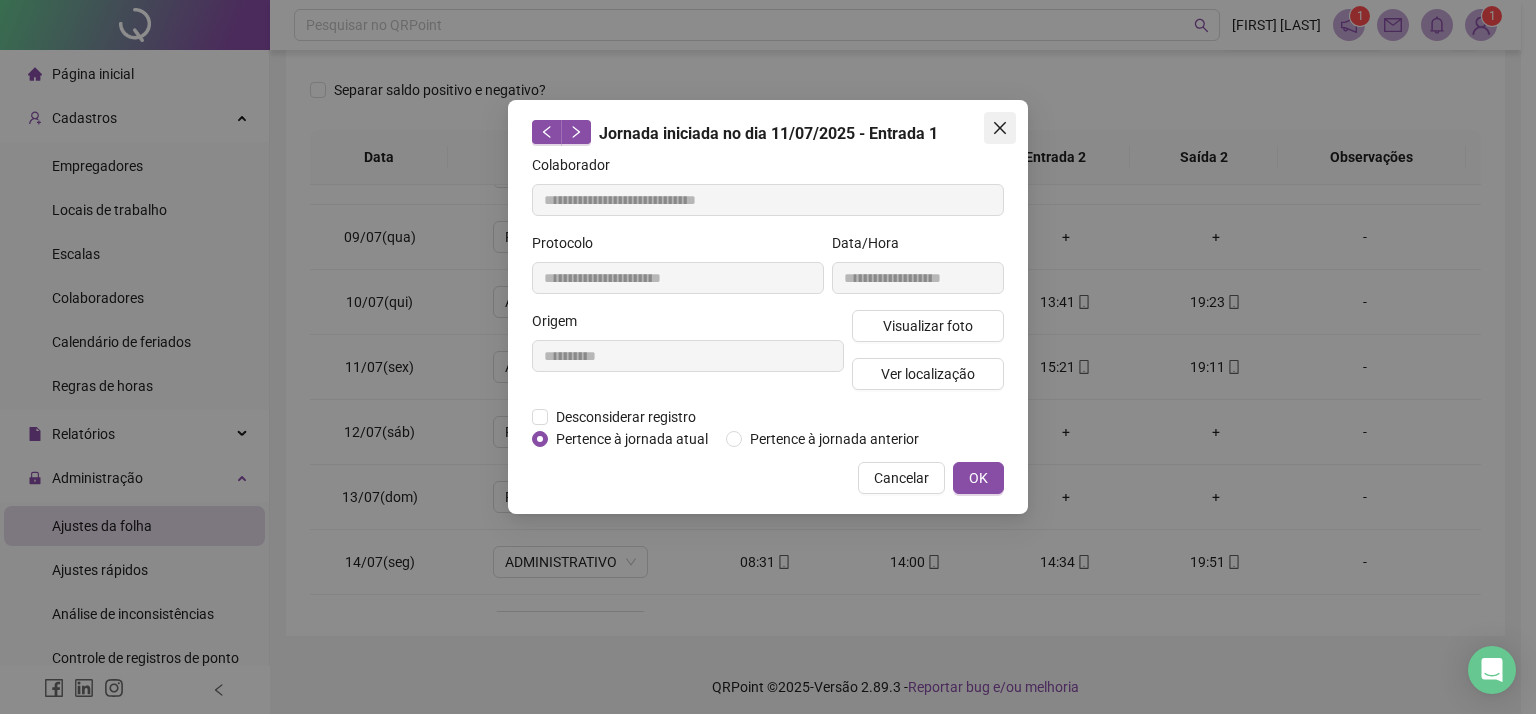 click 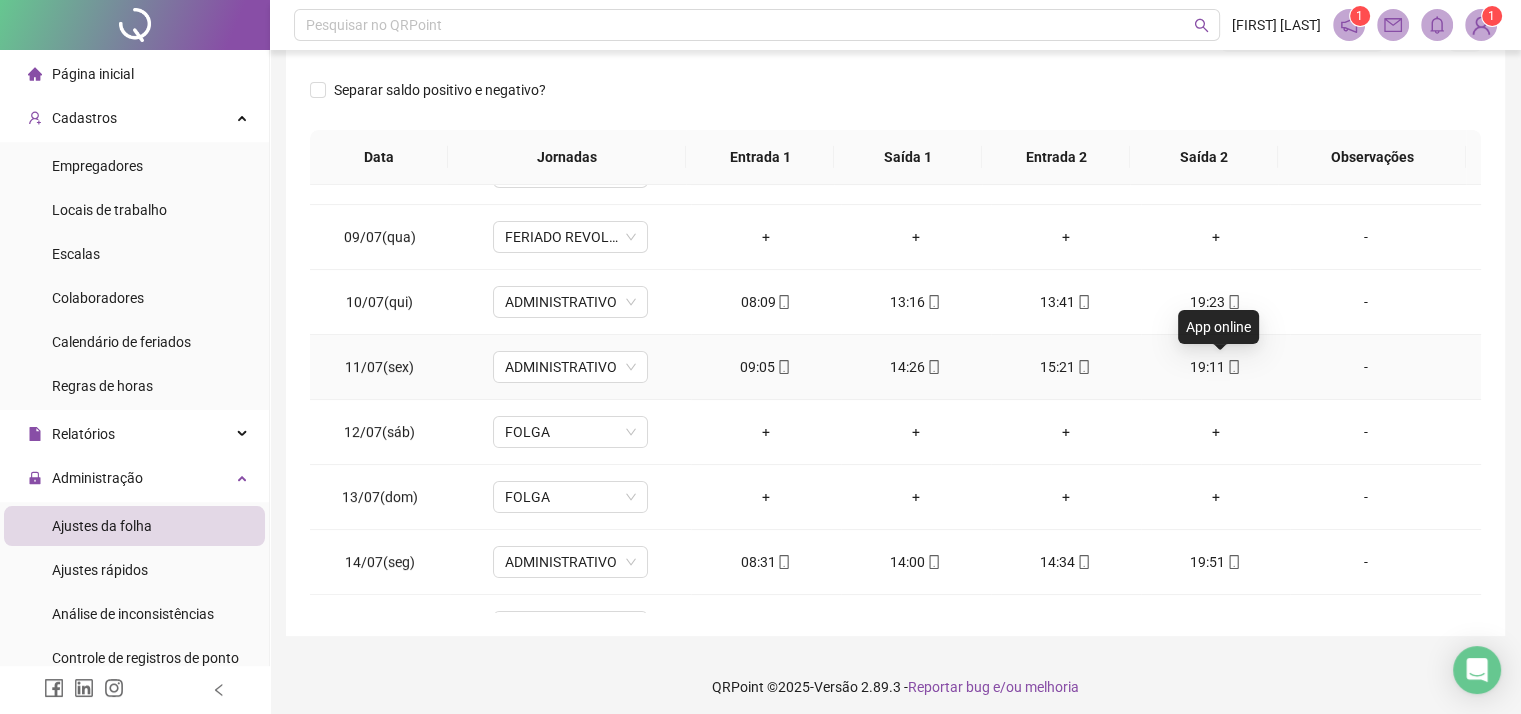 click 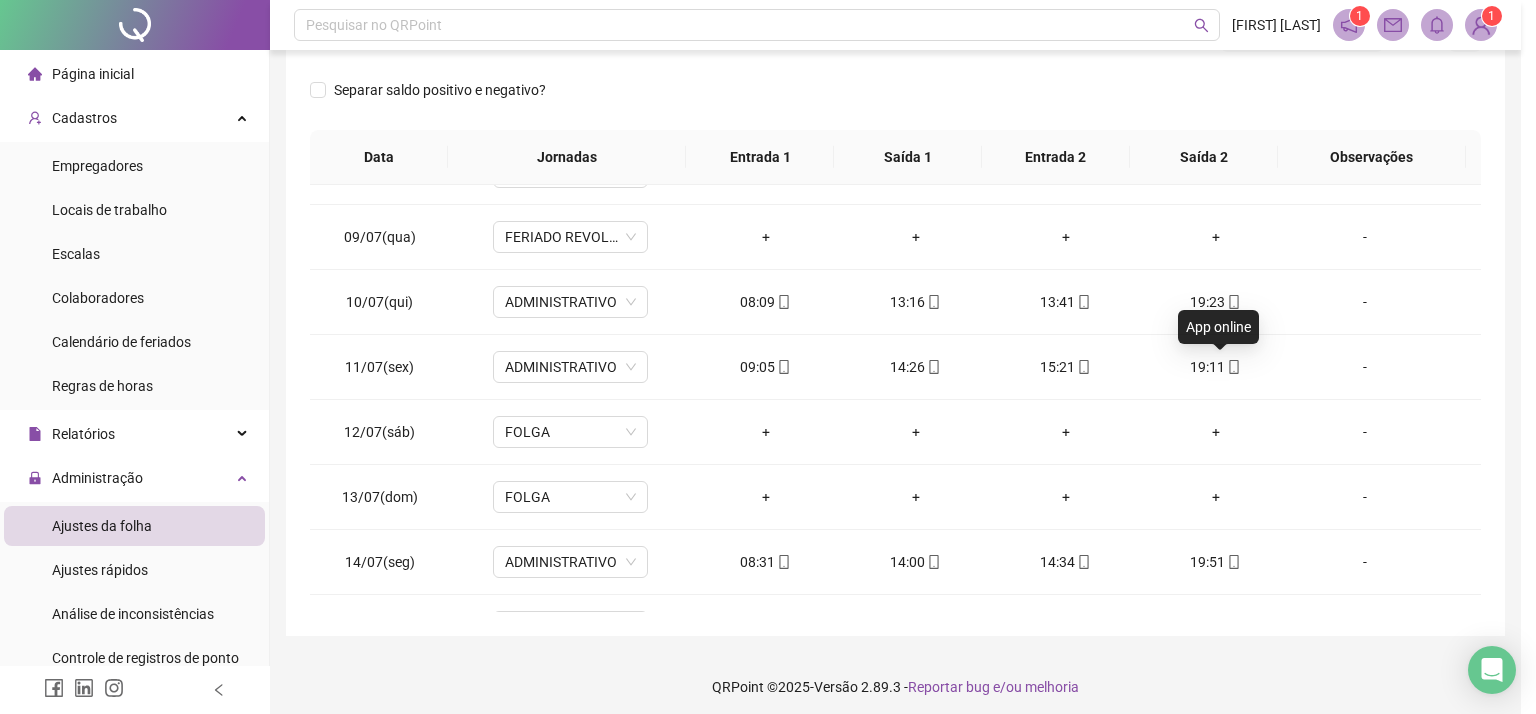 type on "**********" 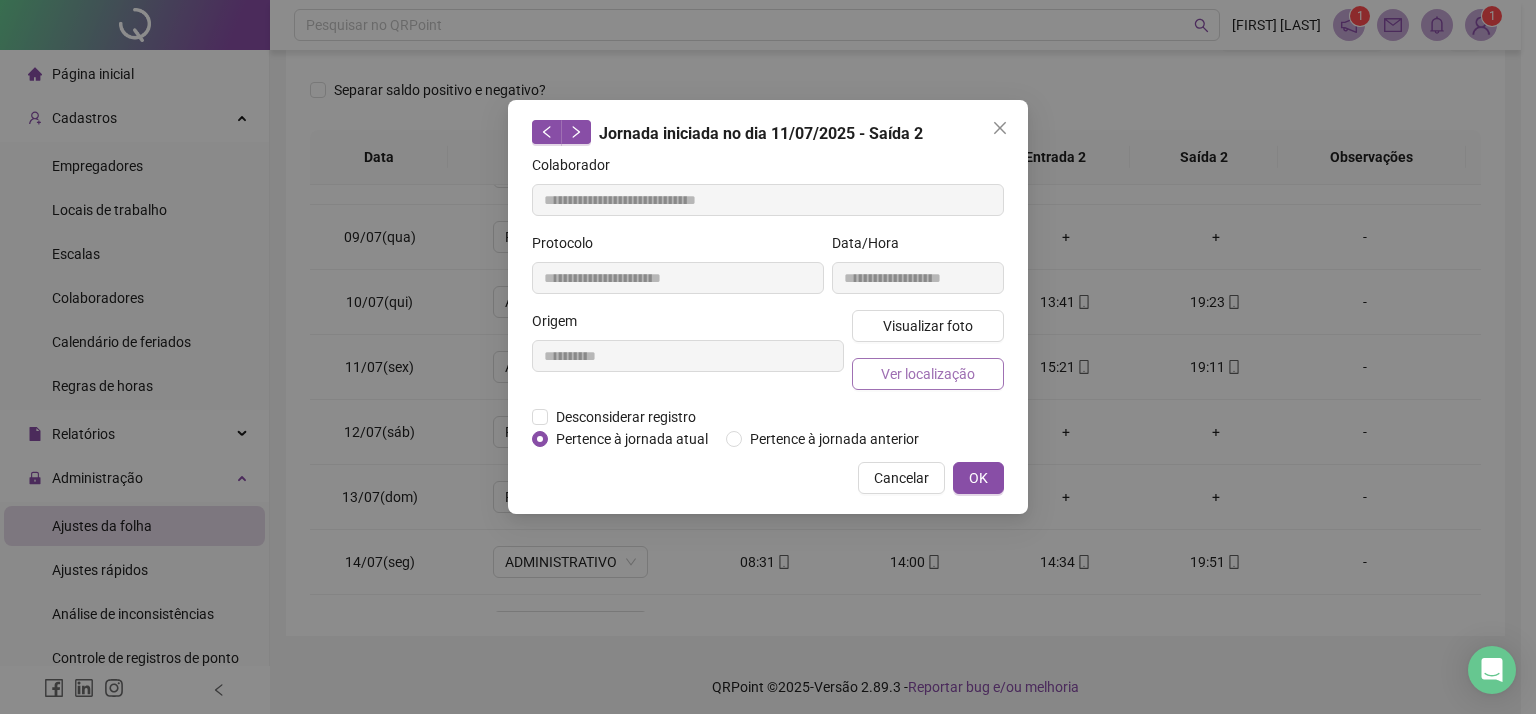 click on "Ver localização" at bounding box center (928, 374) 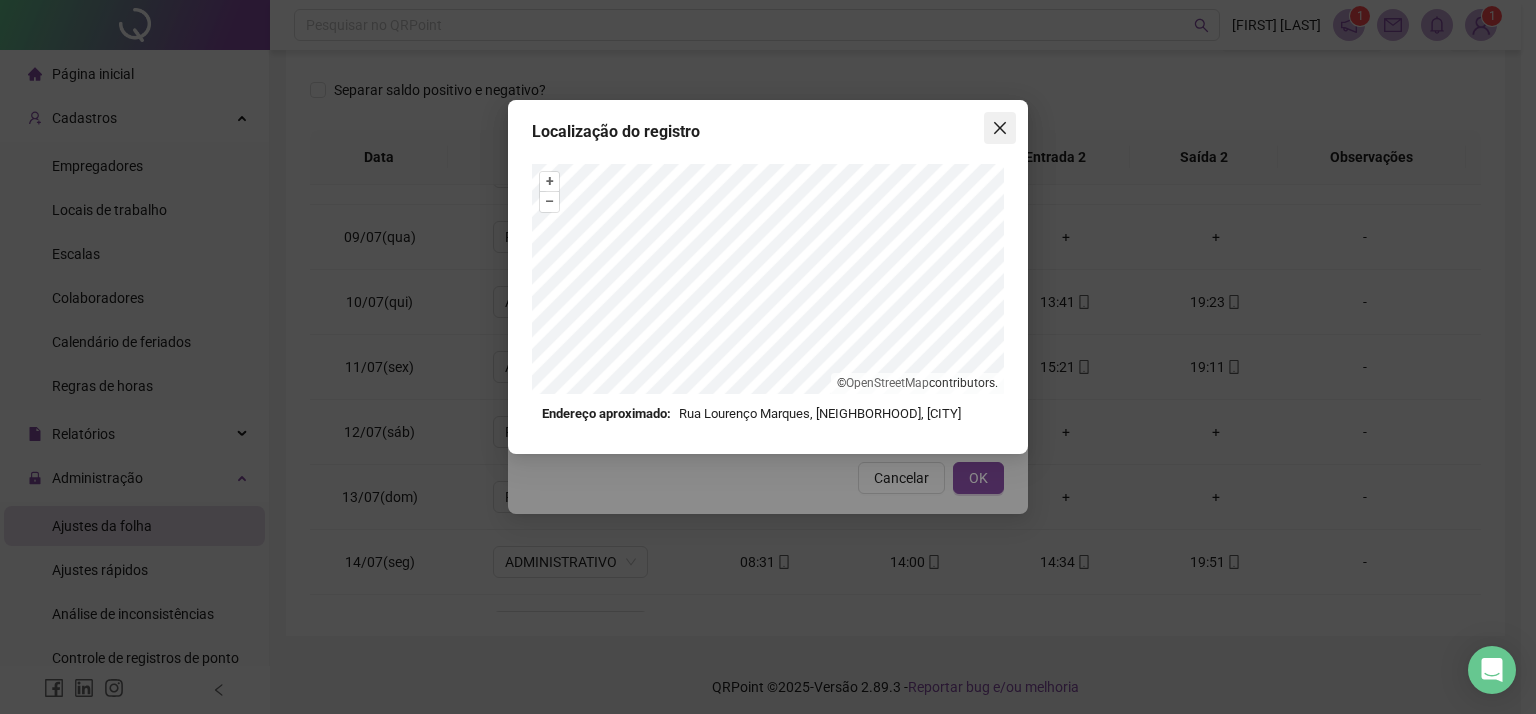click 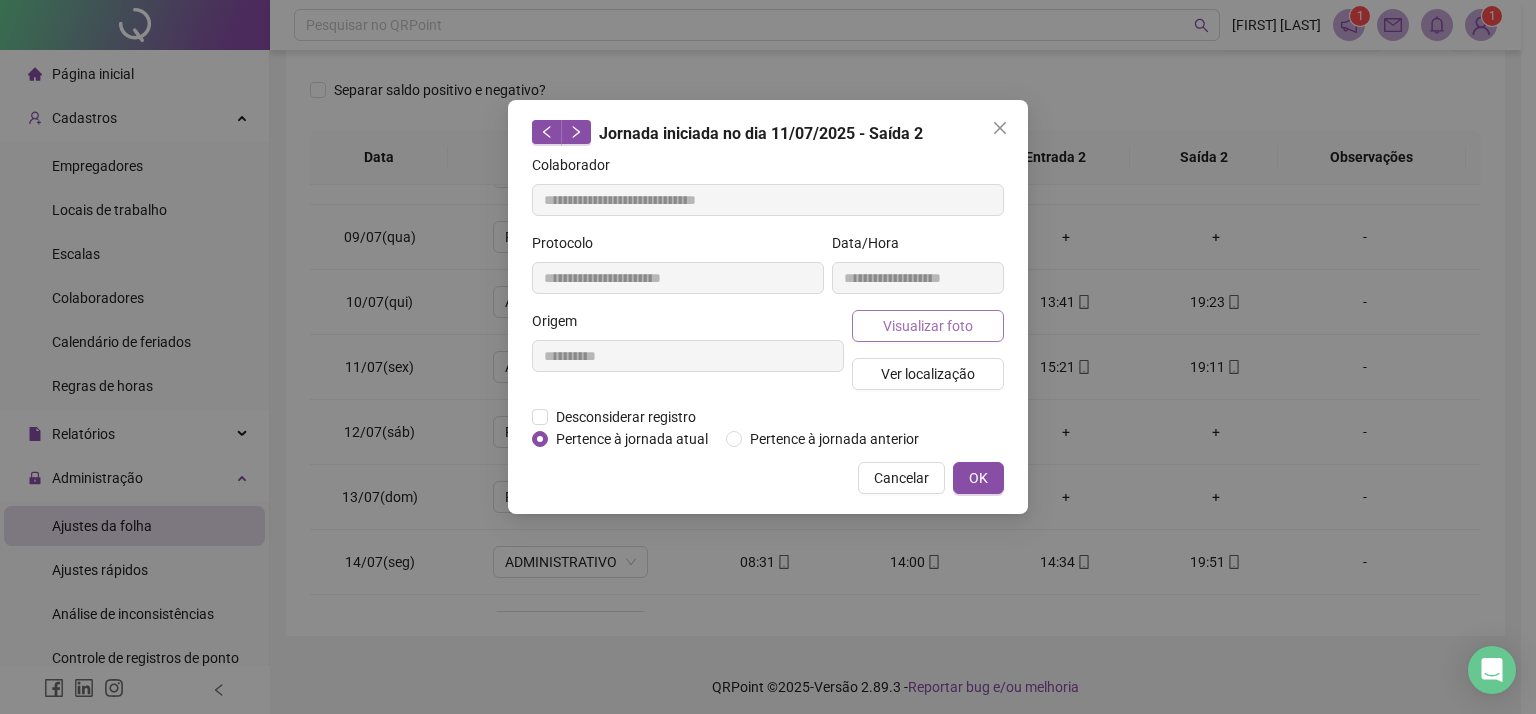 click on "Visualizar foto" at bounding box center (928, 326) 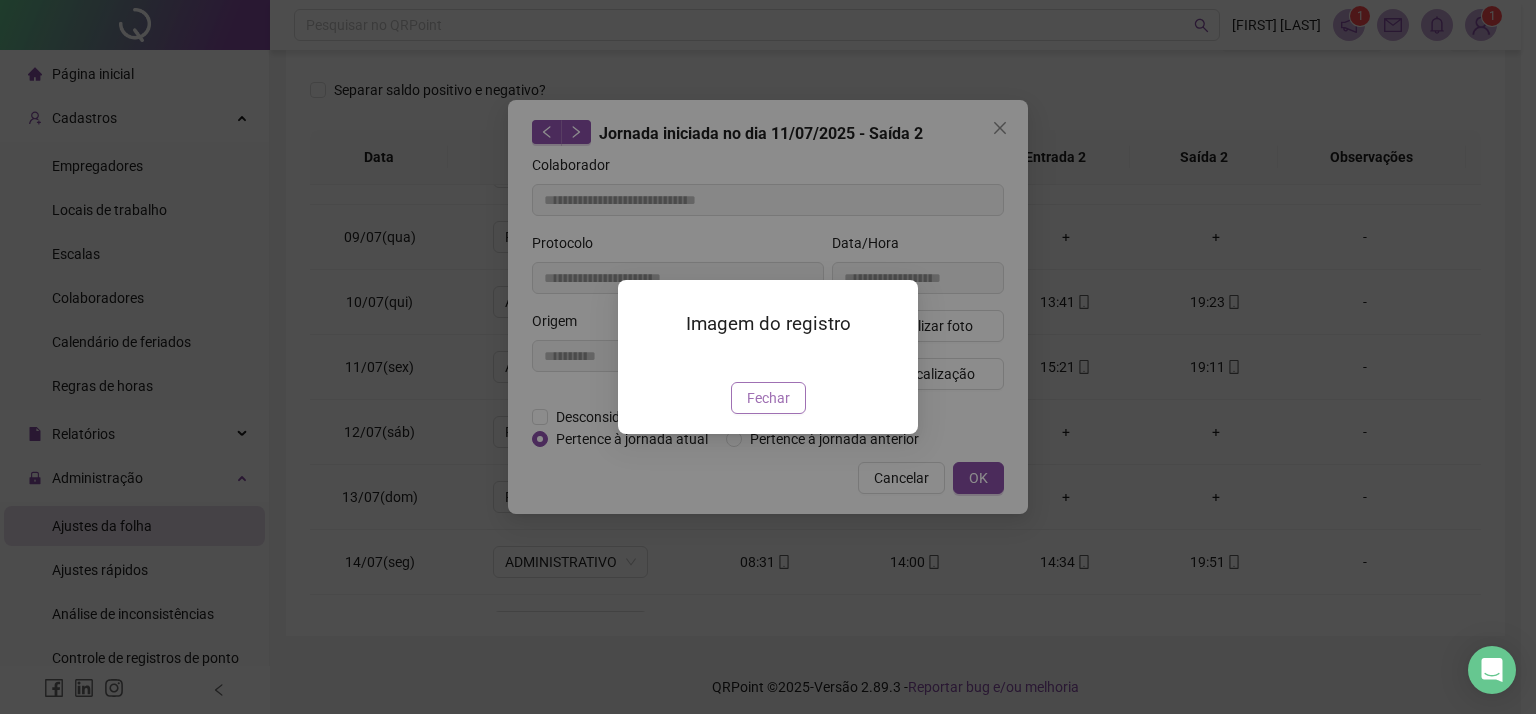 click on "Fechar" at bounding box center [768, 398] 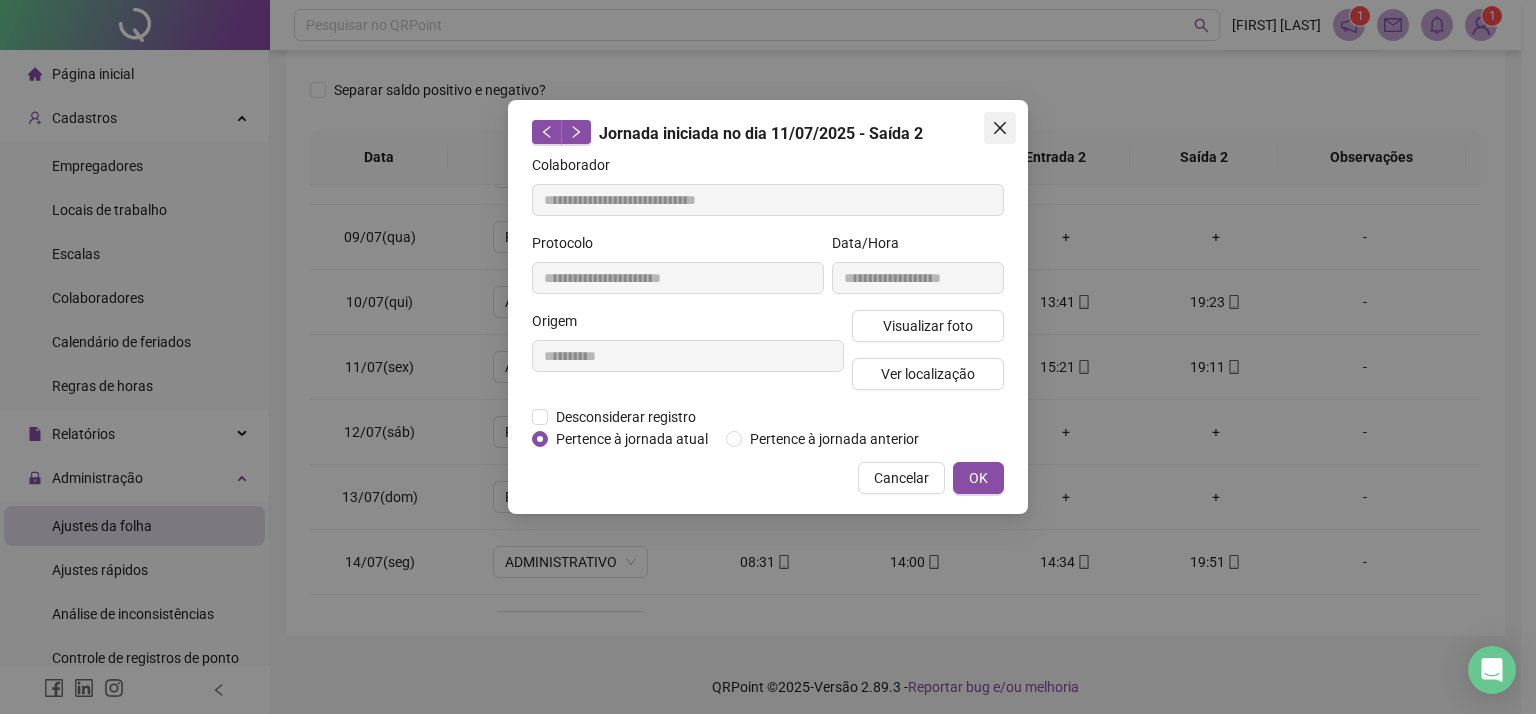 click 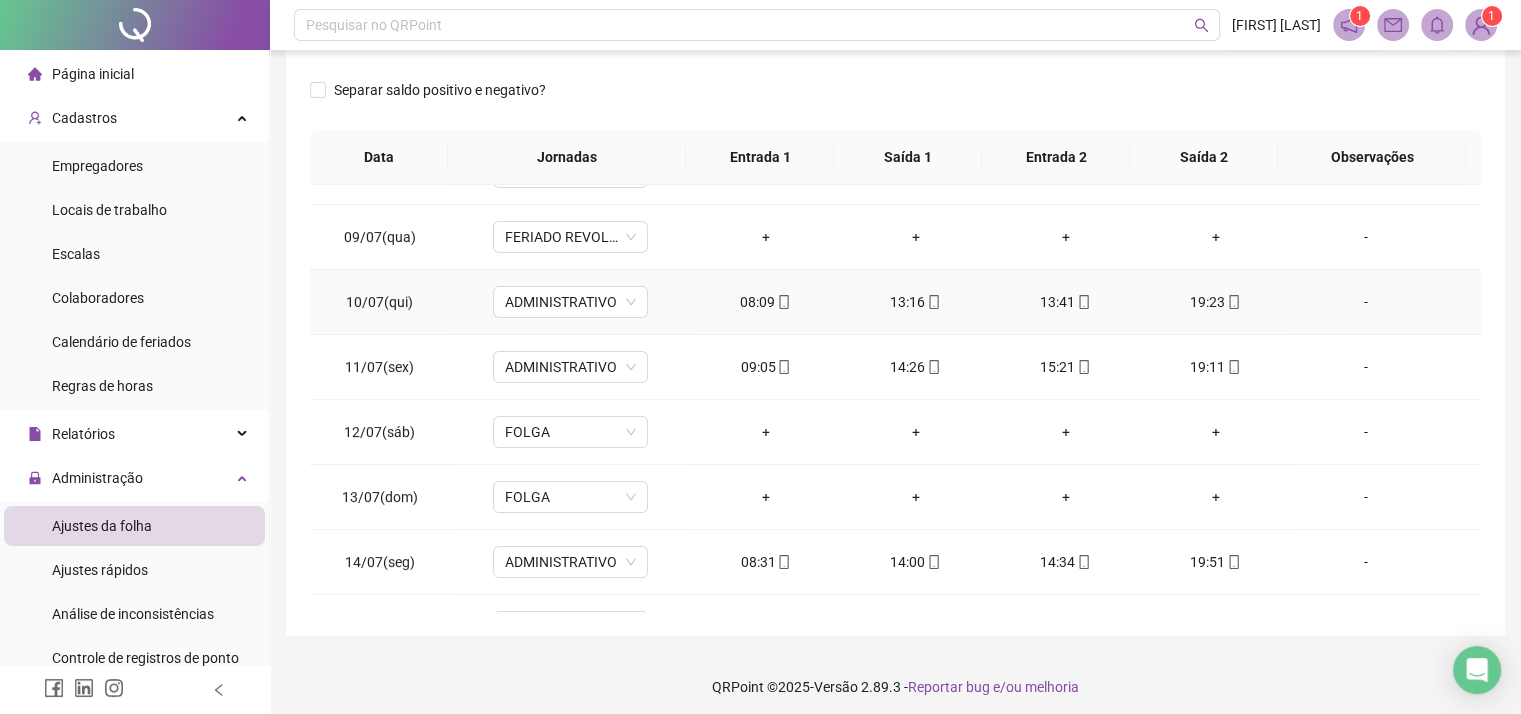 click at bounding box center [1233, 302] 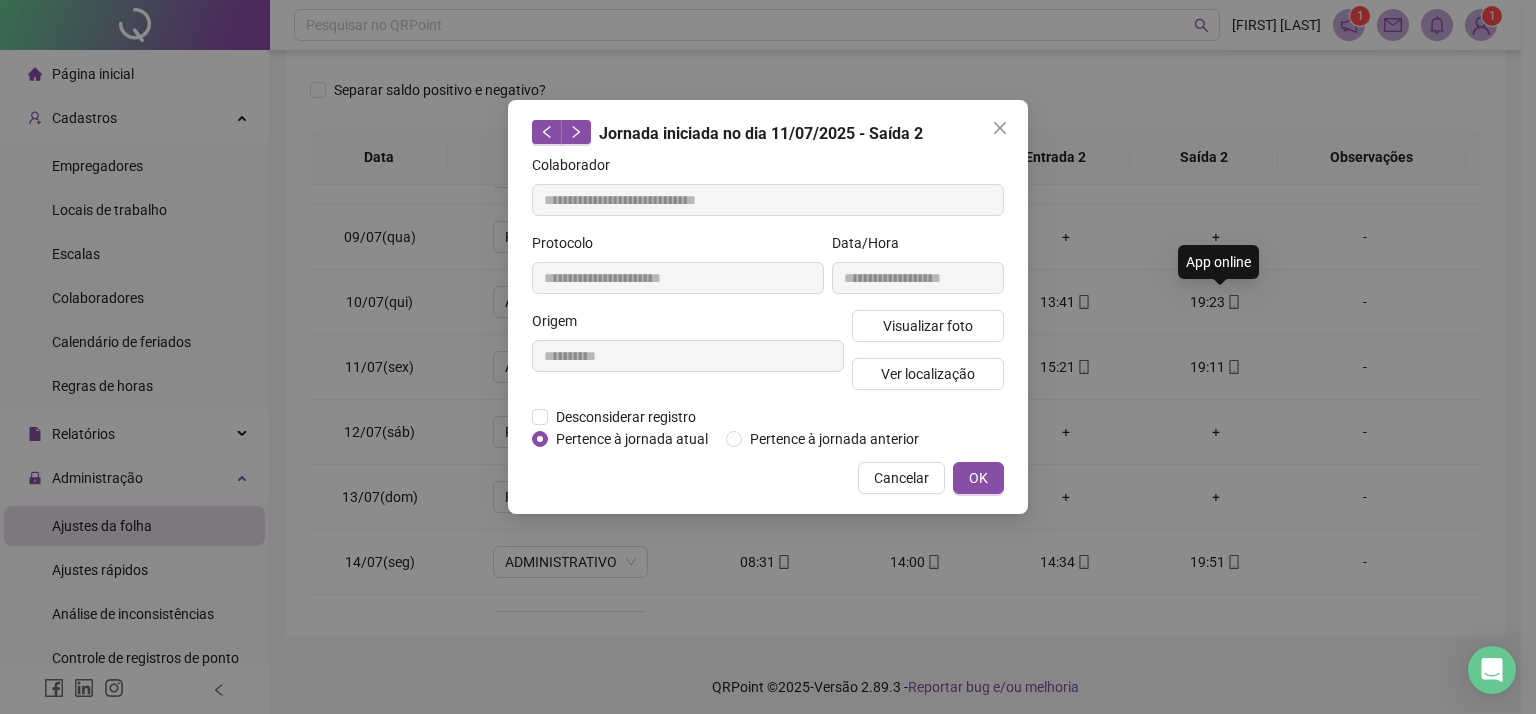 type on "**********" 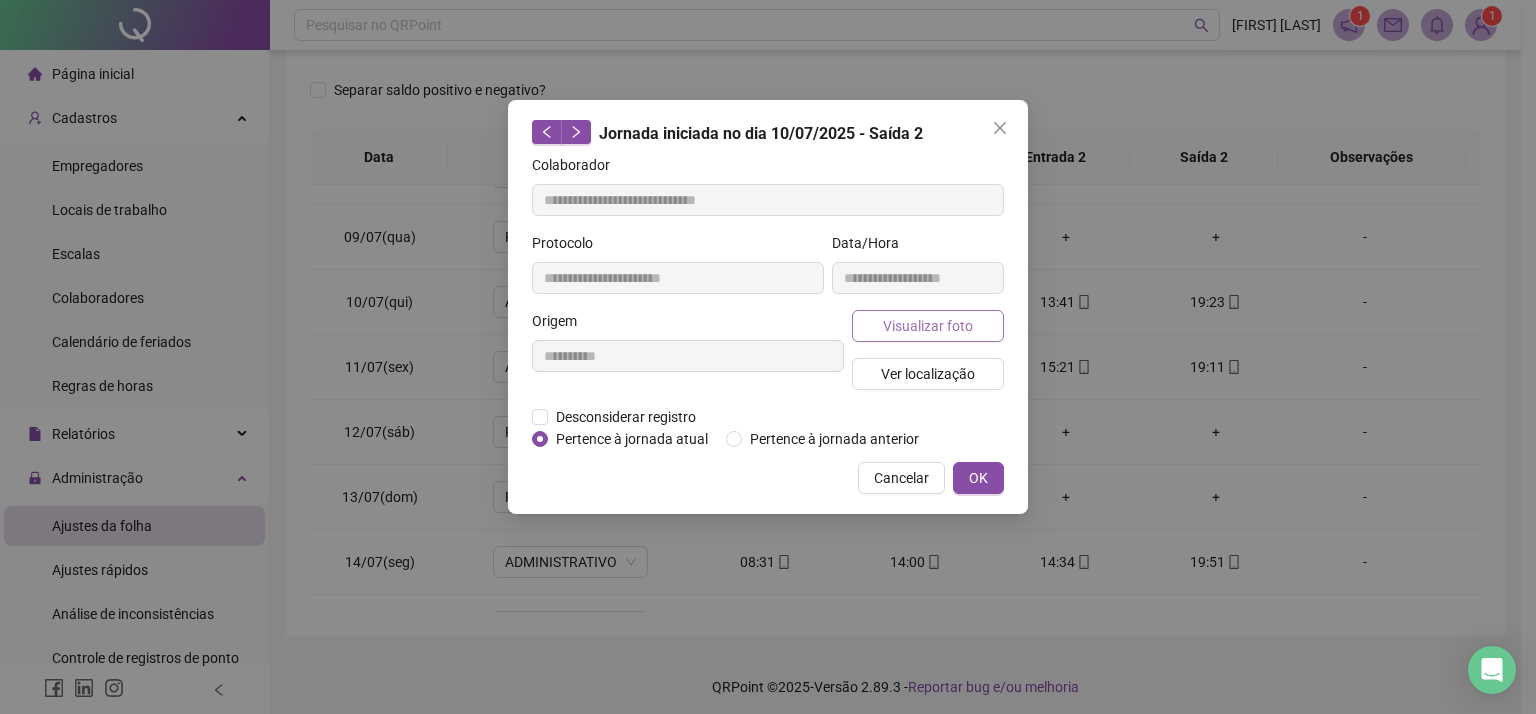 click on "Visualizar foto" at bounding box center [928, 326] 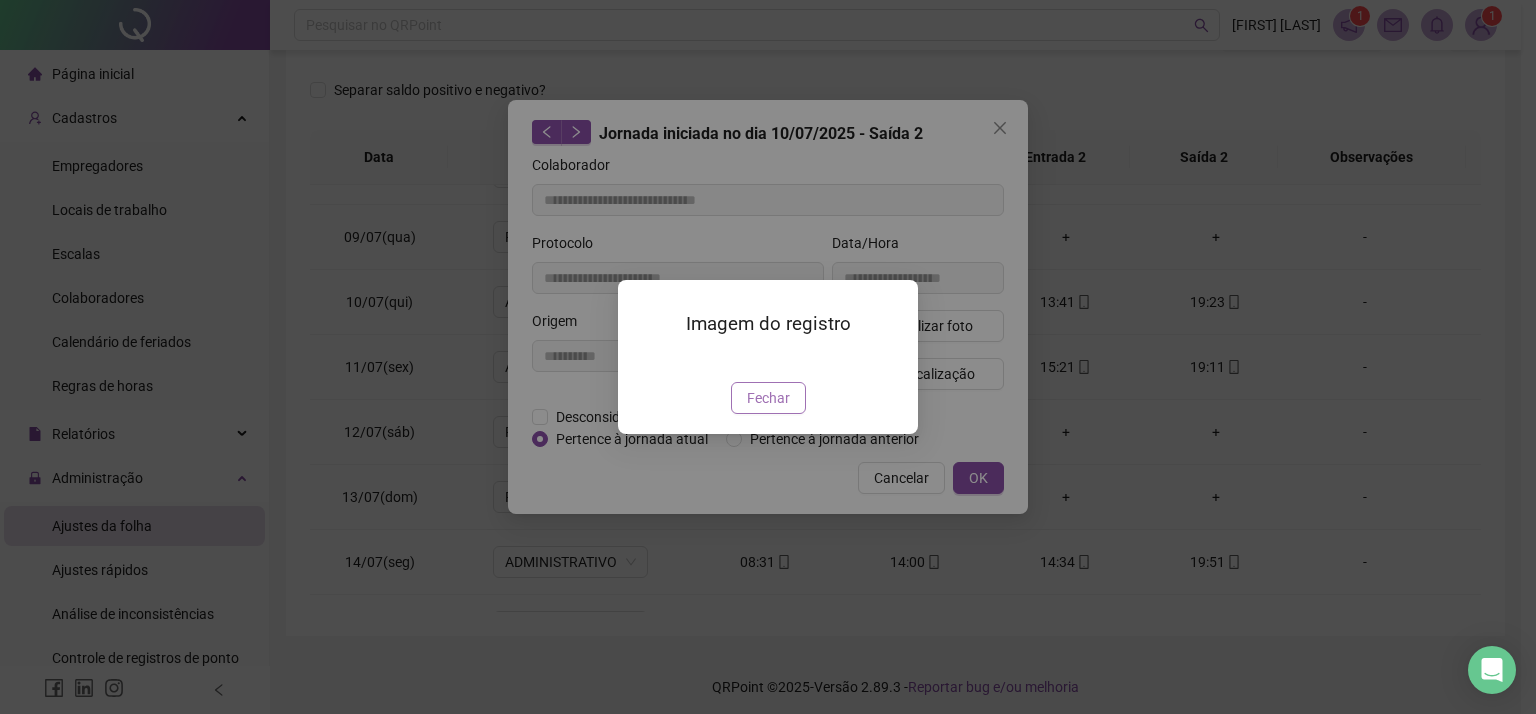 click on "Fechar" at bounding box center (768, 398) 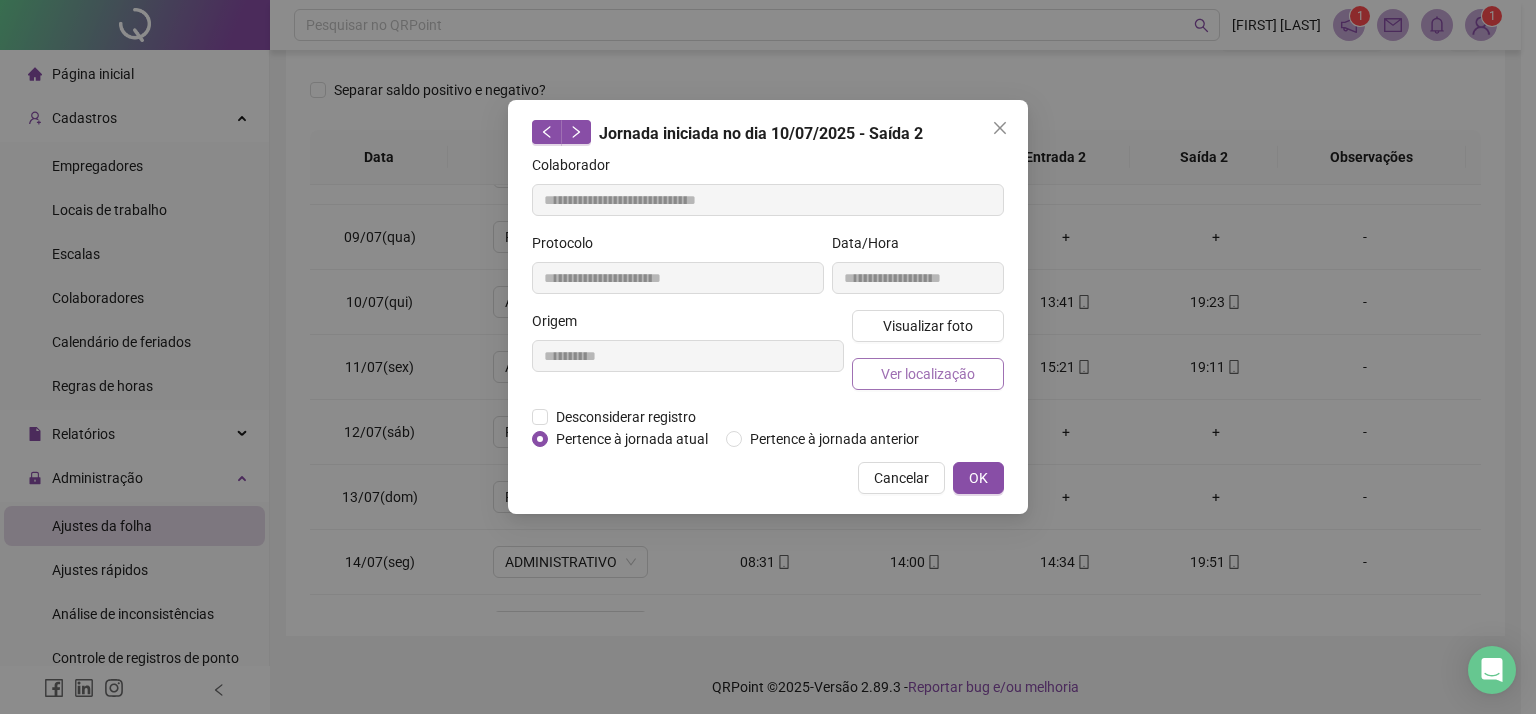 click on "Ver localização" at bounding box center [928, 374] 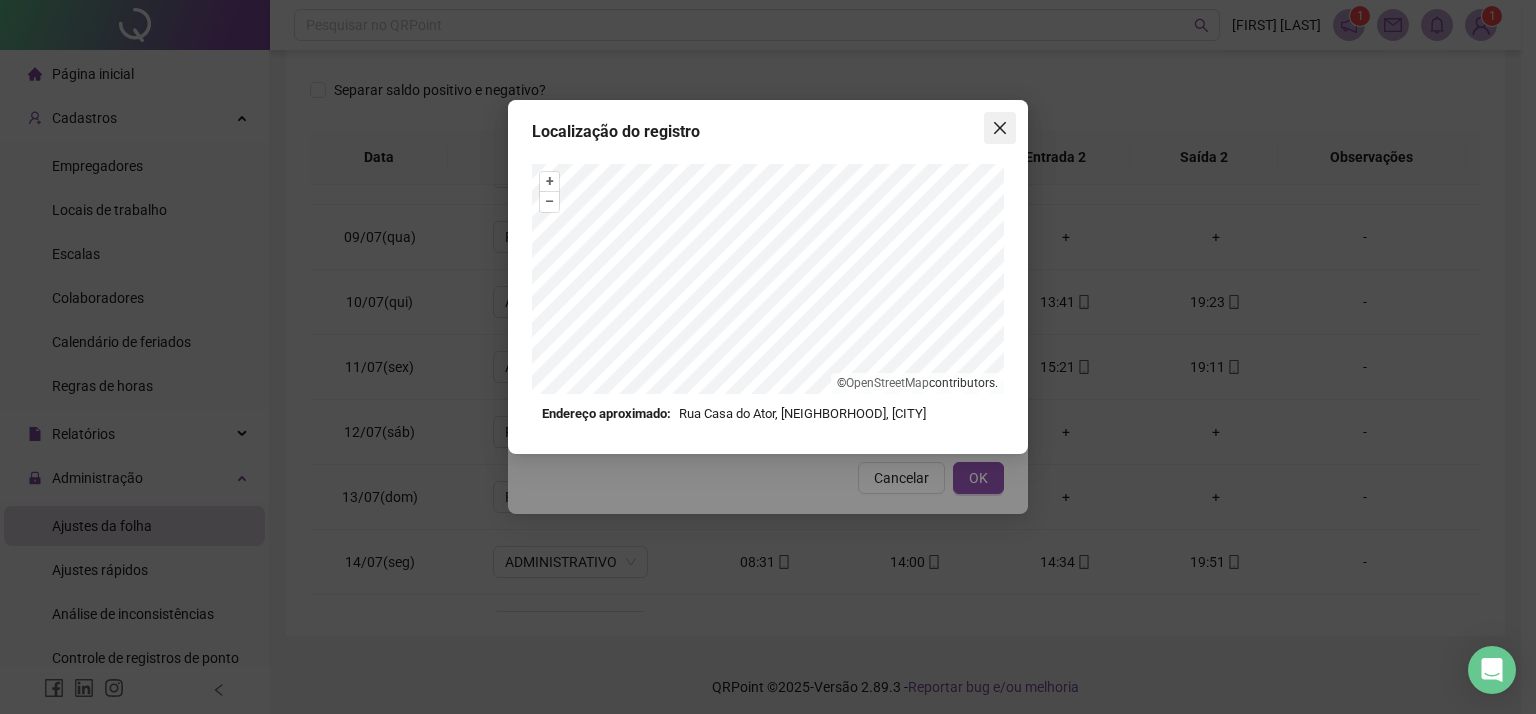 click 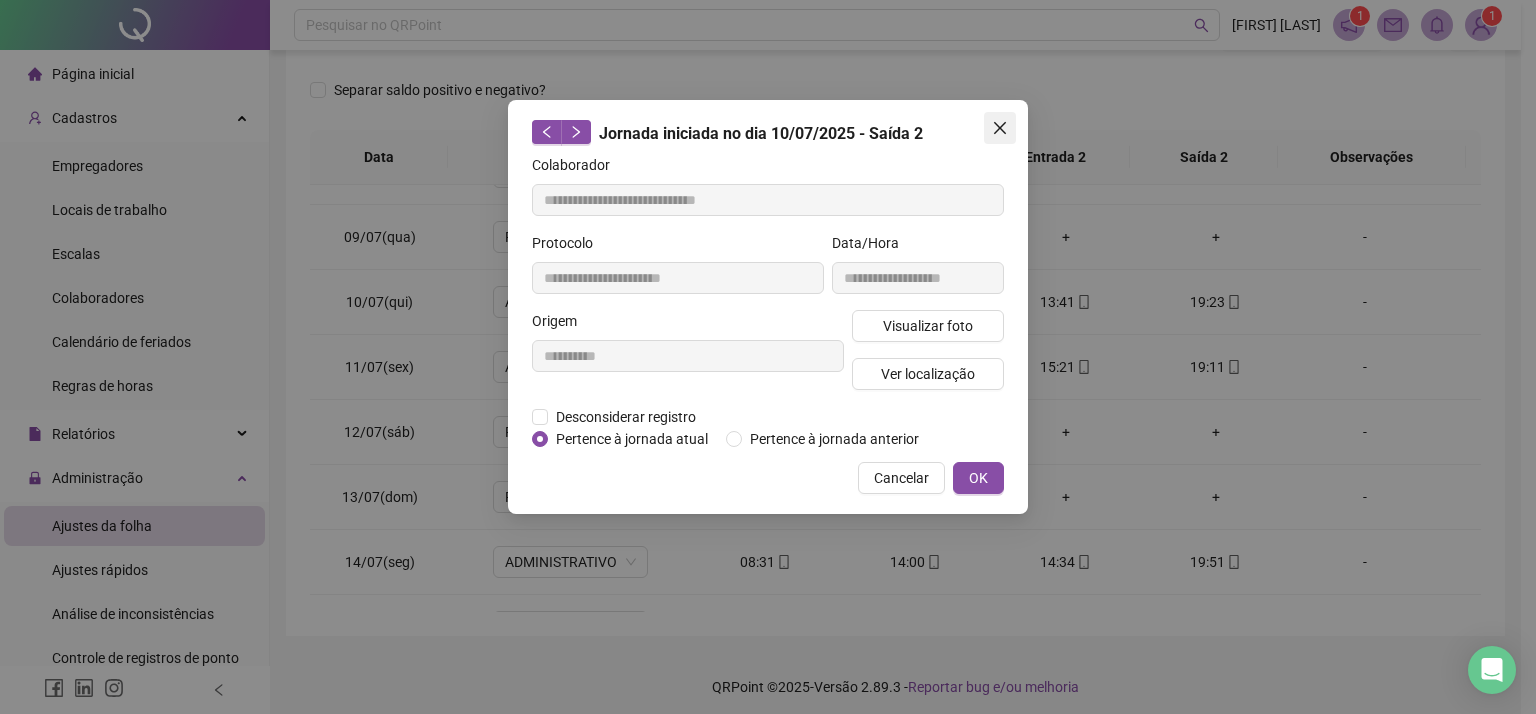 click 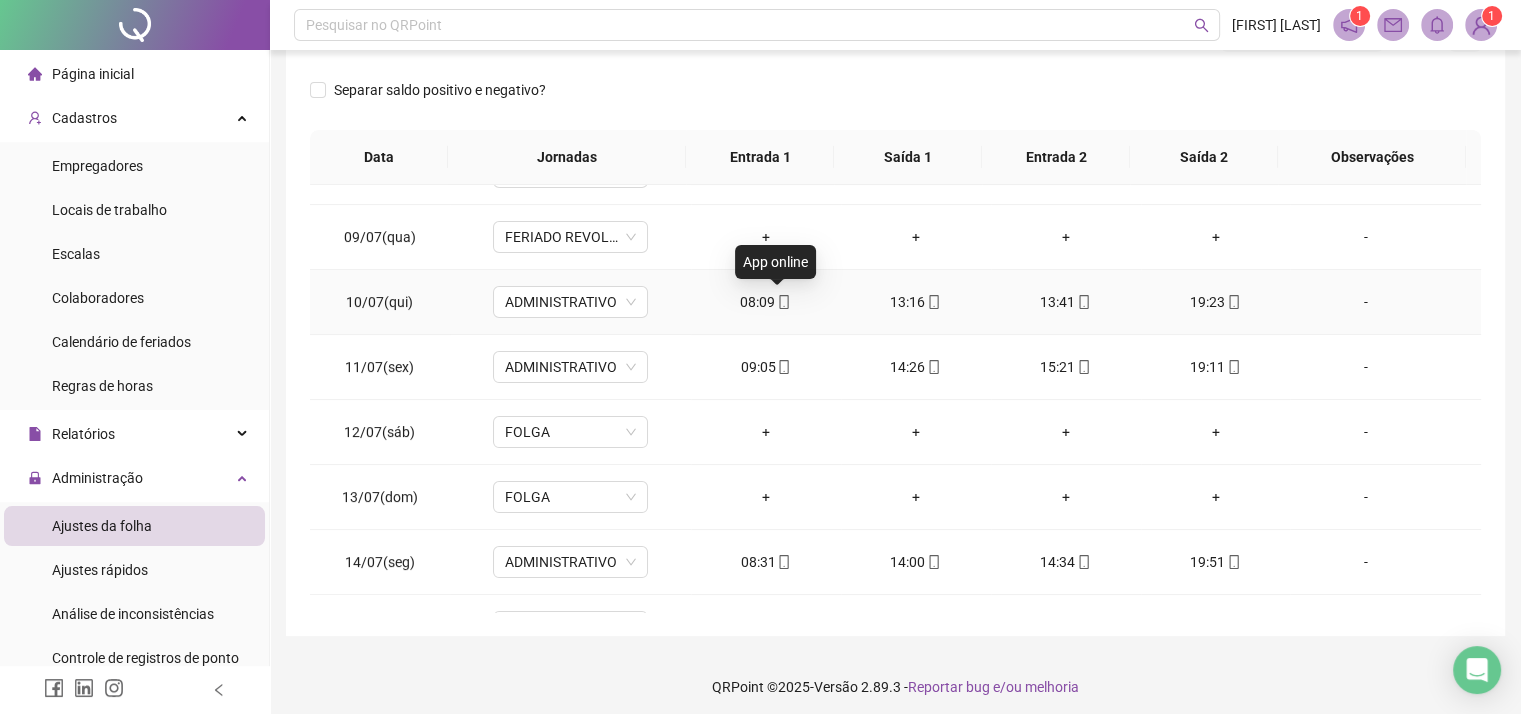 click 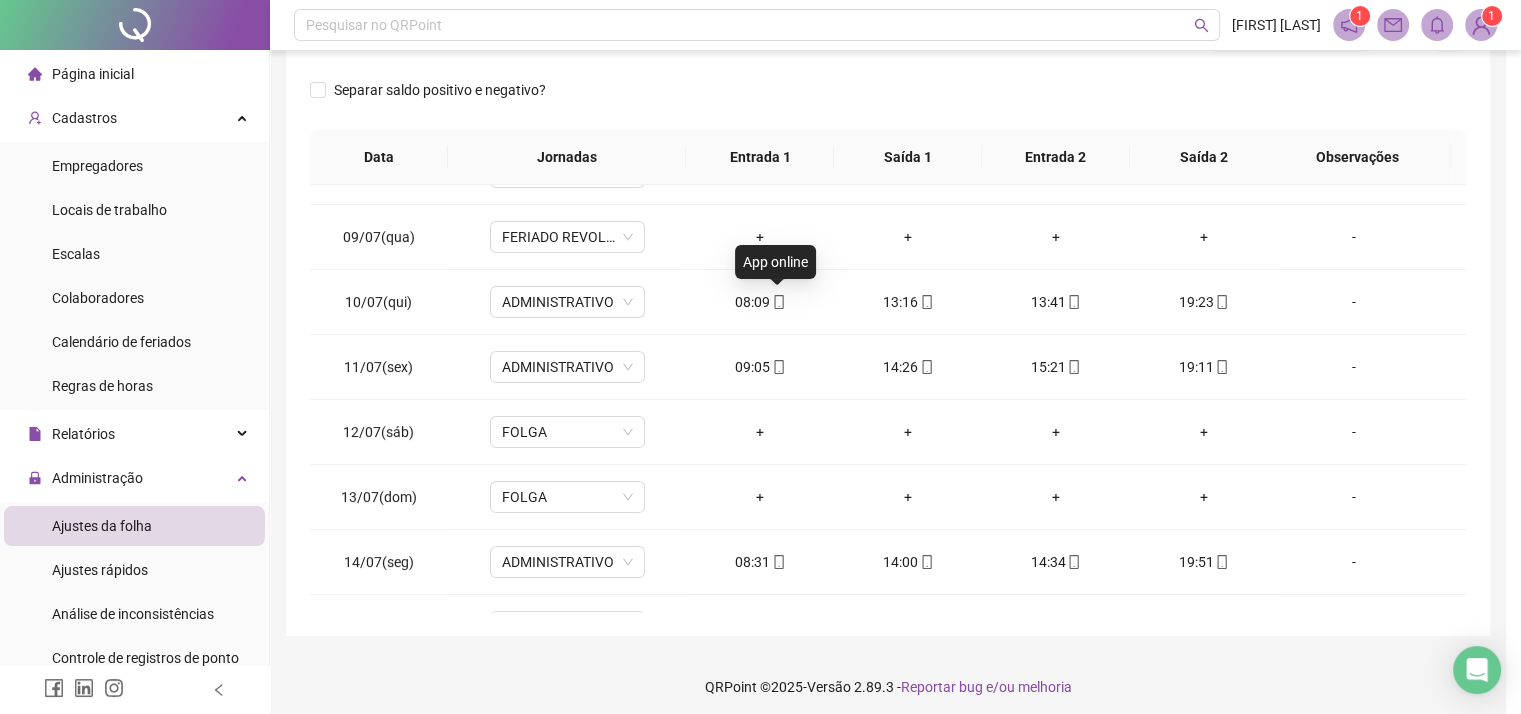 type on "**********" 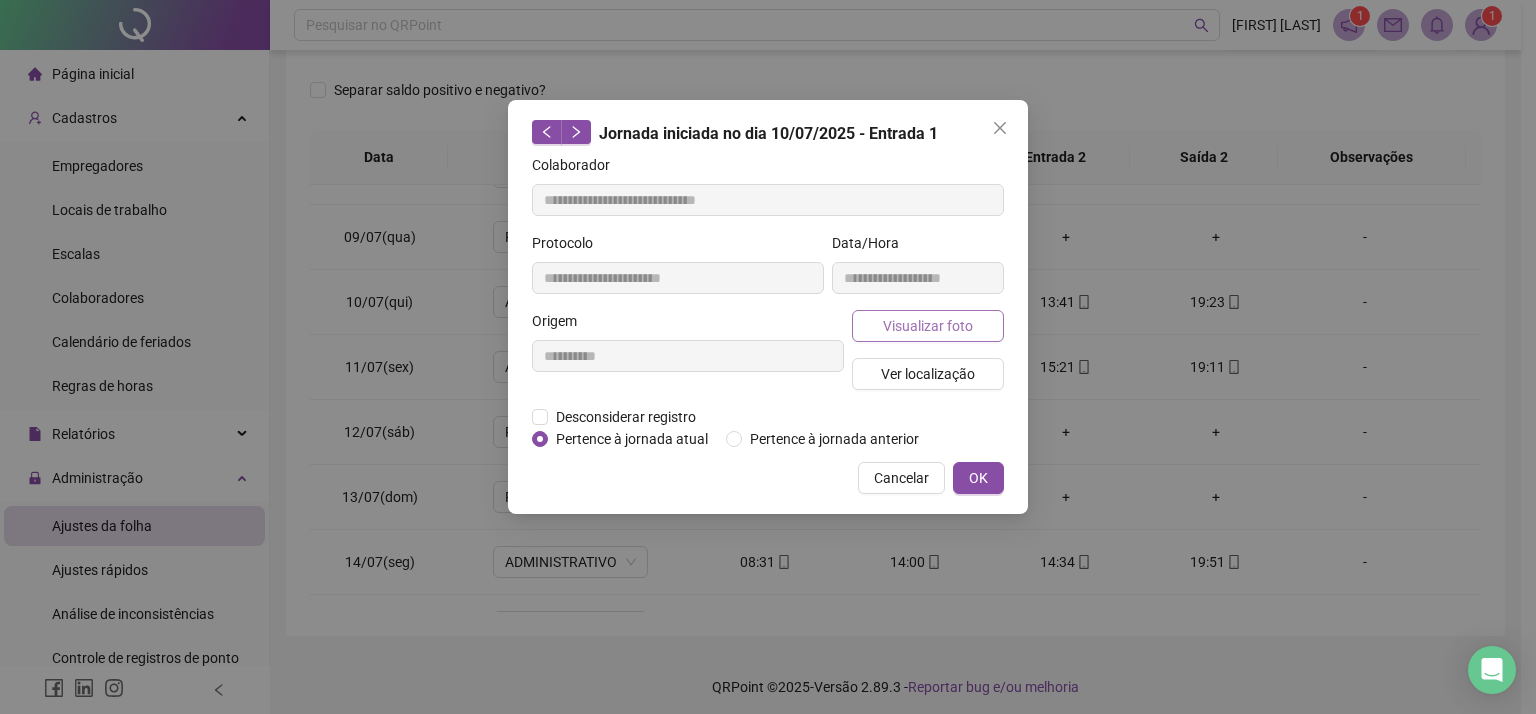 click on "Visualizar foto" at bounding box center (928, 326) 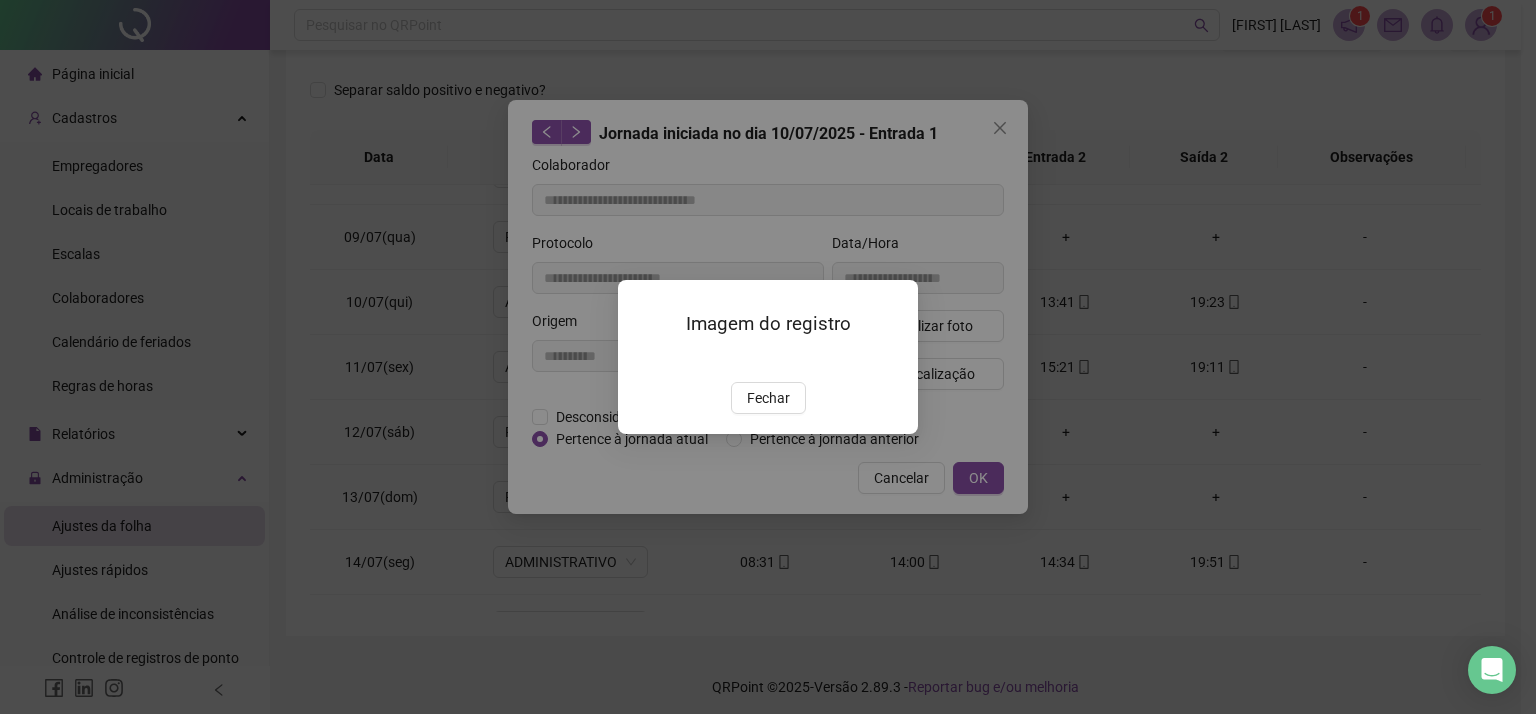 click on "Fechar" at bounding box center (768, 398) 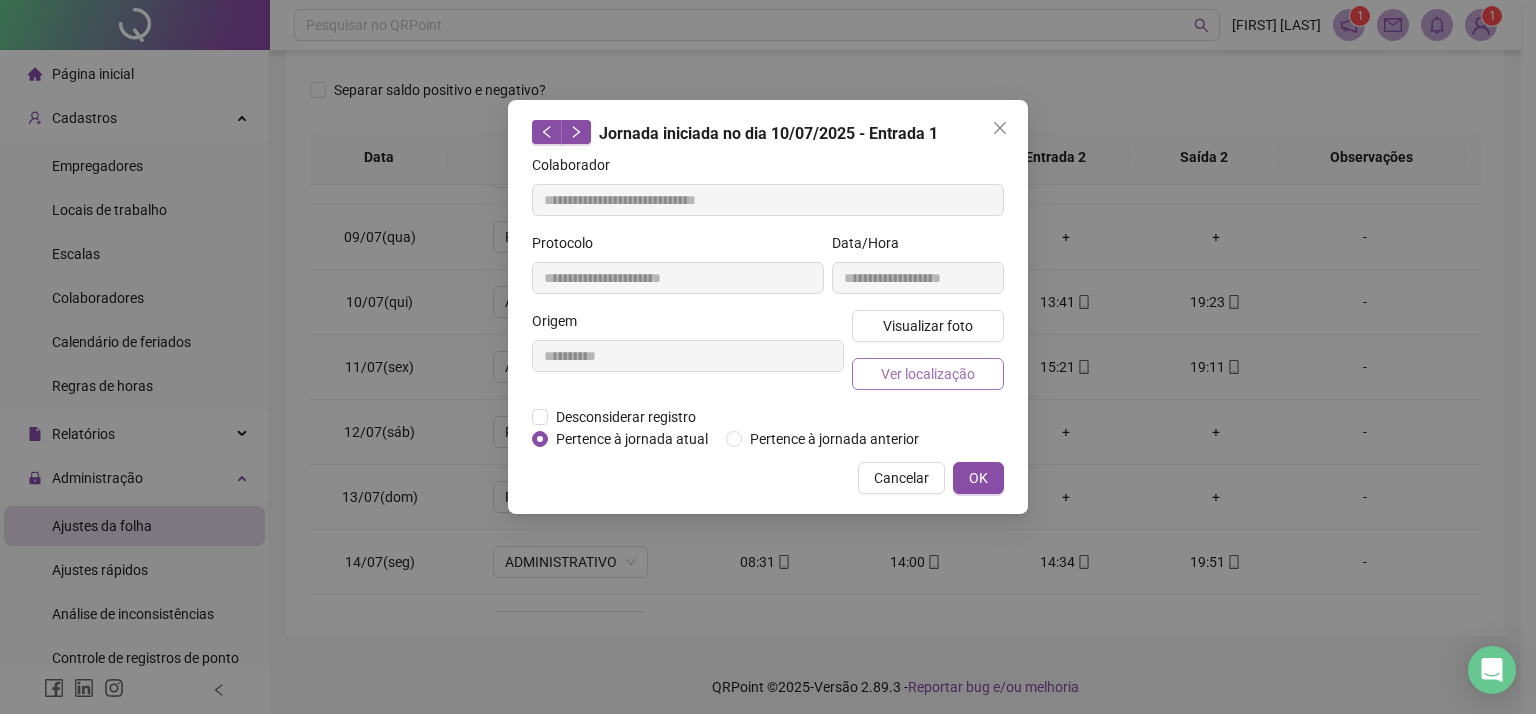 click on "Ver localização" at bounding box center (928, 374) 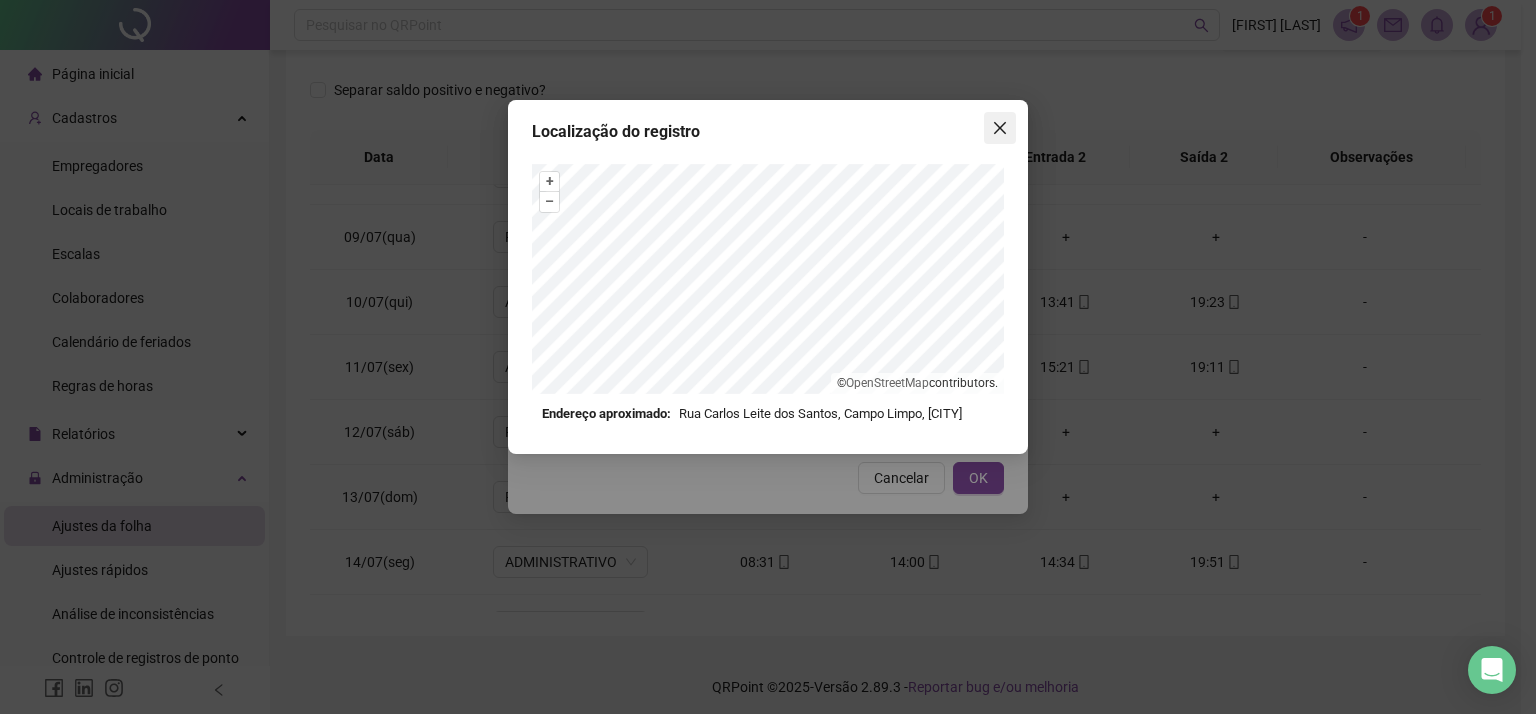 click 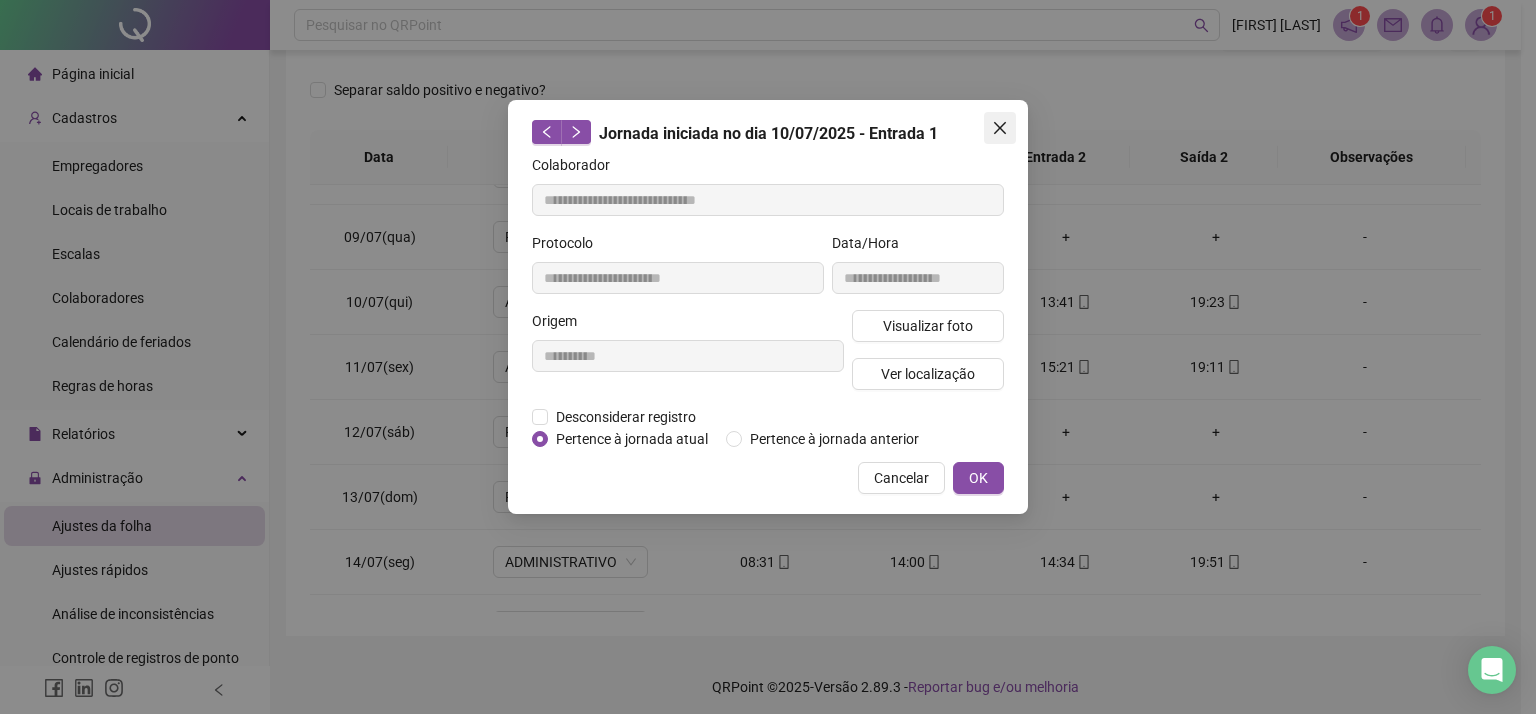 click at bounding box center (1000, 128) 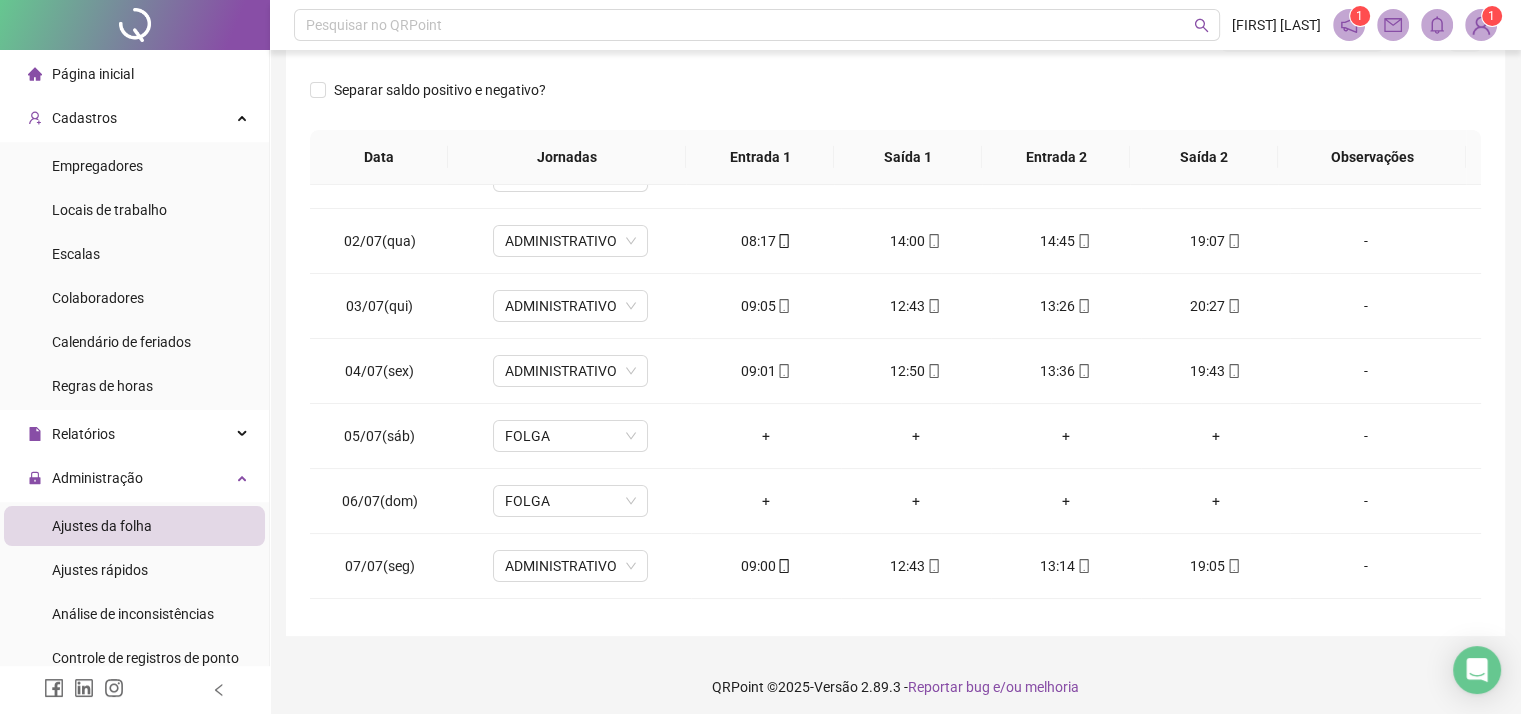 scroll, scrollTop: 0, scrollLeft: 0, axis: both 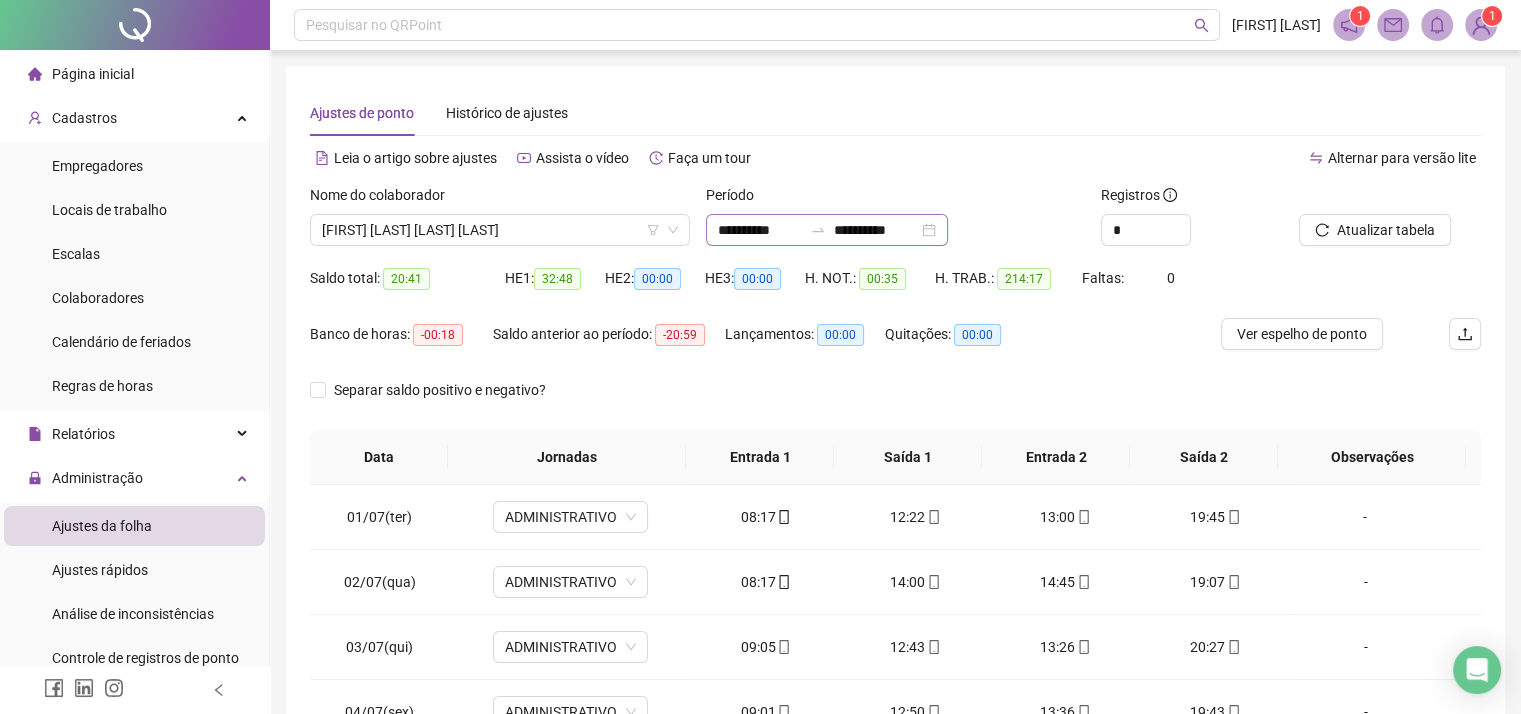 click 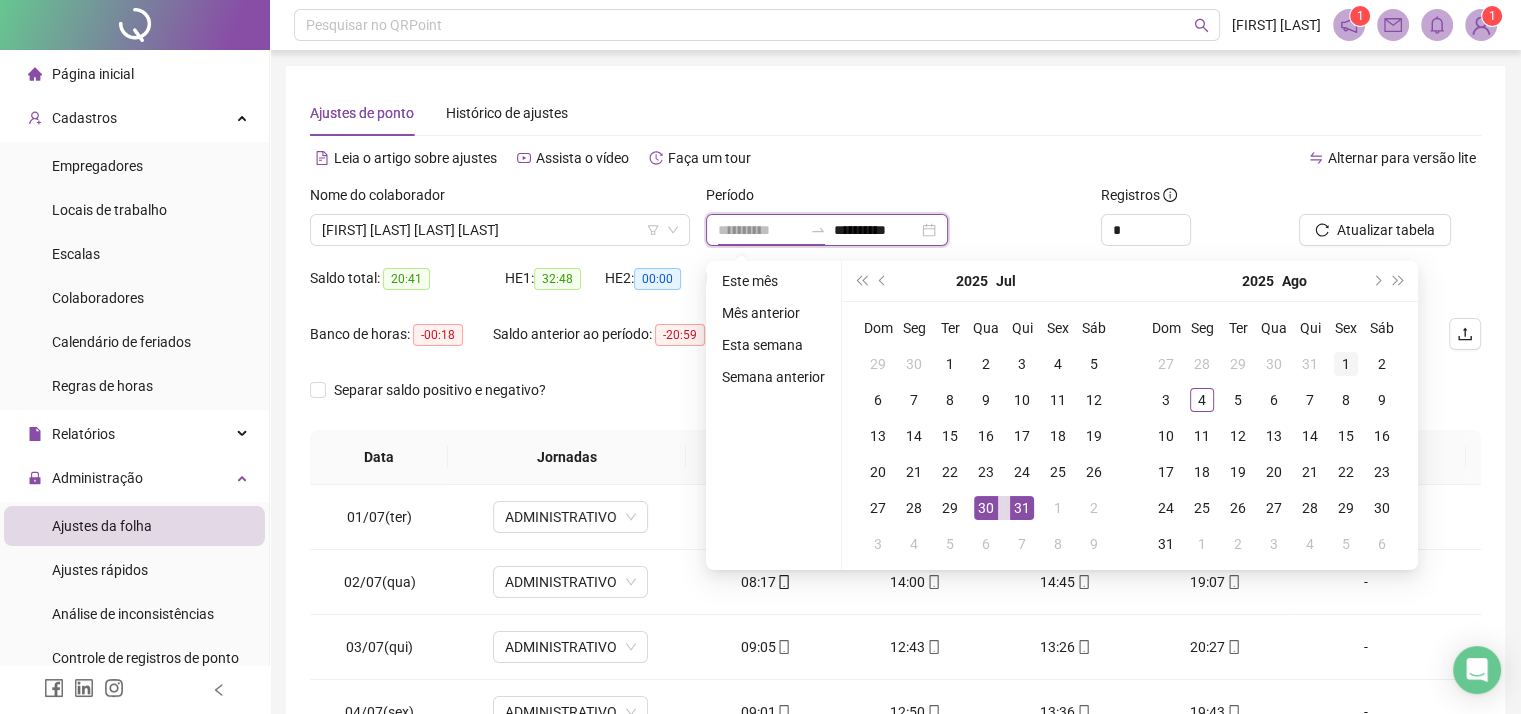 type on "**********" 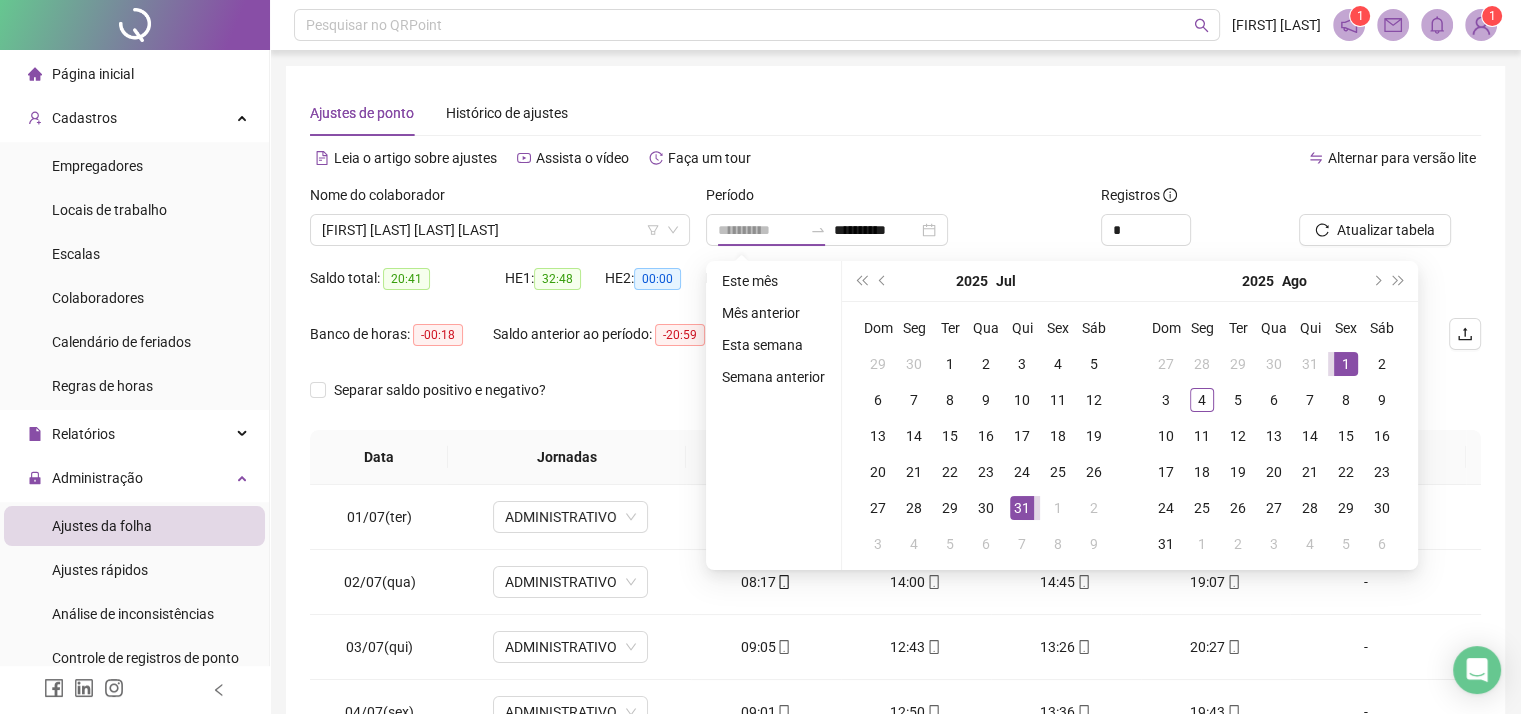 click on "1" at bounding box center [1346, 364] 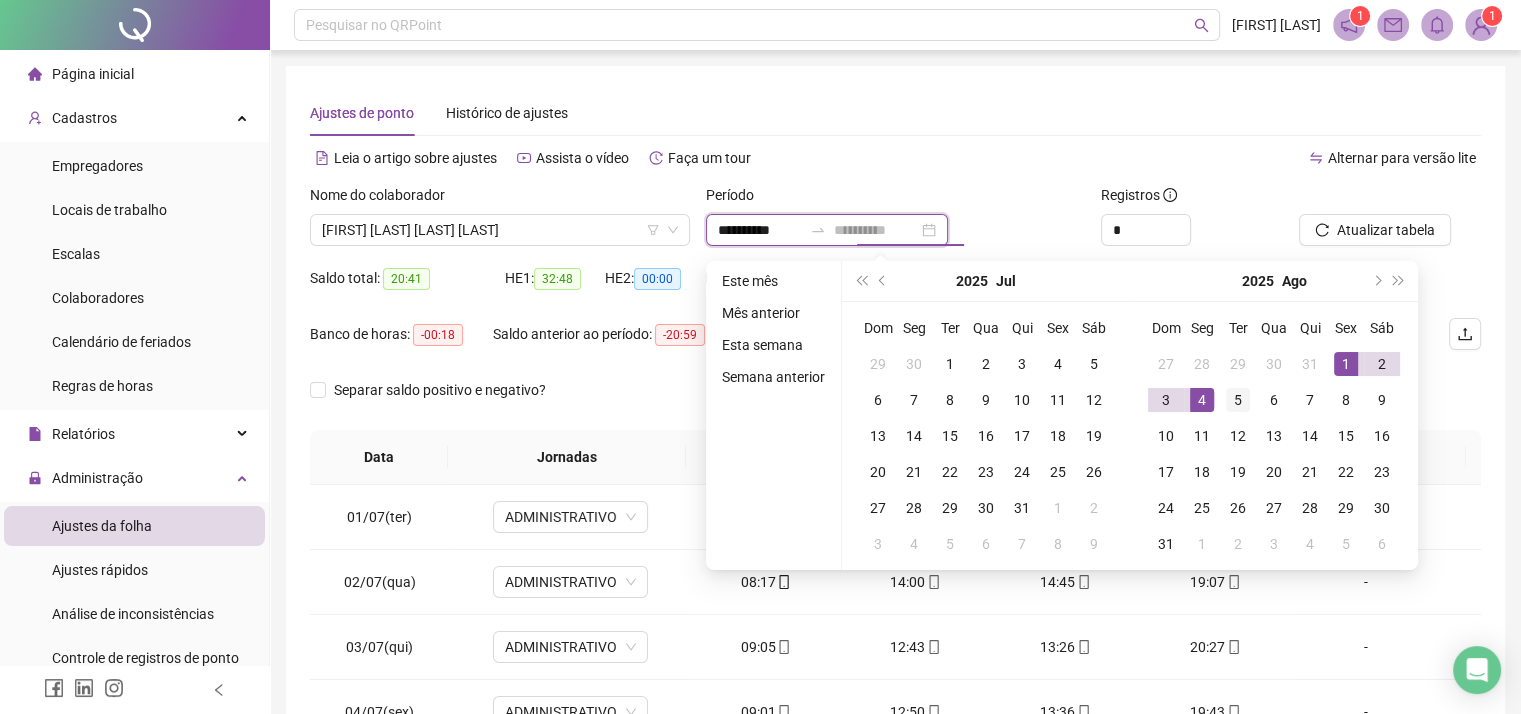 type on "**********" 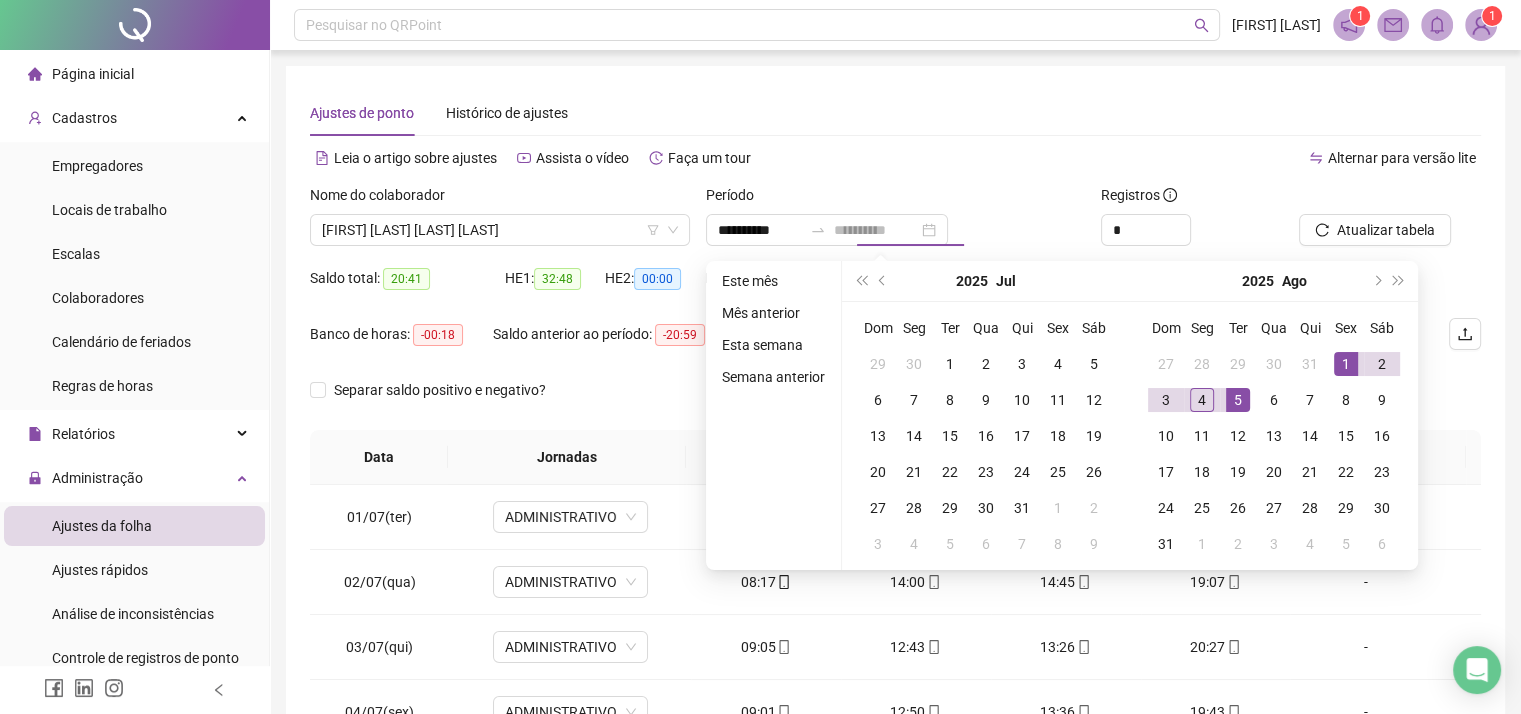 click on "5" at bounding box center (1238, 400) 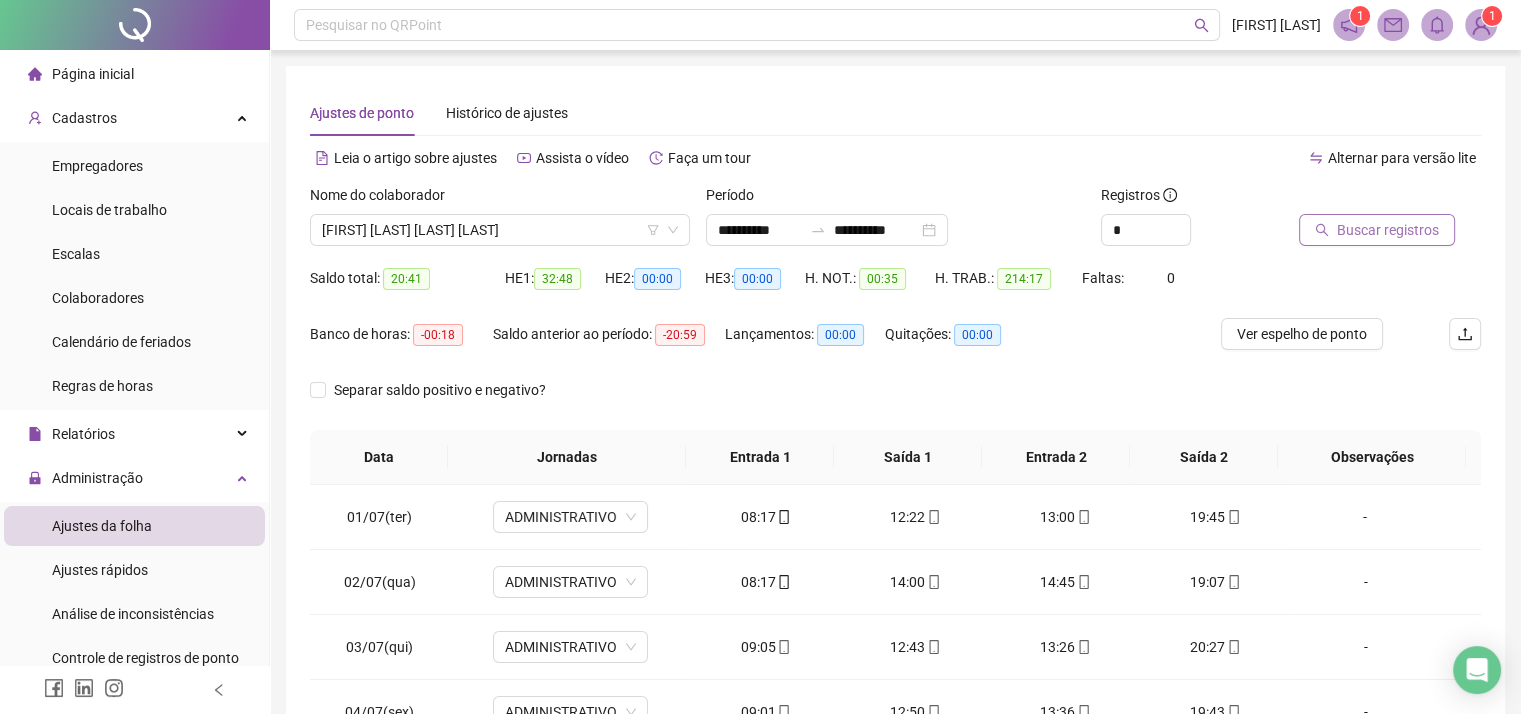 click on "Buscar registros" at bounding box center (1388, 230) 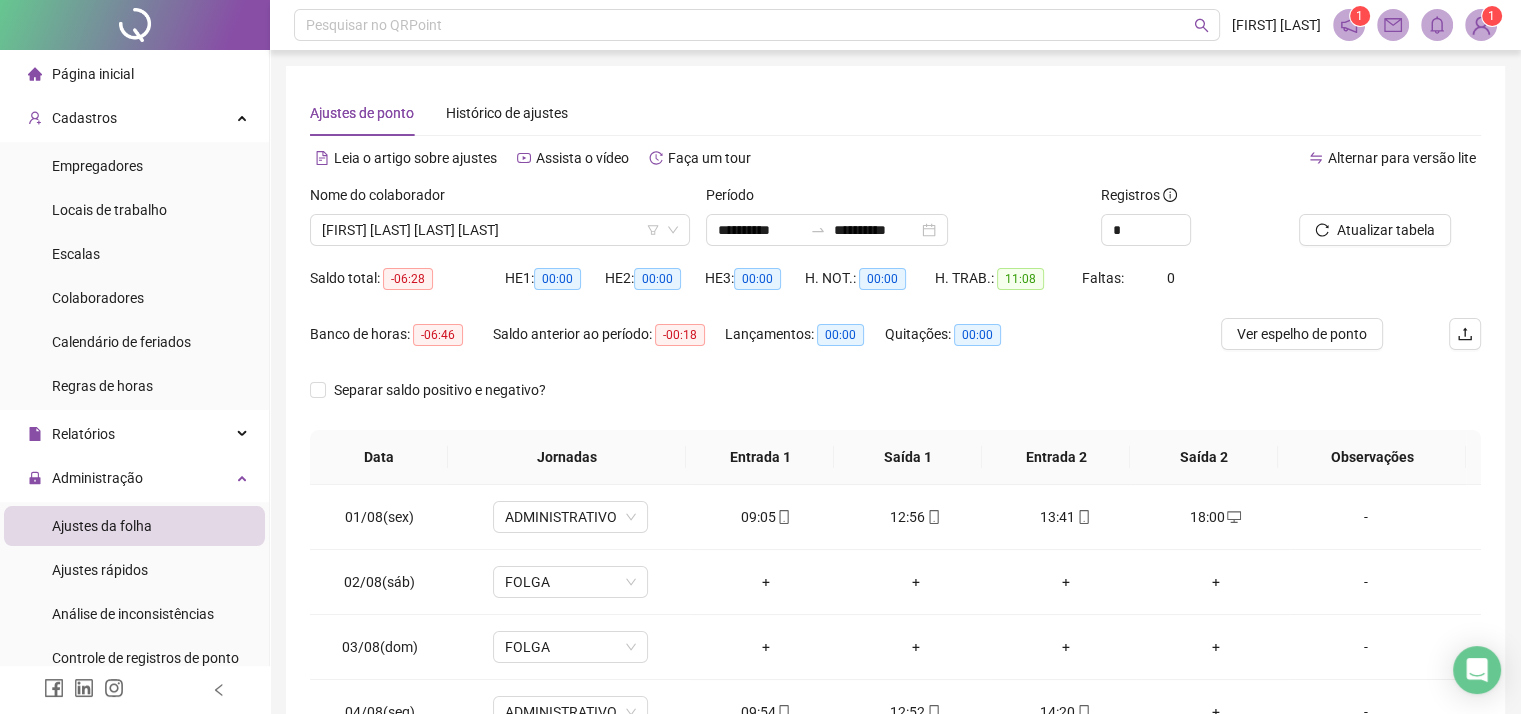 scroll, scrollTop: 140, scrollLeft: 0, axis: vertical 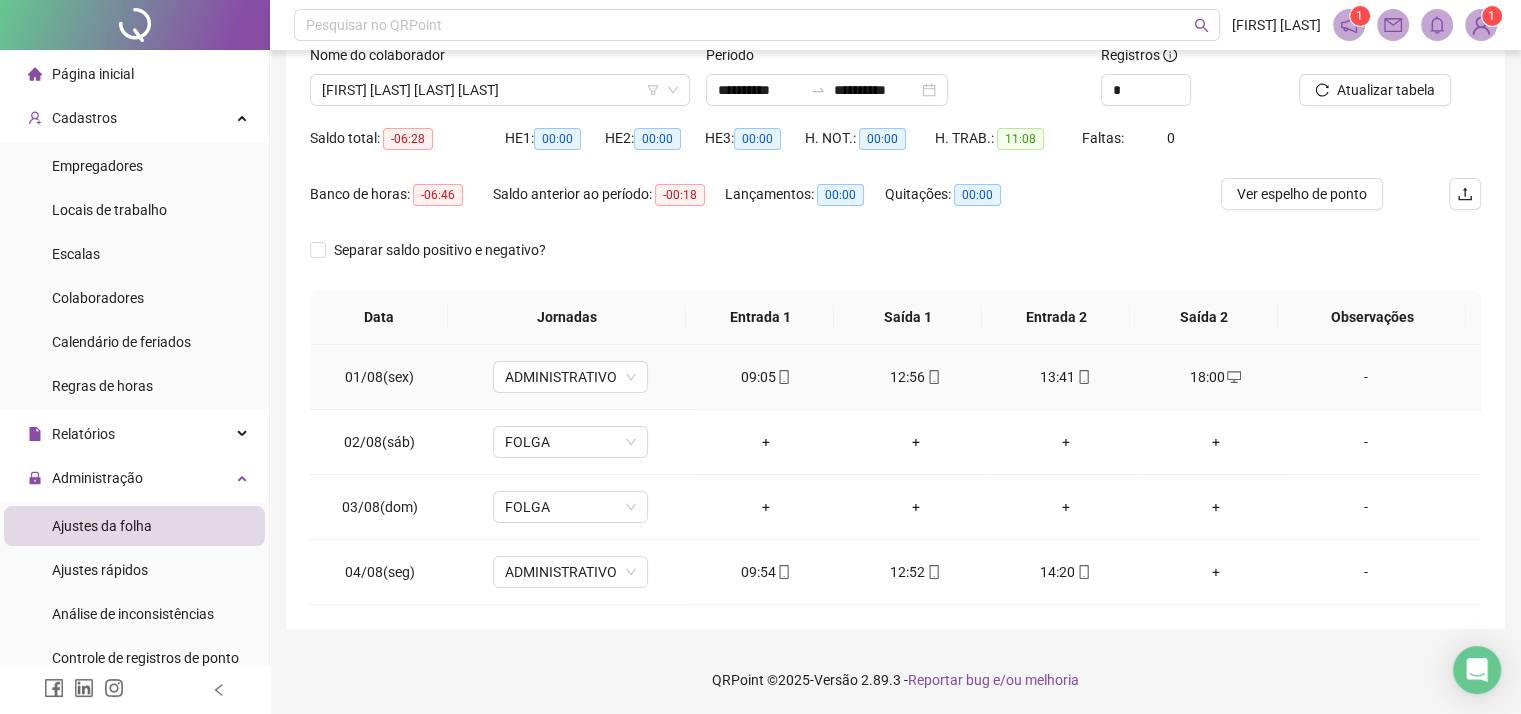 click on "09:05" at bounding box center [766, 377] 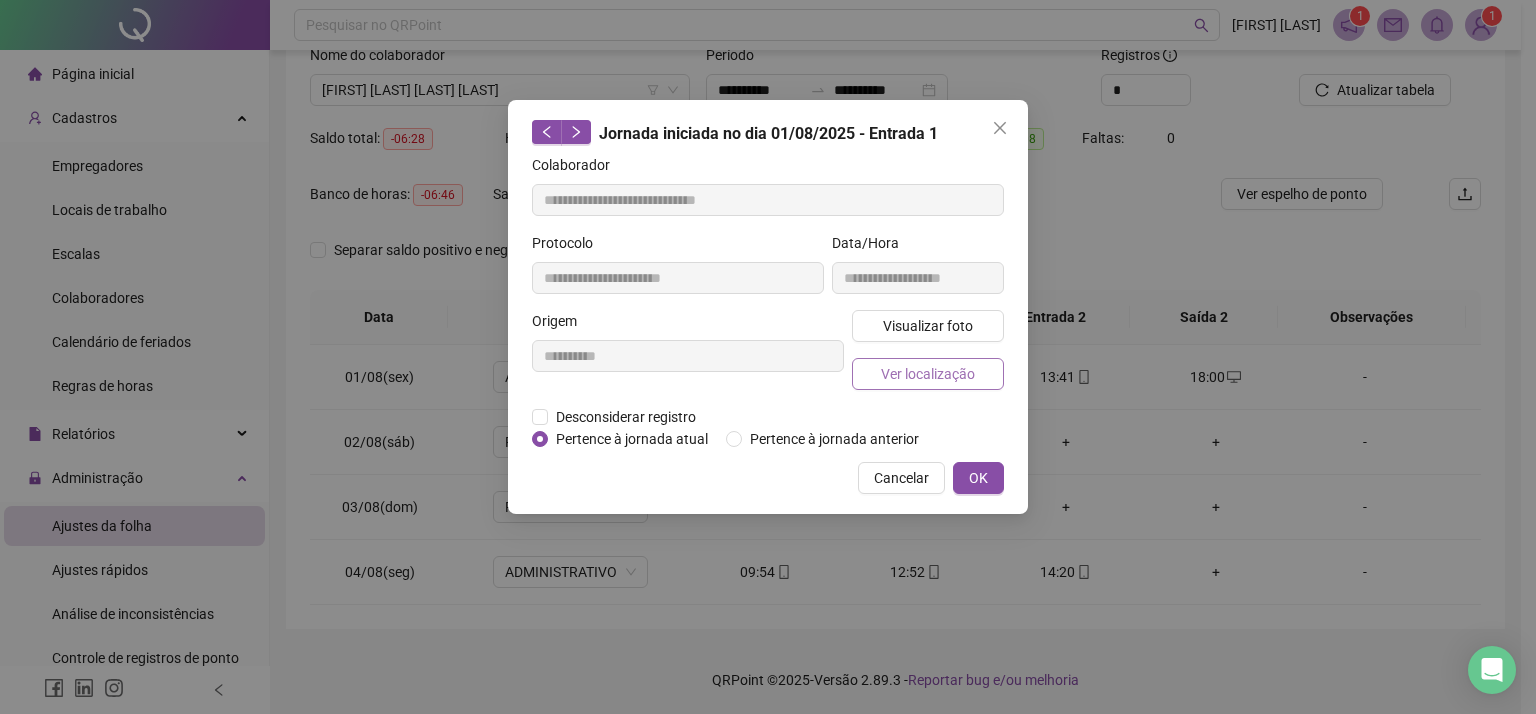 click on "Ver localização" at bounding box center (928, 374) 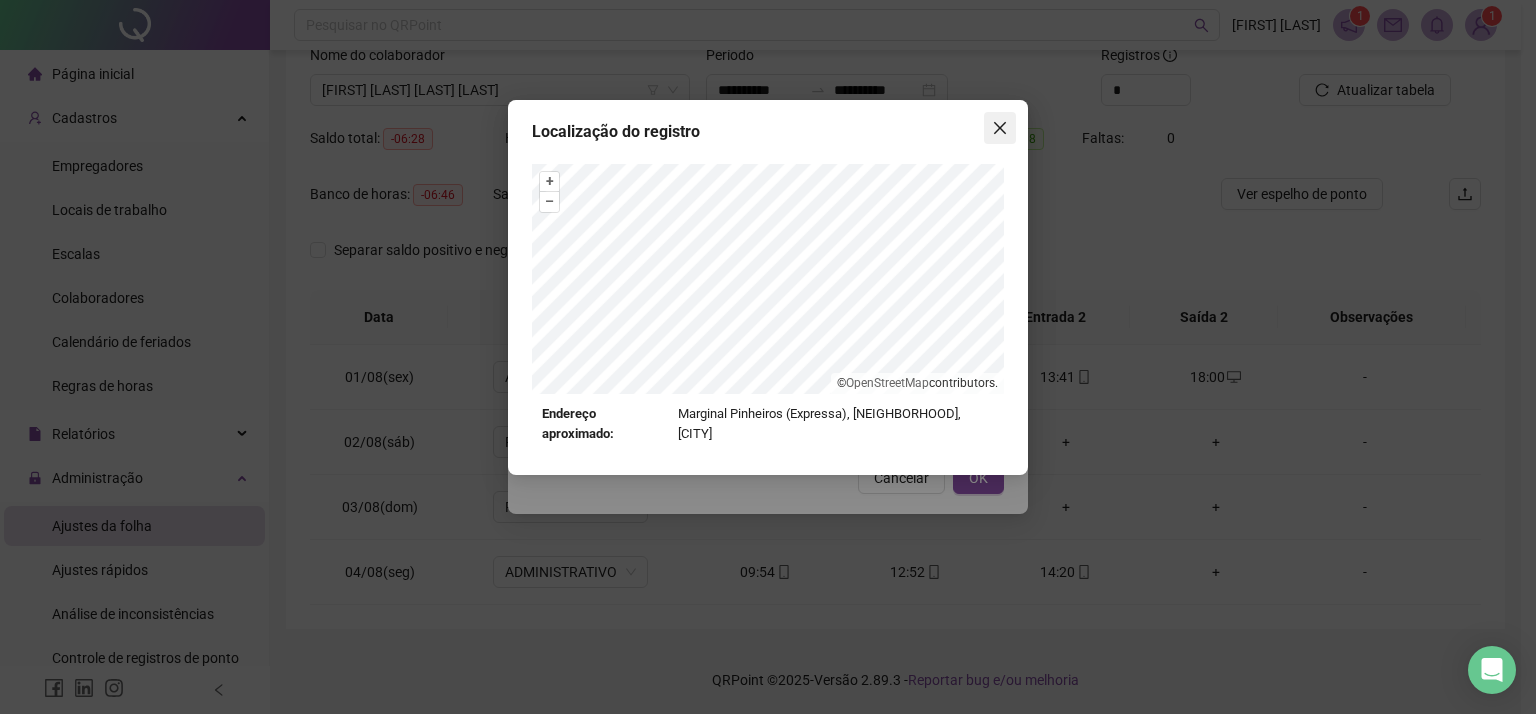 click 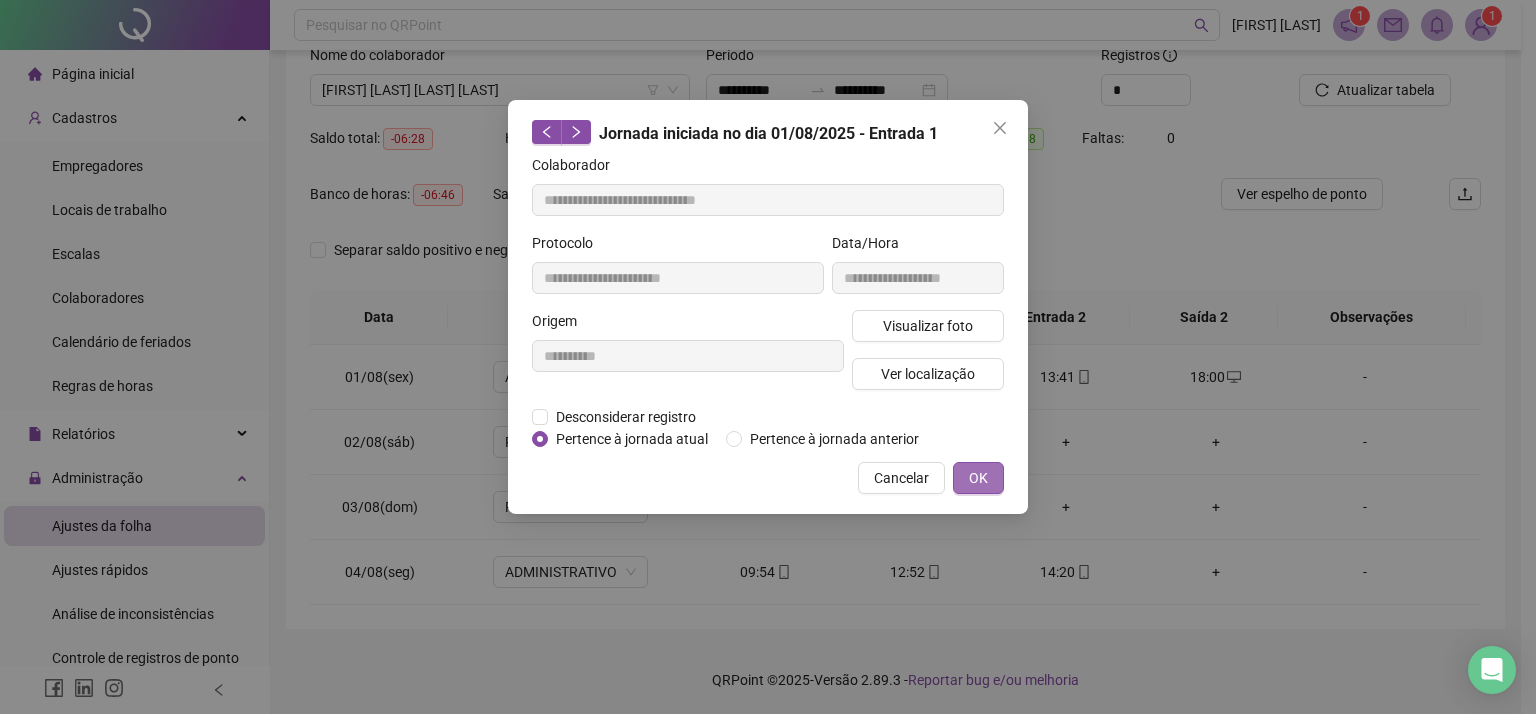 click on "OK" at bounding box center [978, 478] 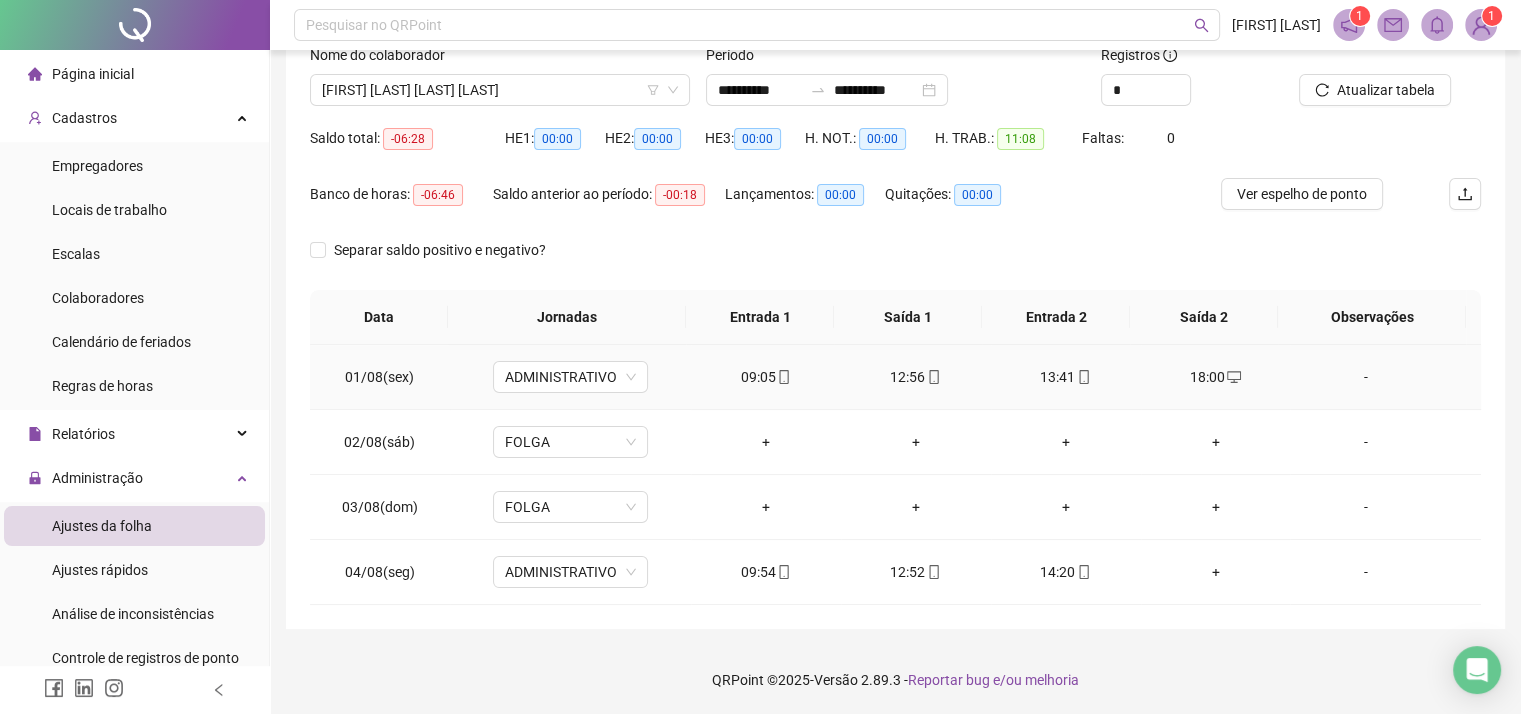 click on "12:56" at bounding box center [916, 377] 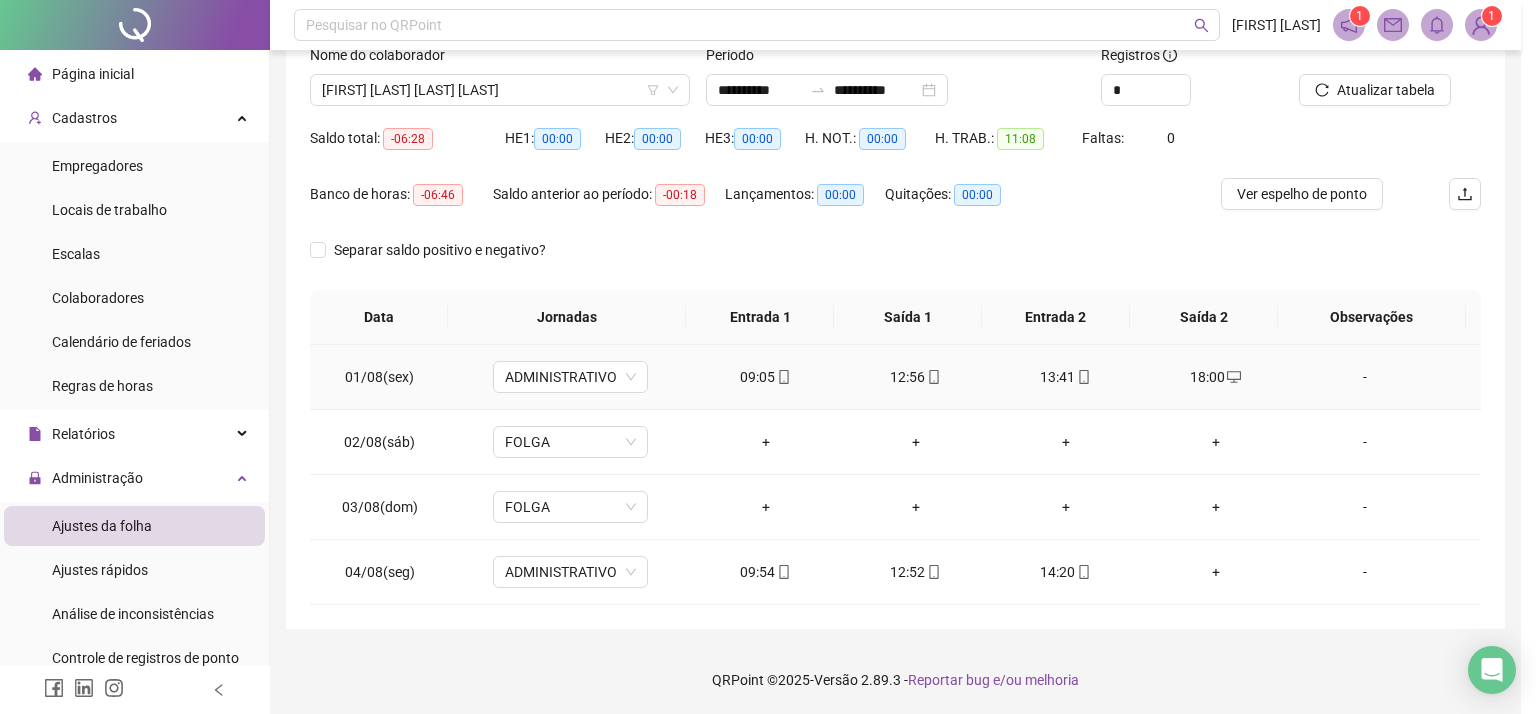 type on "**********" 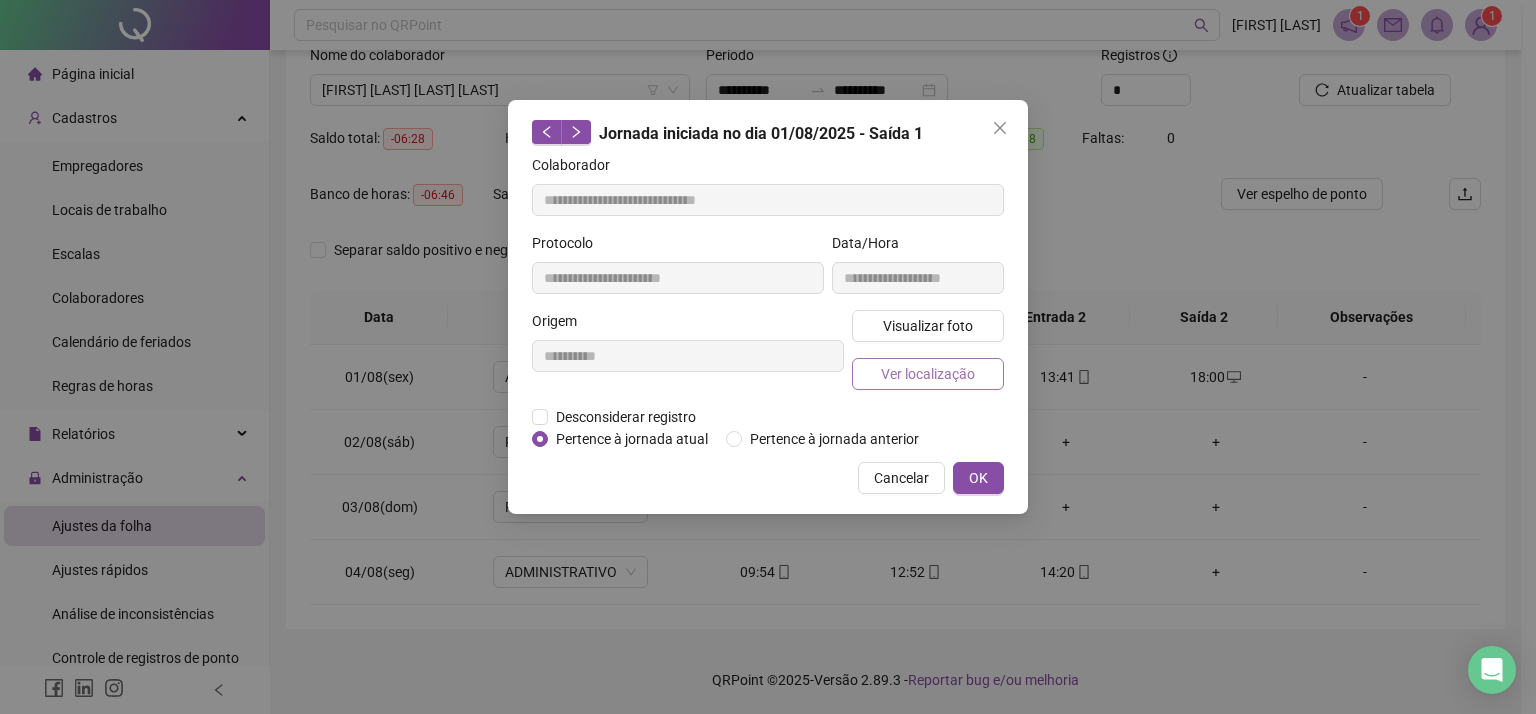 click on "Ver localização" at bounding box center (928, 374) 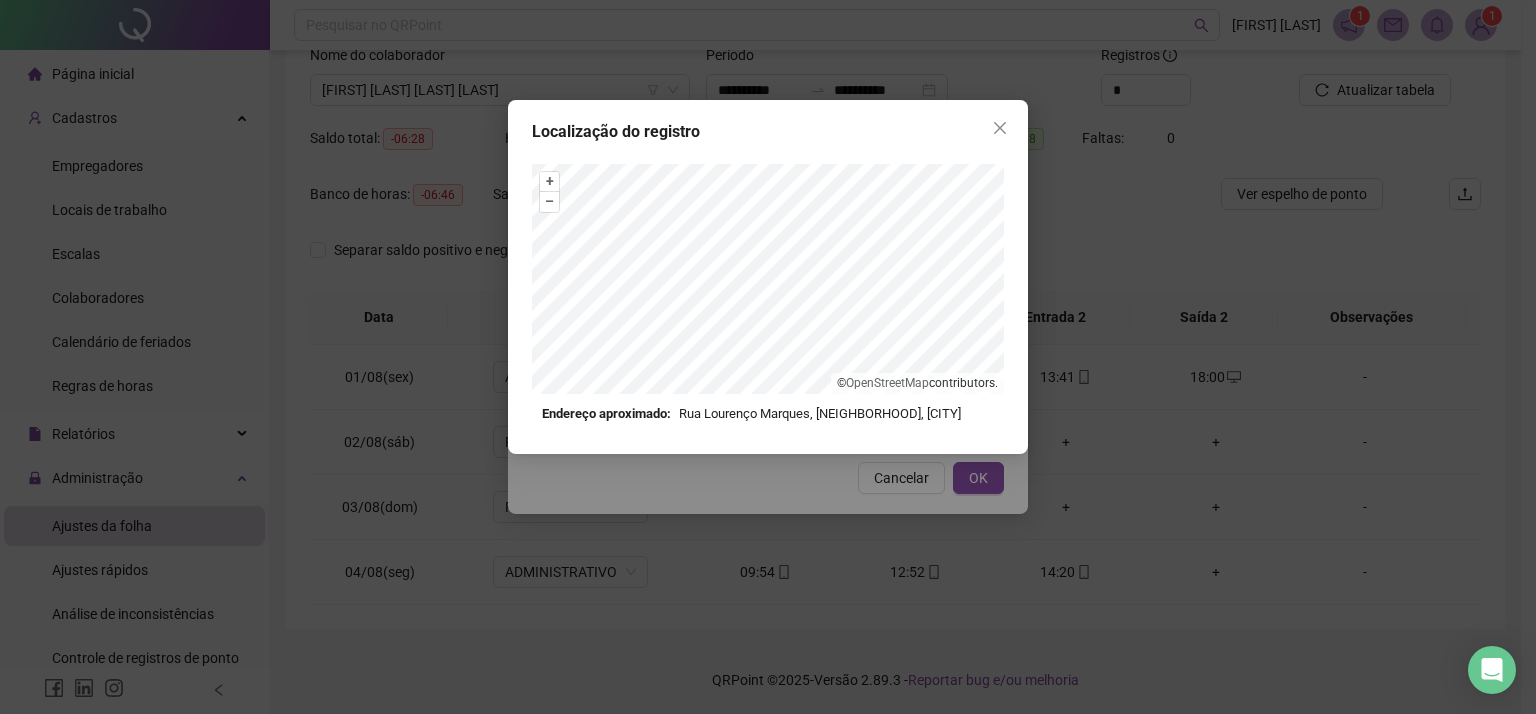 click on "Localização do registro + – ⇧ › ©  OpenStreetMap  contributors. Endereço aproximado:   Rua Lourenço Marques, [NEIGHBORHOOD], [CITY] *OBS Os registros de ponto executados através da web utilizam uma tecnologia menos precisa para obter a geolocalização do colaborador, o que poderá resultar em localizações distintas." at bounding box center (768, 357) 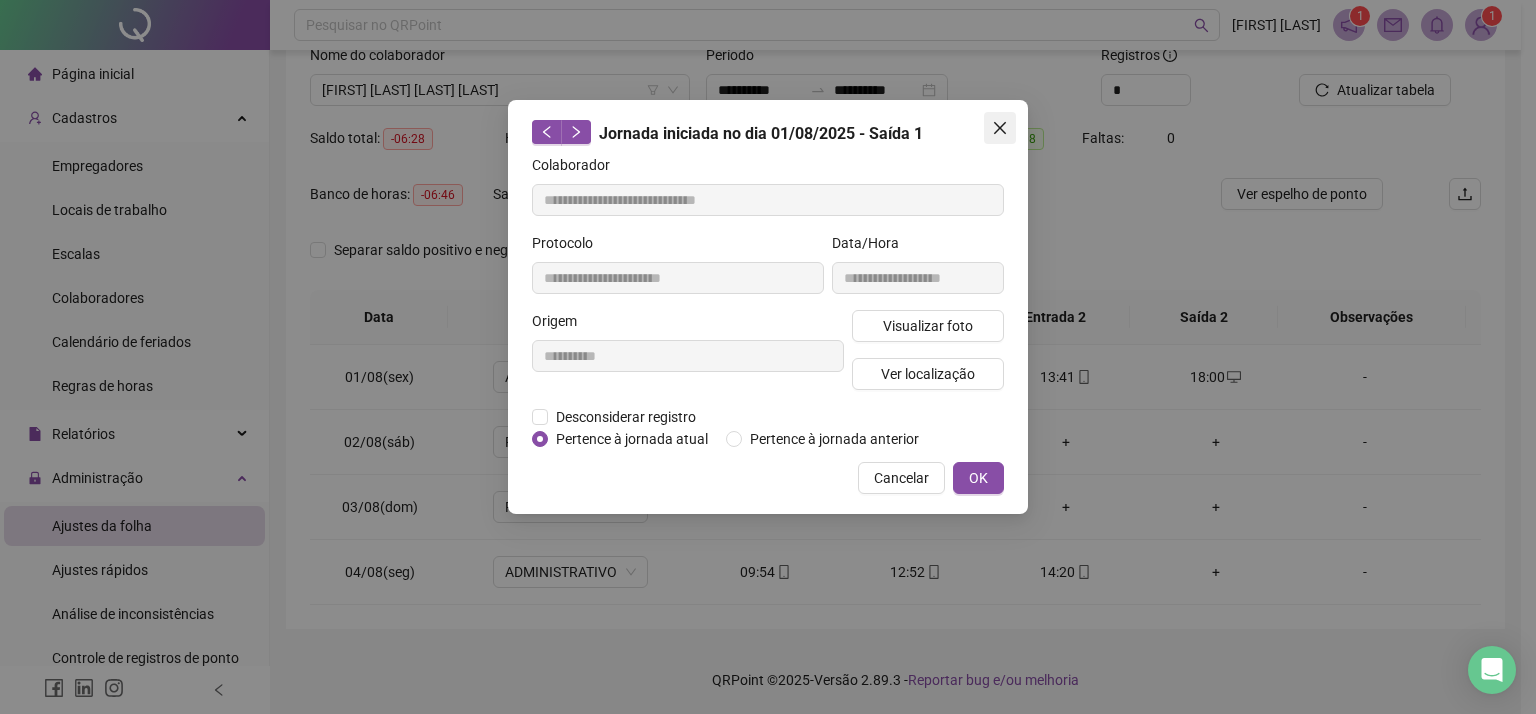 click 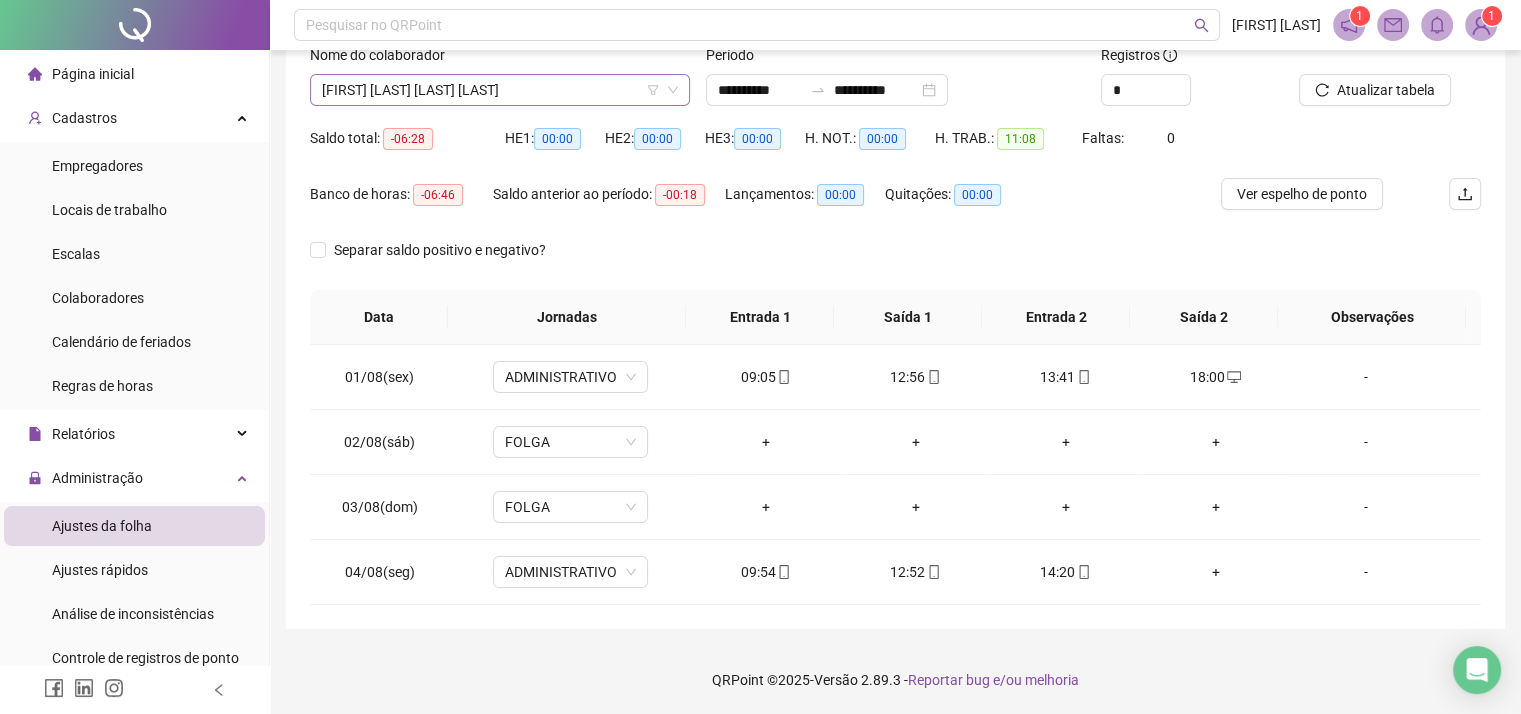 scroll, scrollTop: 7840, scrollLeft: 0, axis: vertical 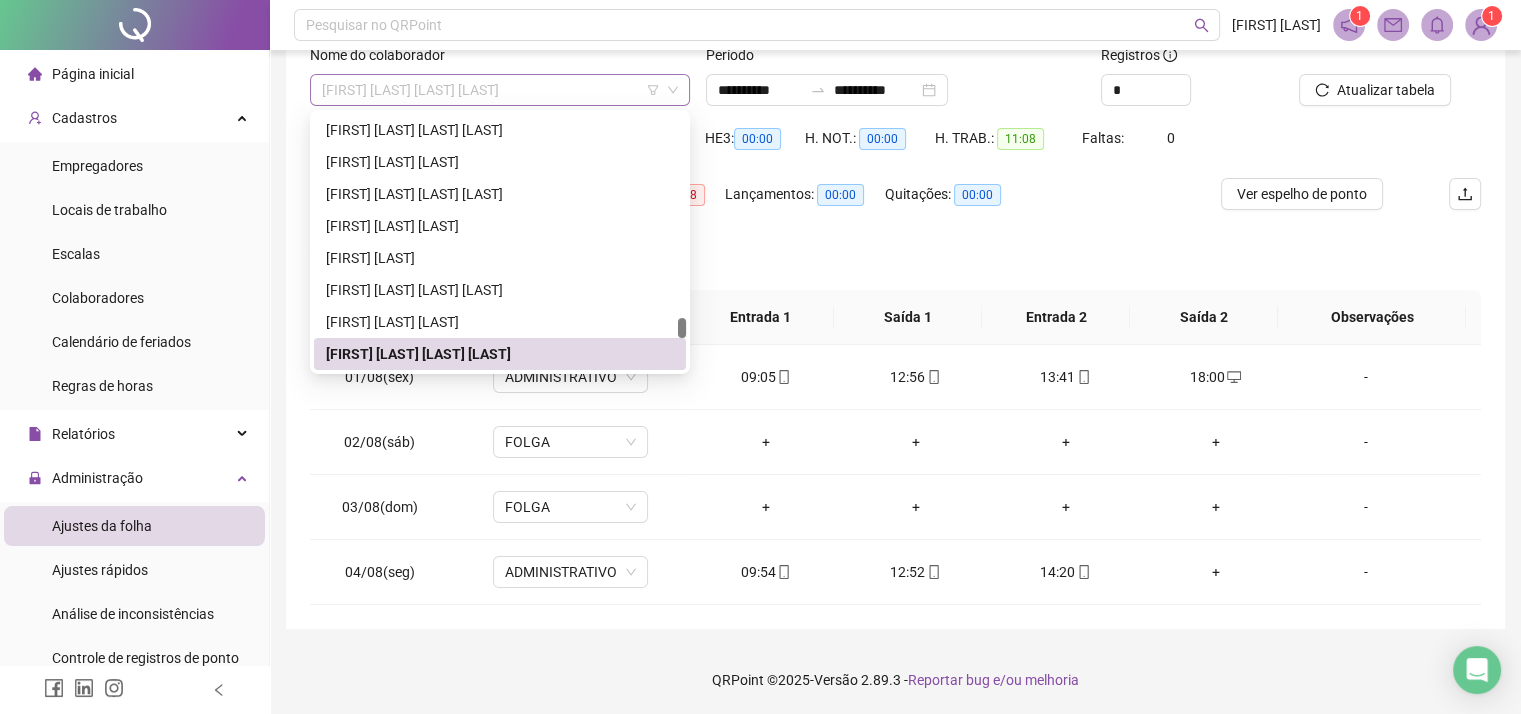 drag, startPoint x: 547, startPoint y: 96, endPoint x: 431, endPoint y: 96, distance: 116 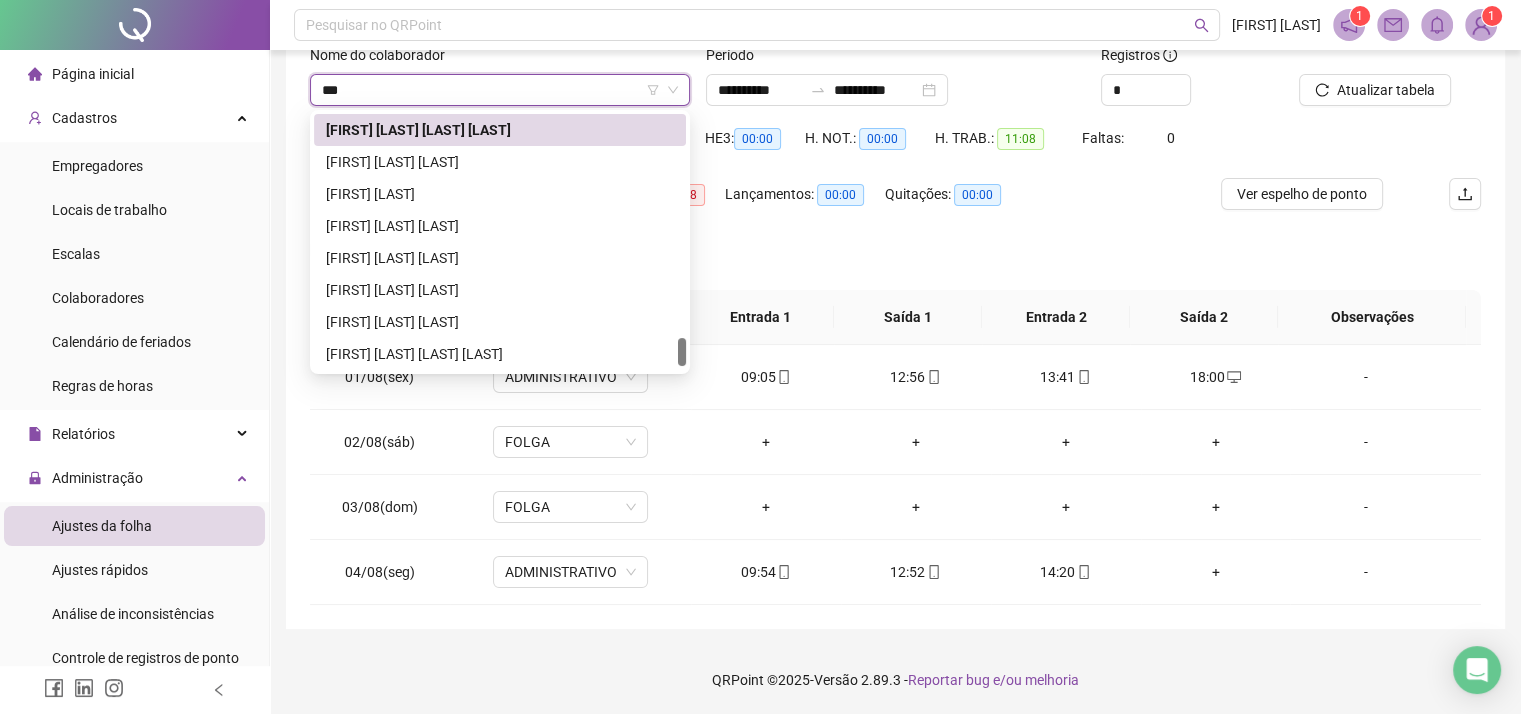 scroll, scrollTop: 1856, scrollLeft: 0, axis: vertical 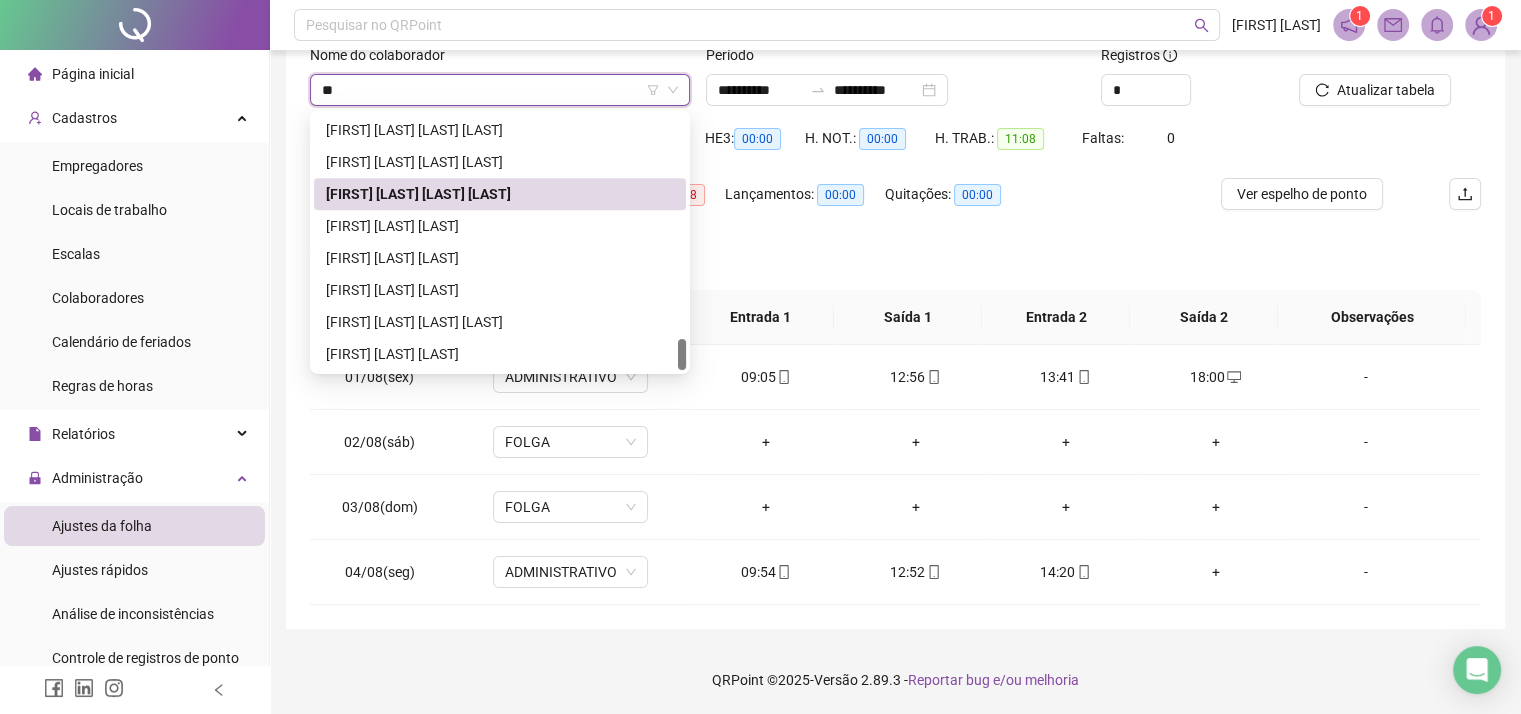 type on "*" 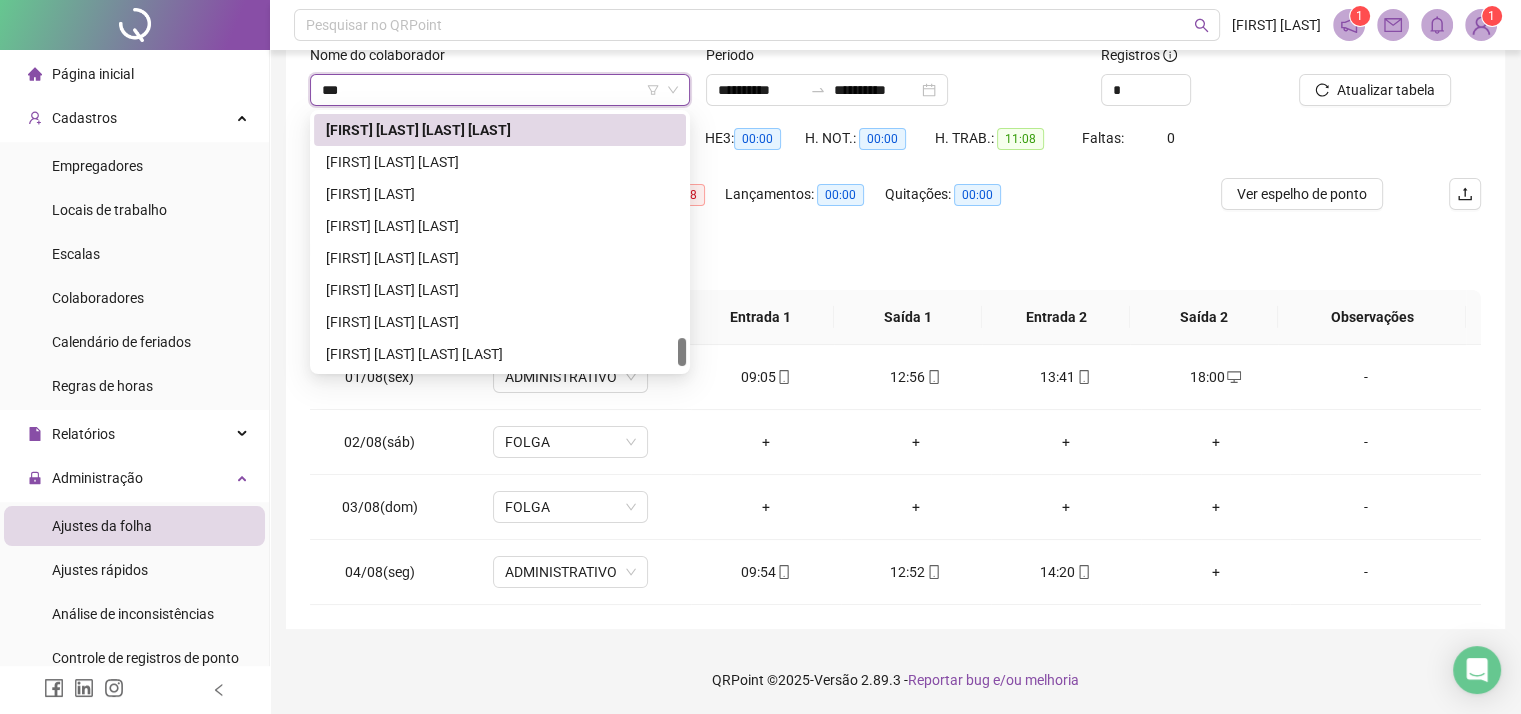 scroll, scrollTop: 1856, scrollLeft: 0, axis: vertical 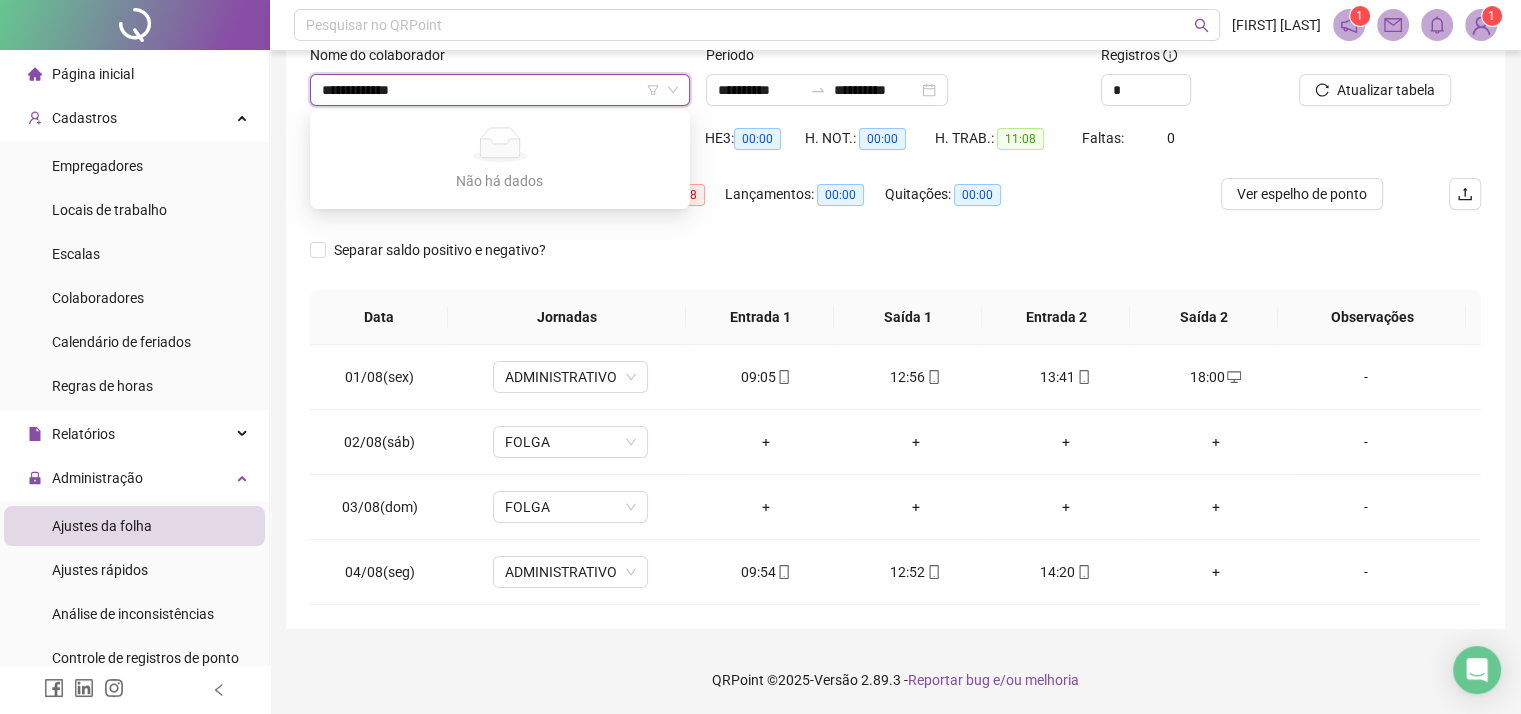 type on "**********" 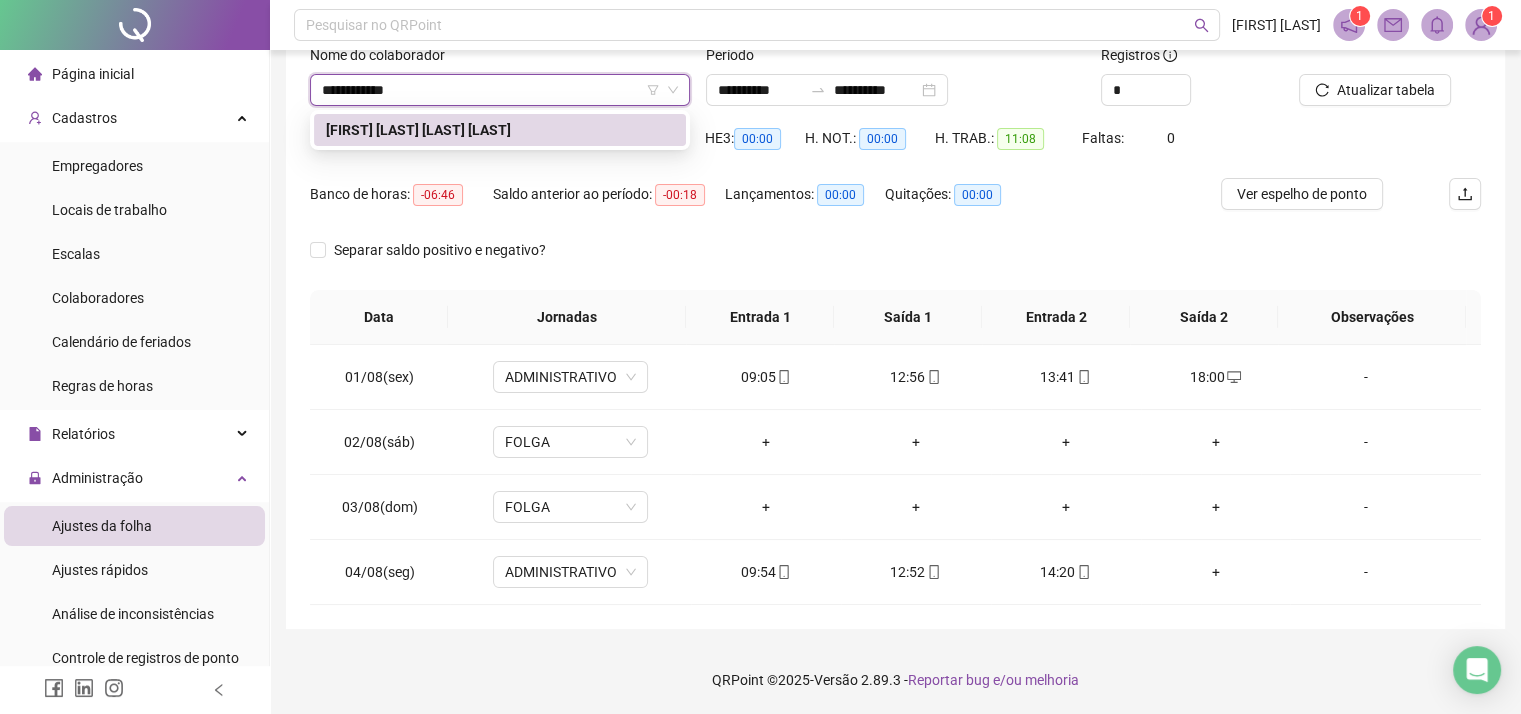 click on "[FIRST] [LAST] [LAST] [LAST]" at bounding box center [500, 130] 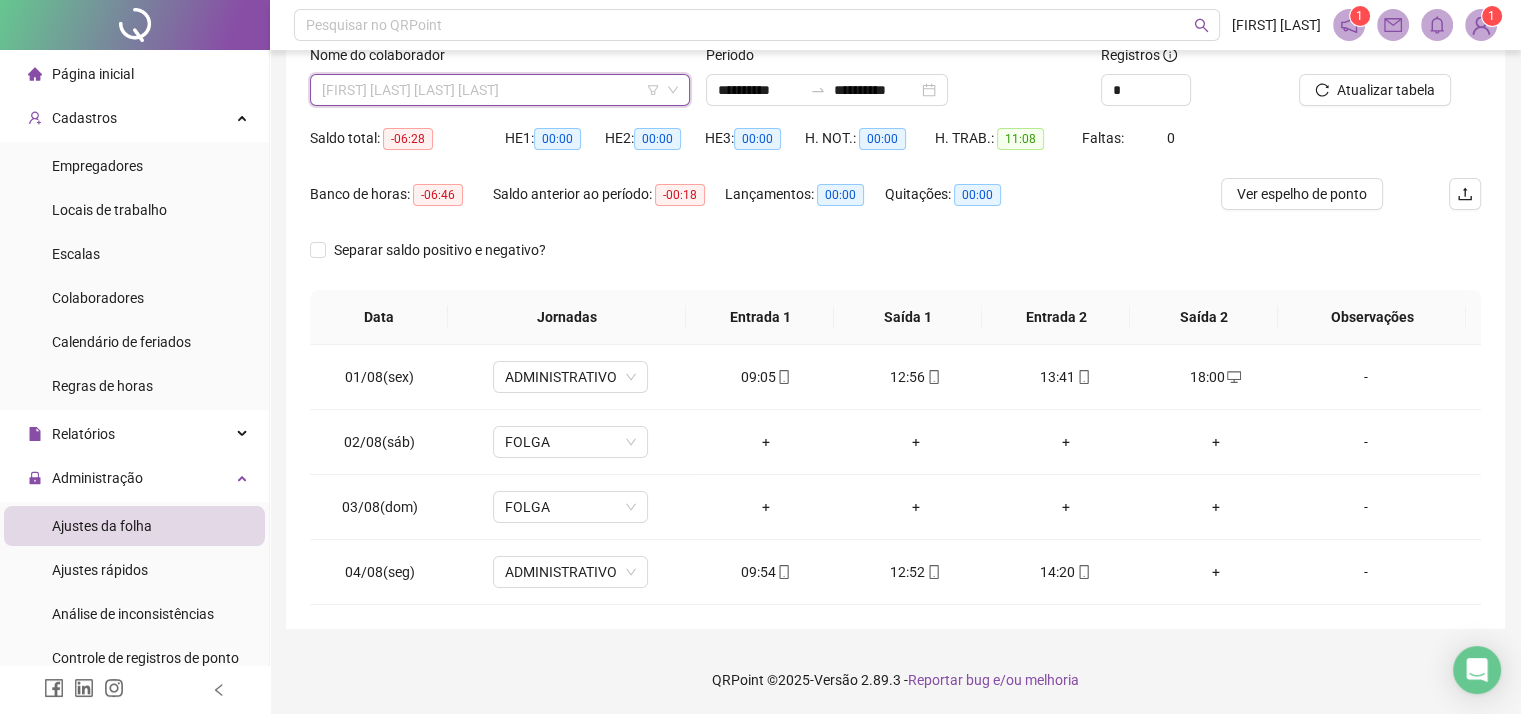 click on "[FIRST] [LAST] [LAST] [LAST]" at bounding box center [500, 90] 